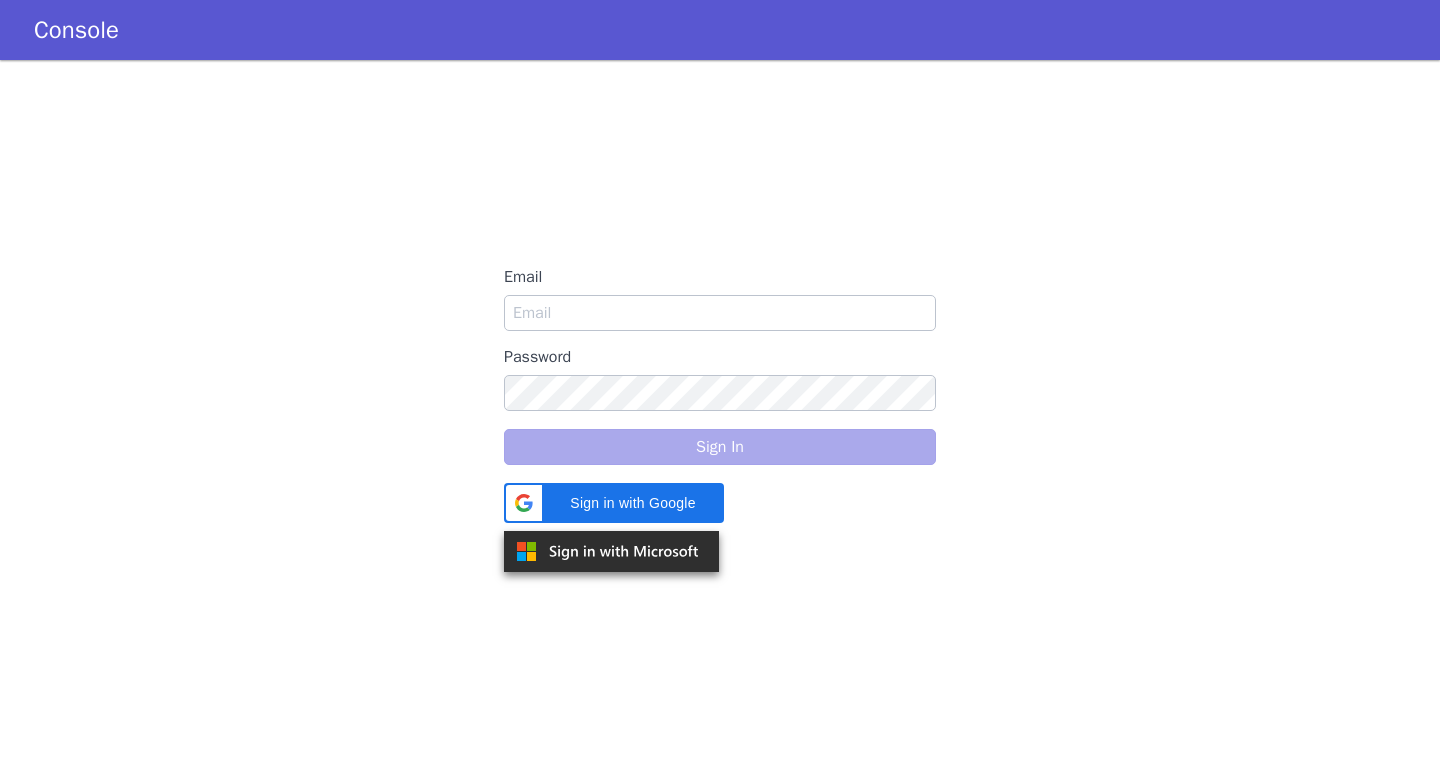 scroll, scrollTop: 0, scrollLeft: 0, axis: both 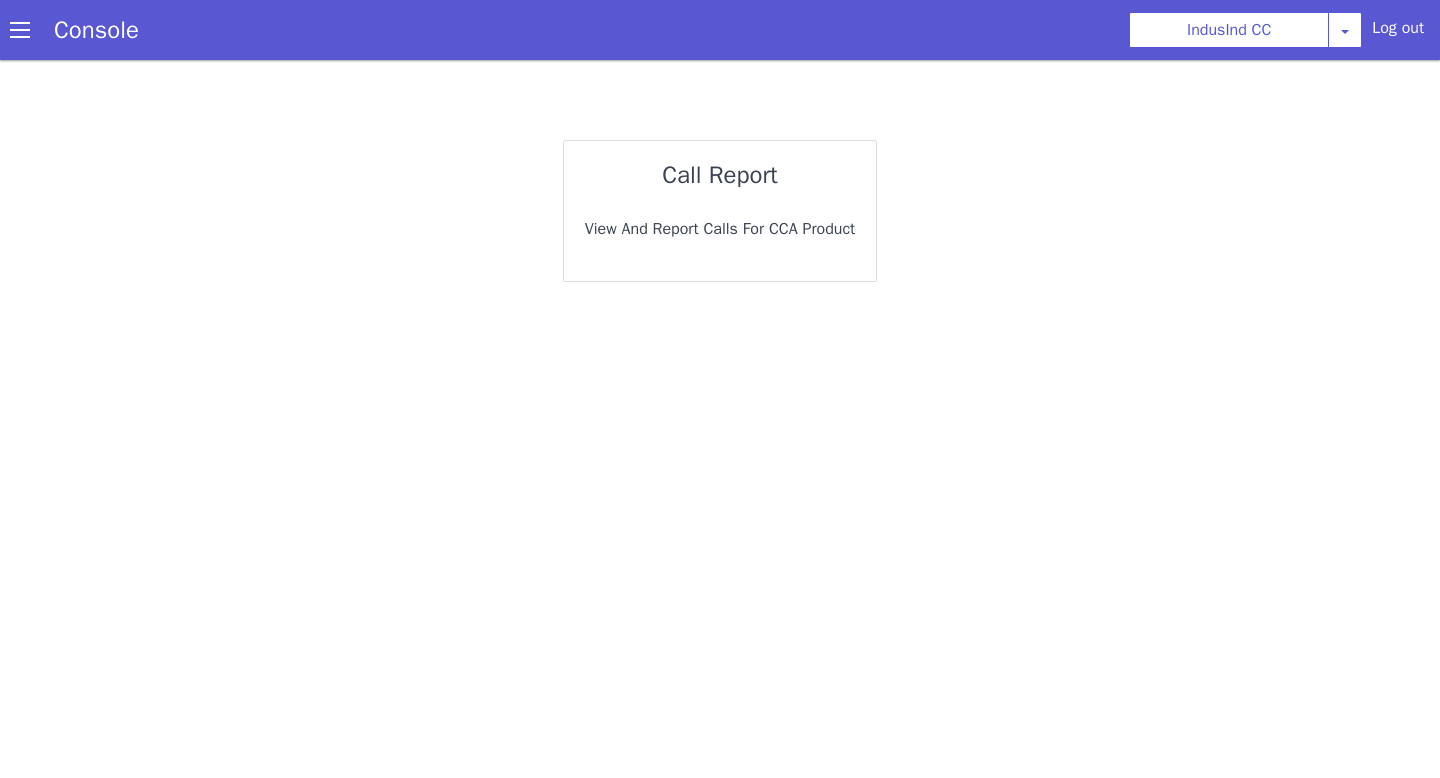 click on "View and report calls for CCA Product" at bounding box center [720, 229] 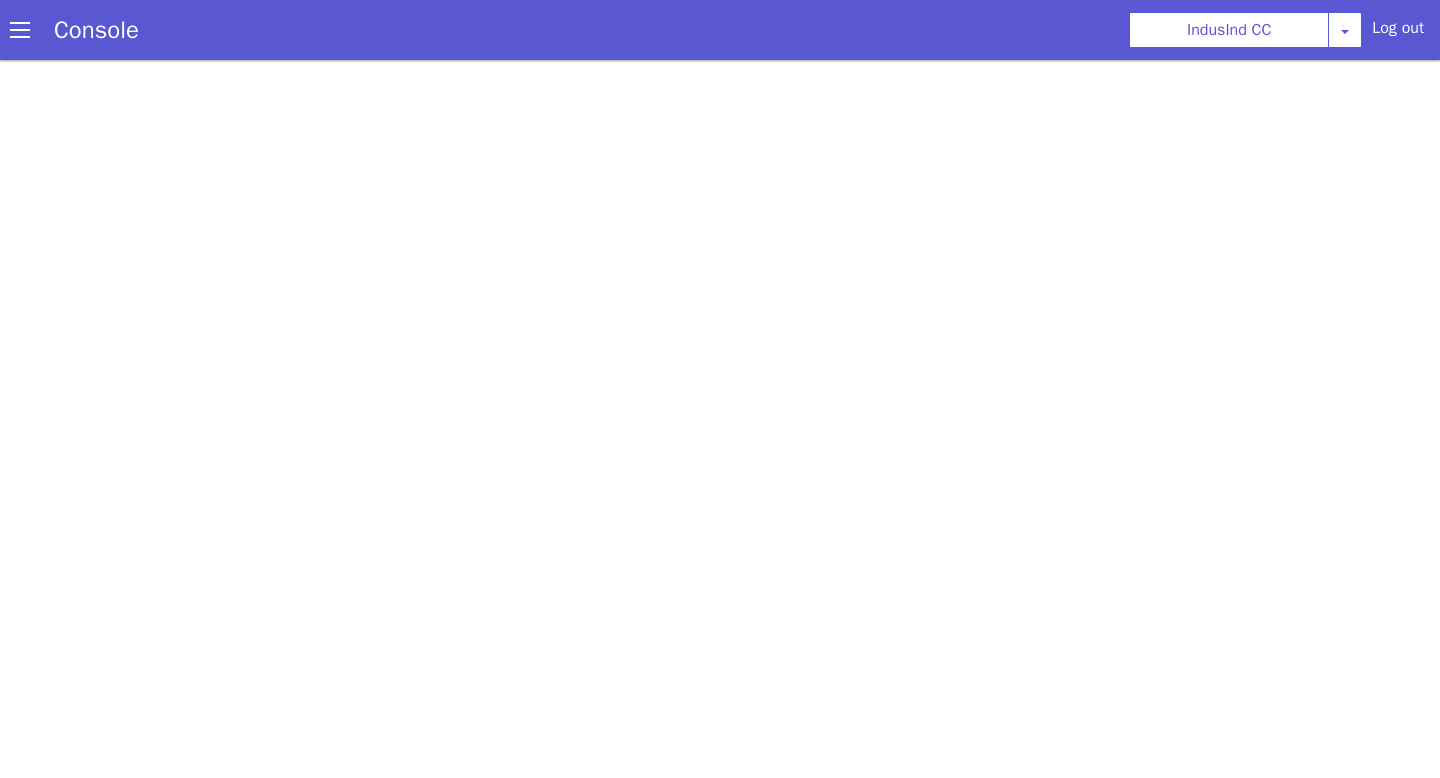 scroll, scrollTop: 0, scrollLeft: 0, axis: both 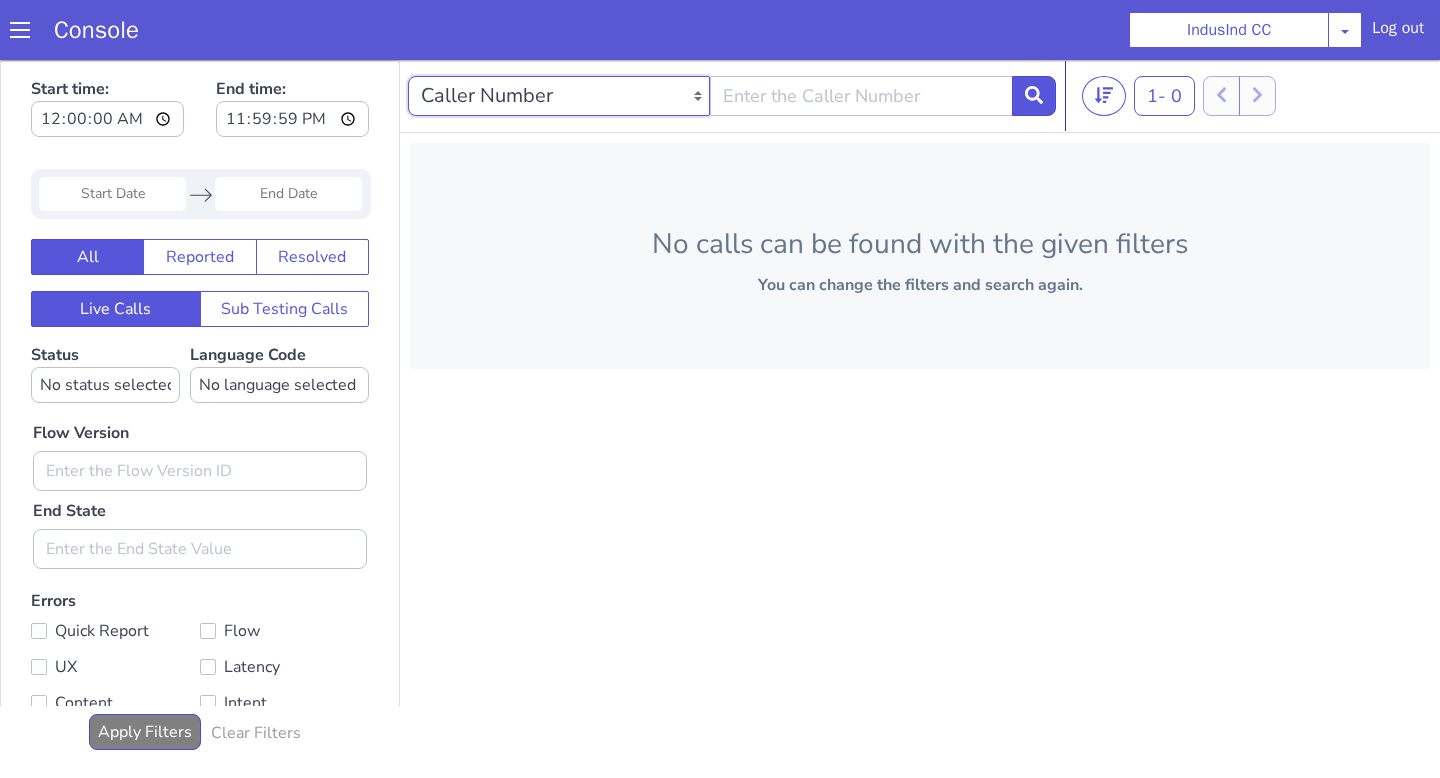 click on "Caller Number Call UUID Custom Parameter" at bounding box center [559, 96] 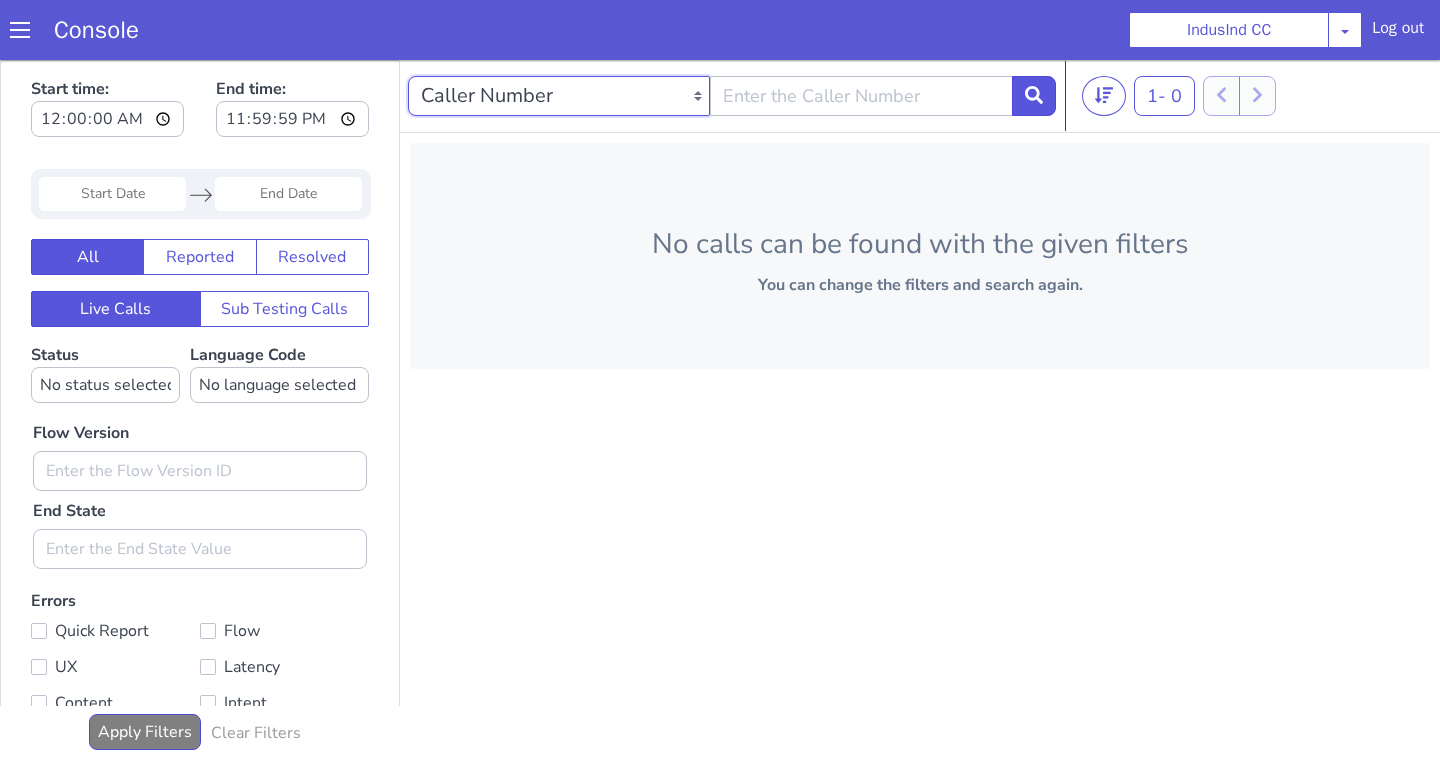 select on "callUUID" 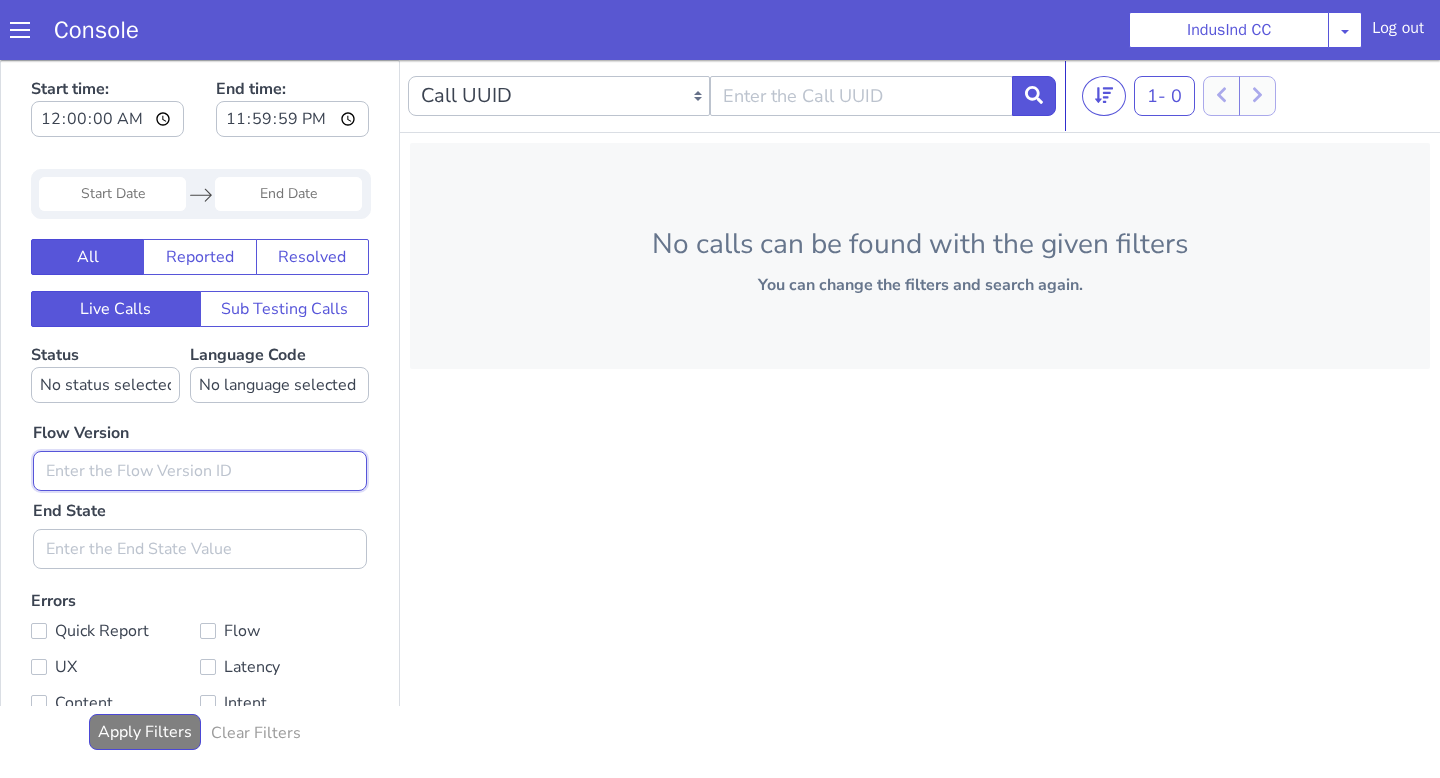 click at bounding box center [200, 471] 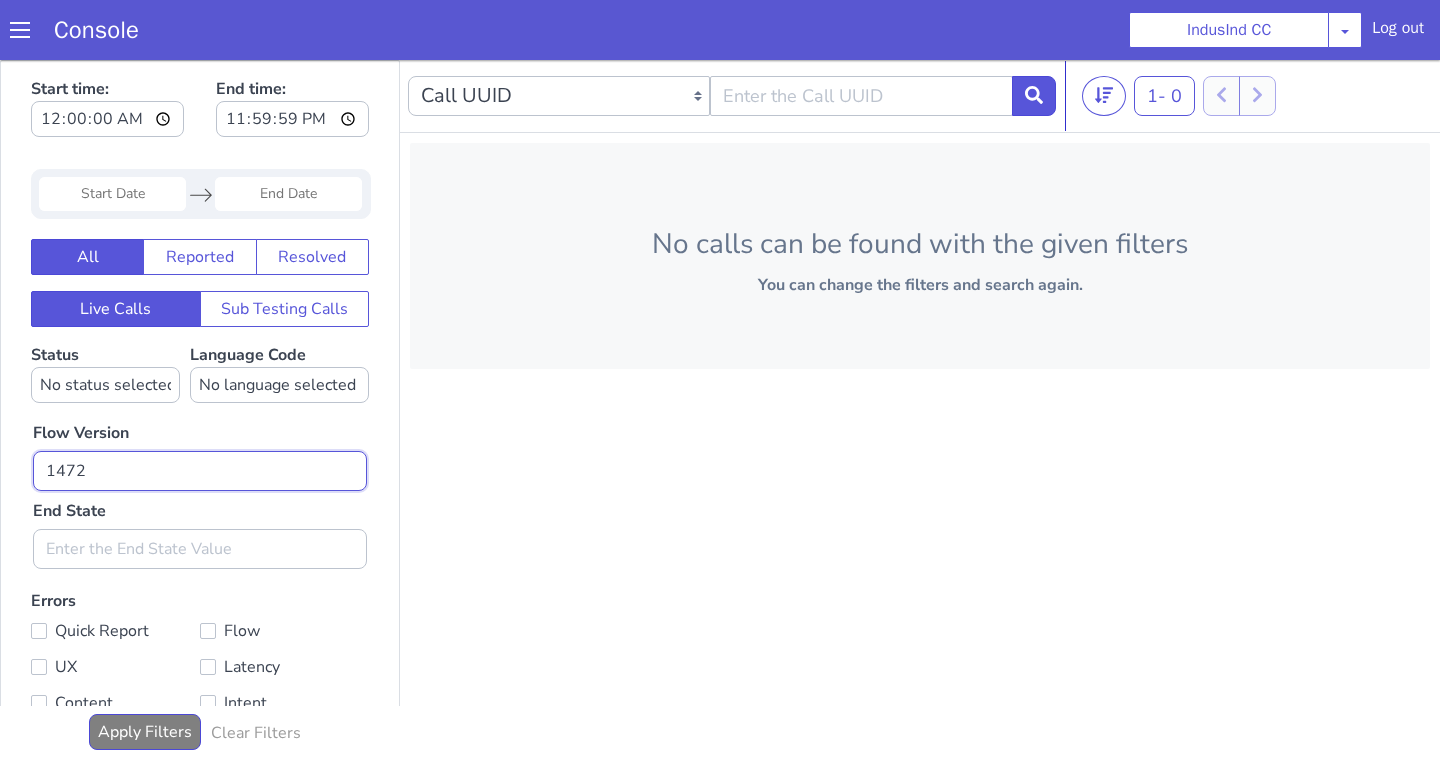 click on "1472" at bounding box center [200, 471] 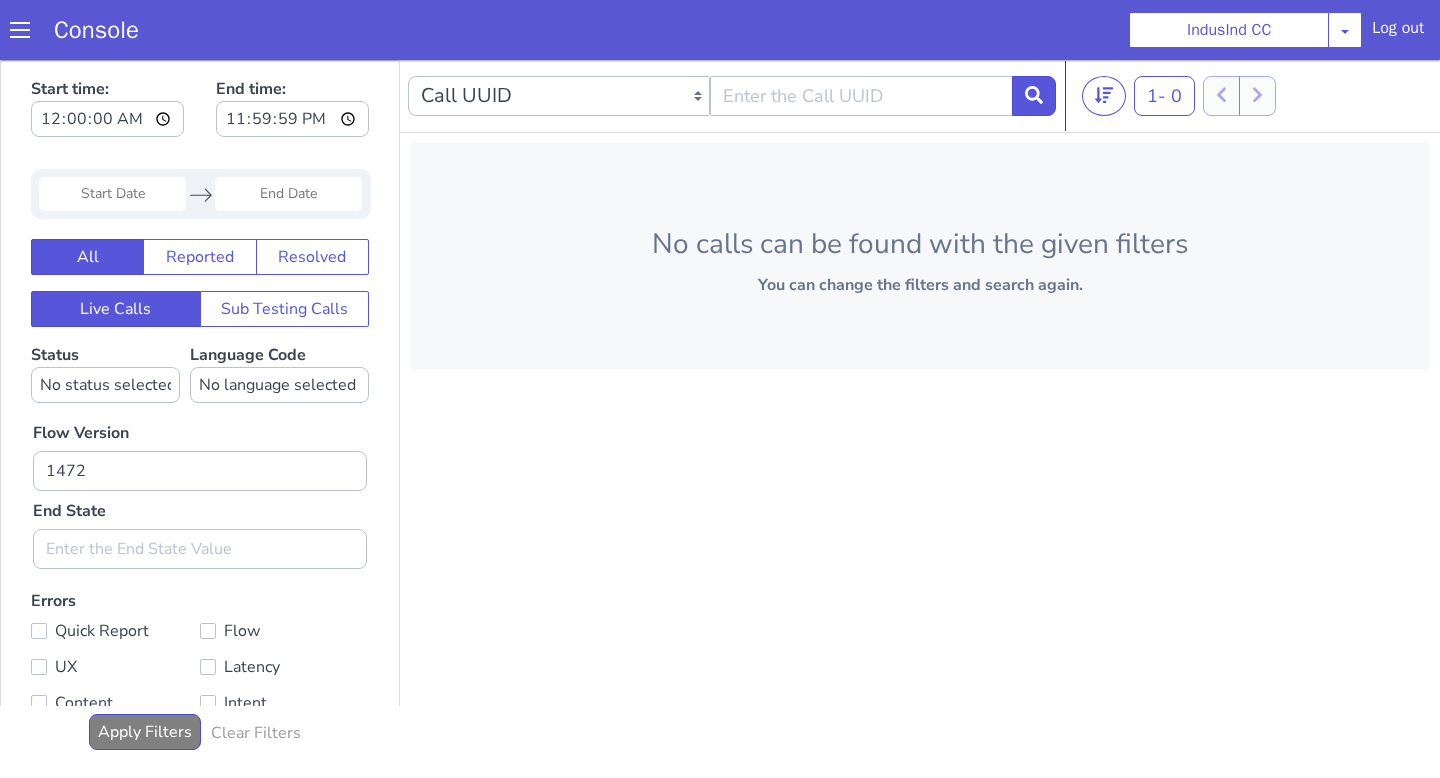 click on "Flow Version 1472 End State" at bounding box center (200, 486) 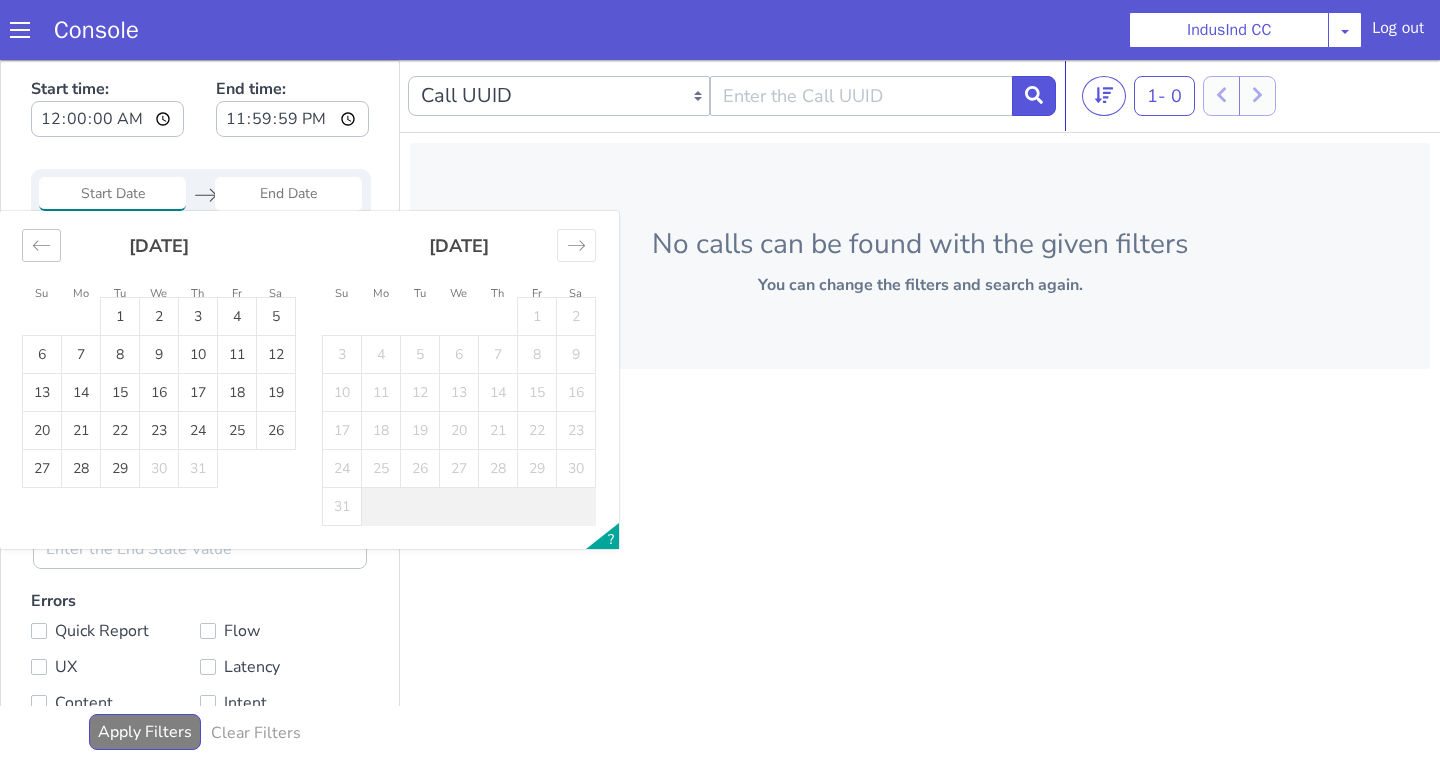 click 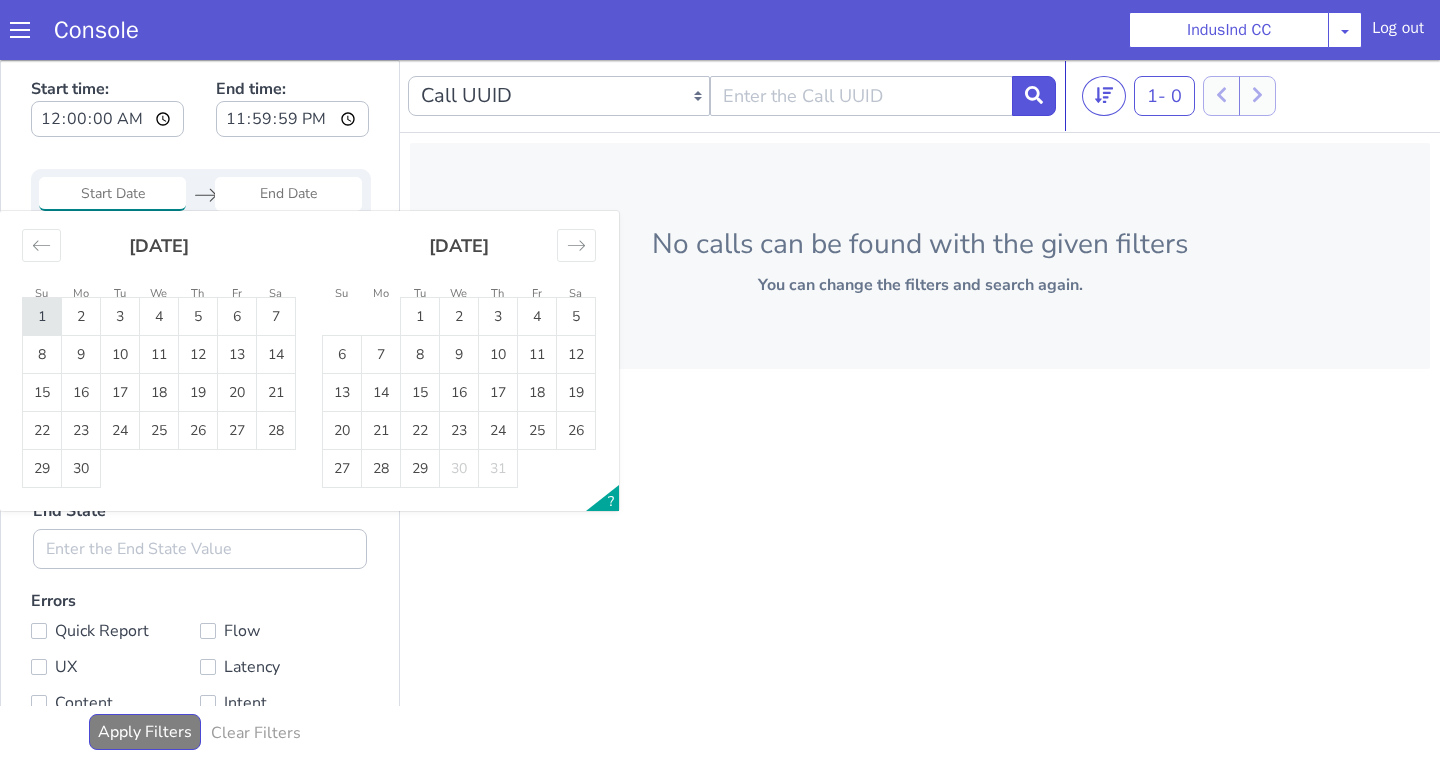 click on "1" at bounding box center (42, 317) 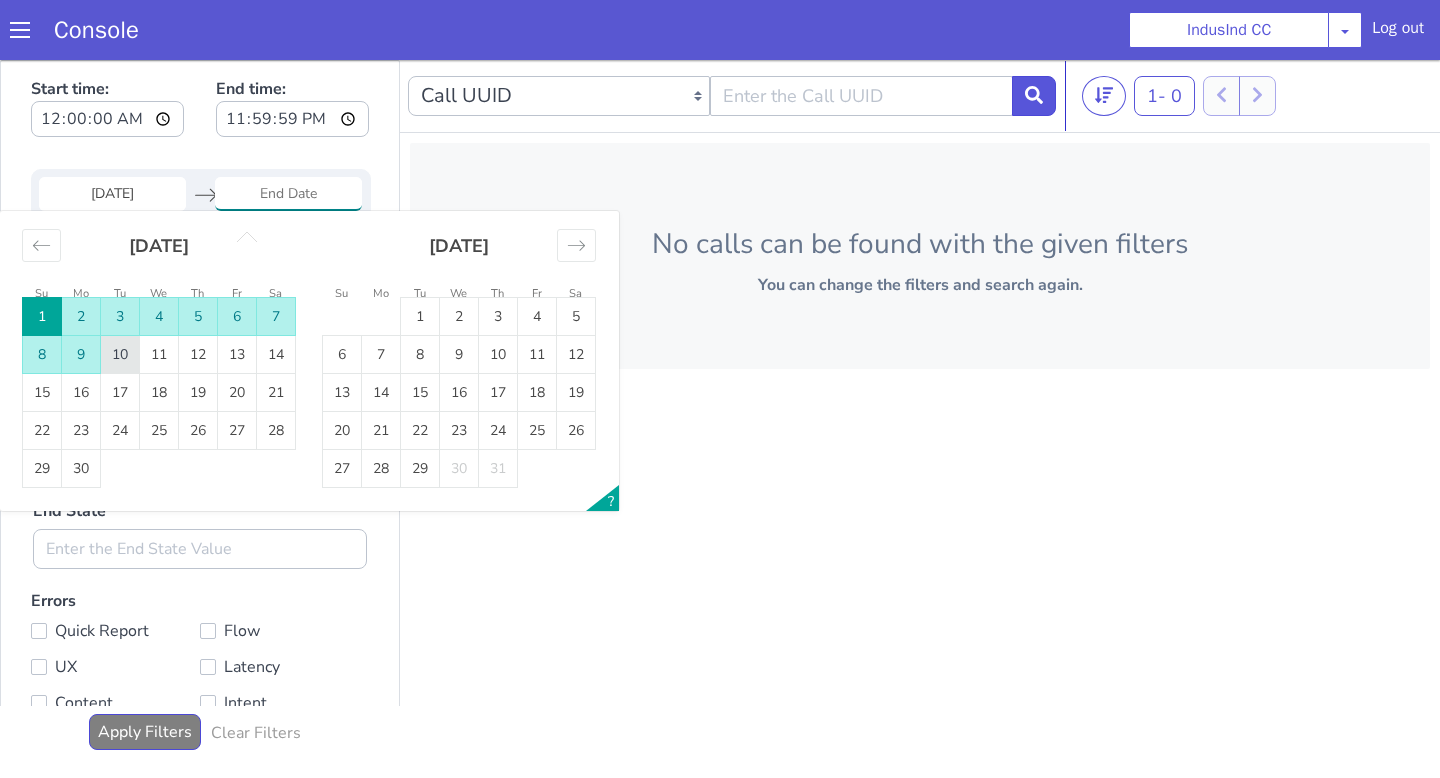 click on "10" at bounding box center [120, 355] 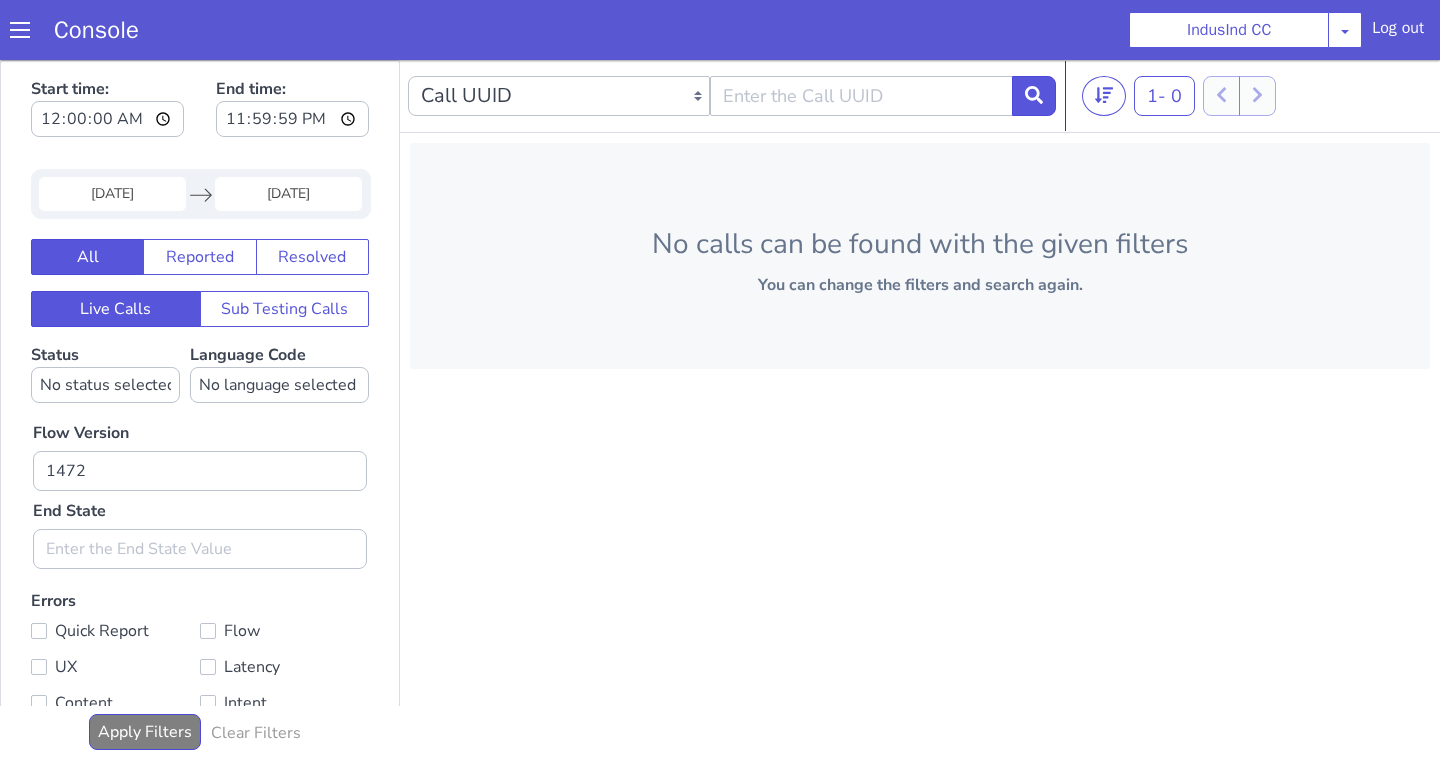 type on "10 Jun 2025" 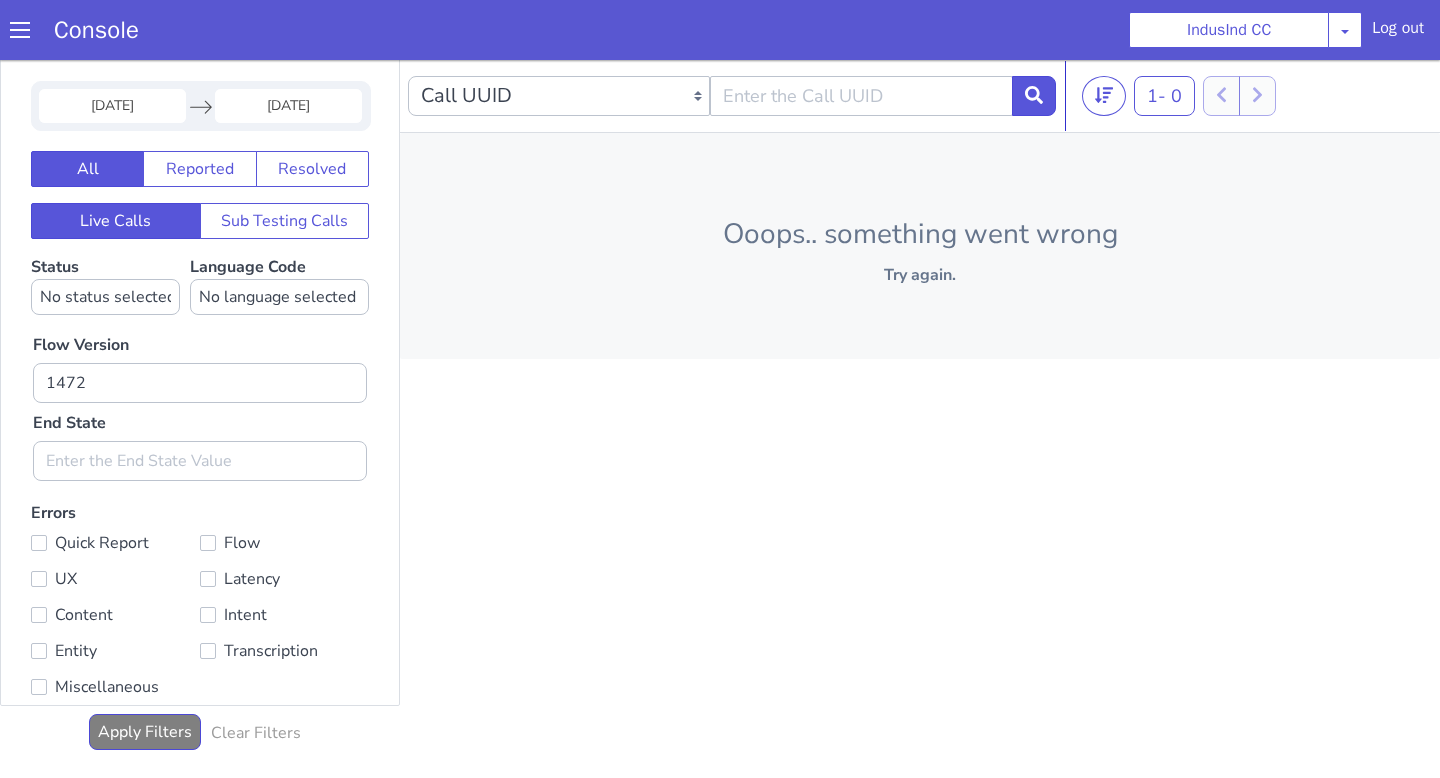 scroll, scrollTop: 76, scrollLeft: 0, axis: vertical 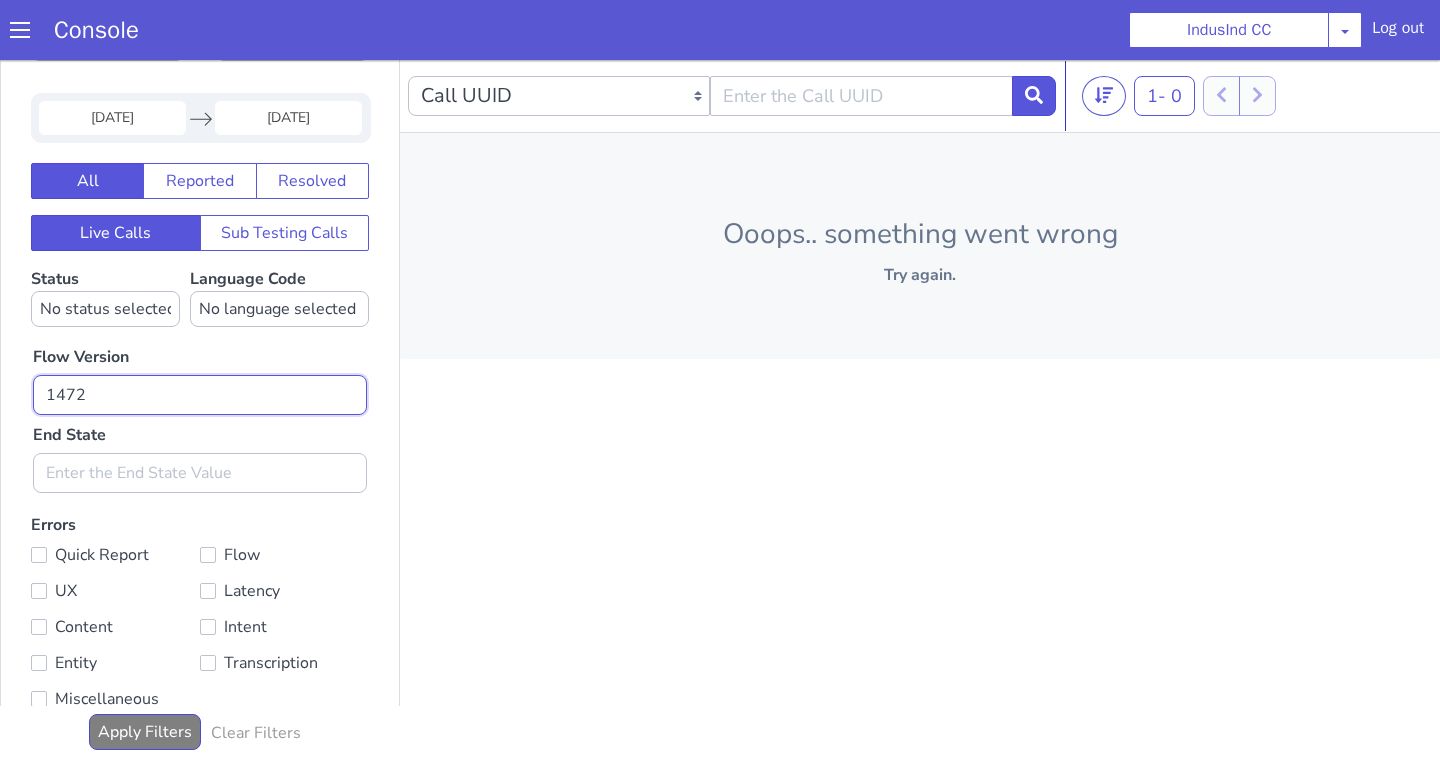 click on "1472" at bounding box center (200, 395) 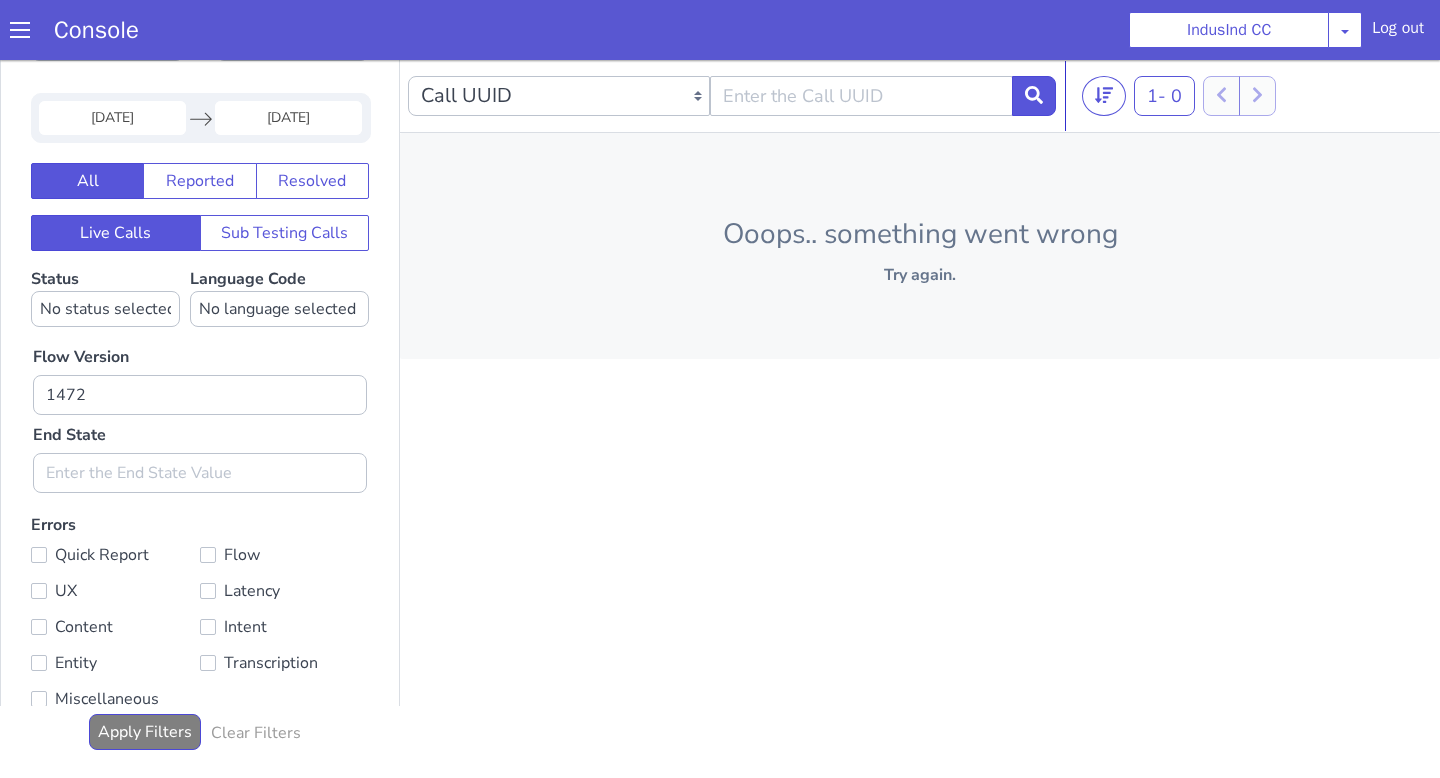 click on "Try again." at bounding box center [920, 275] 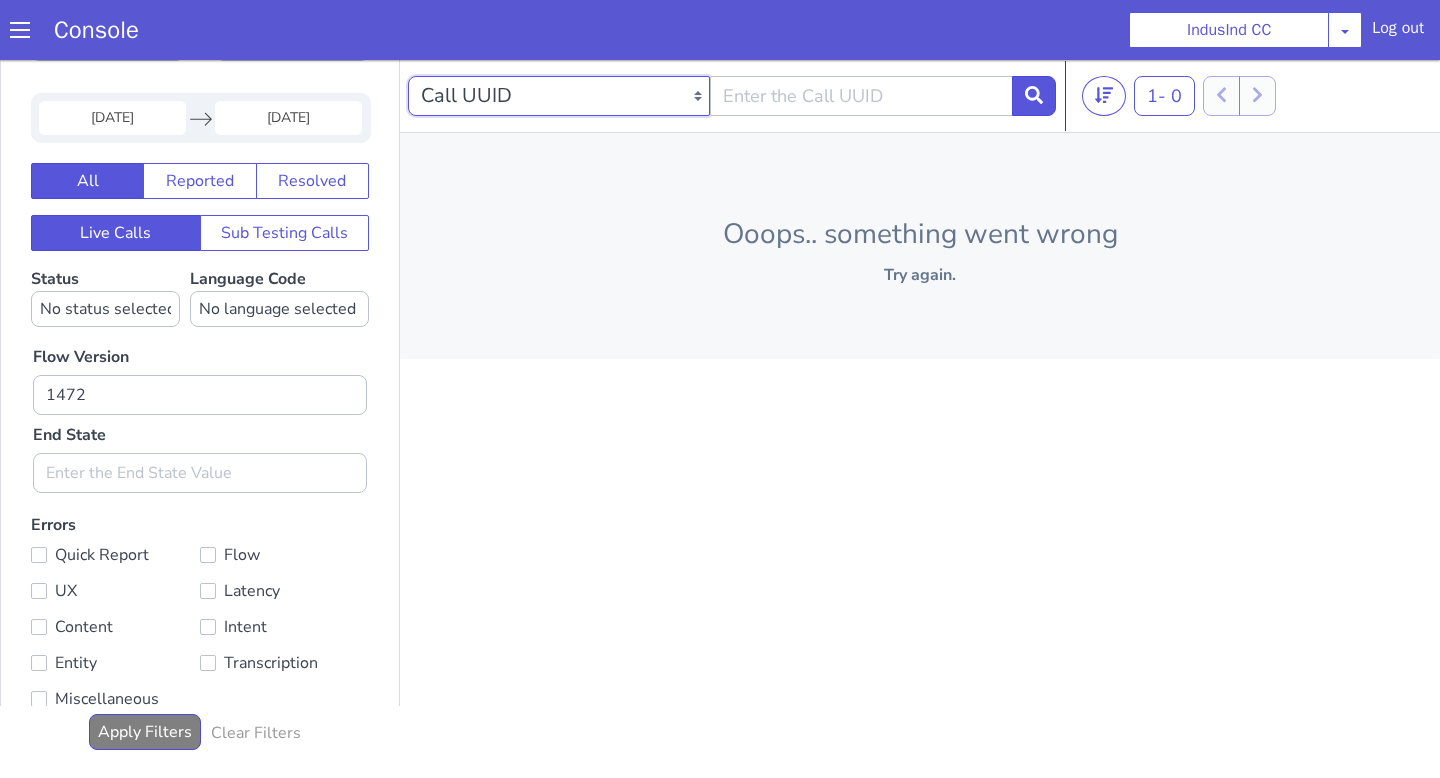 click on "Caller Number Call UUID Custom Parameter" at bounding box center [559, 96] 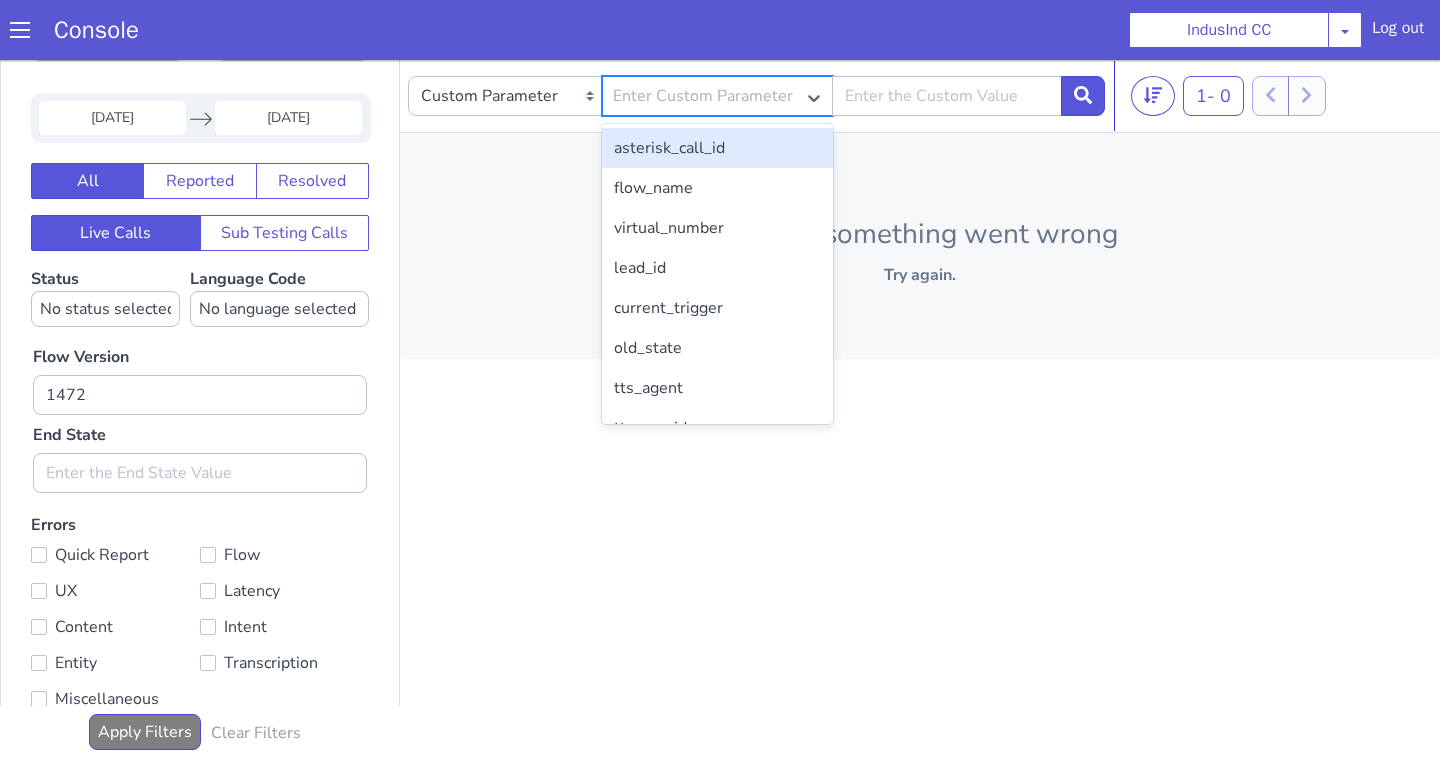 click on "Enter Custom Parameter" at bounding box center [703, 96] 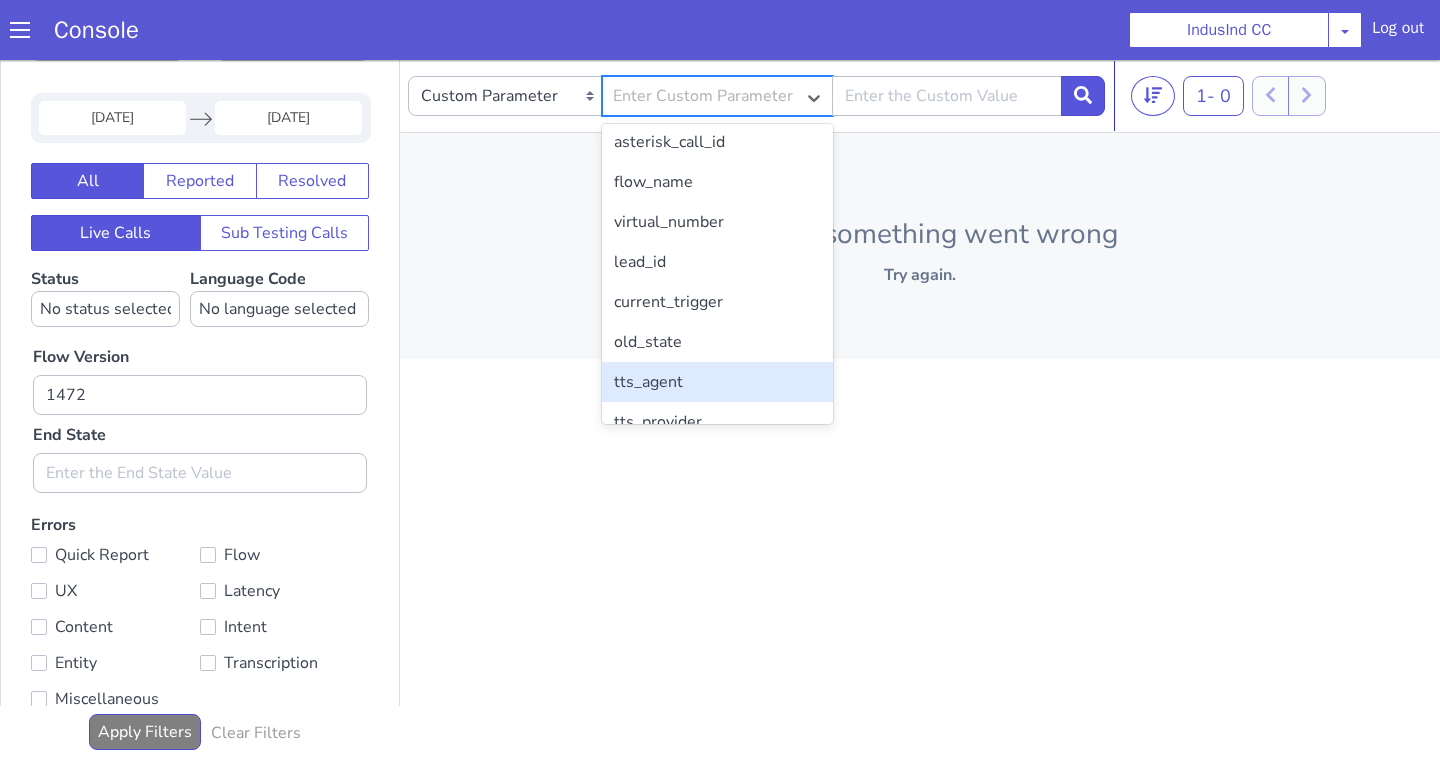 scroll, scrollTop: 0, scrollLeft: 0, axis: both 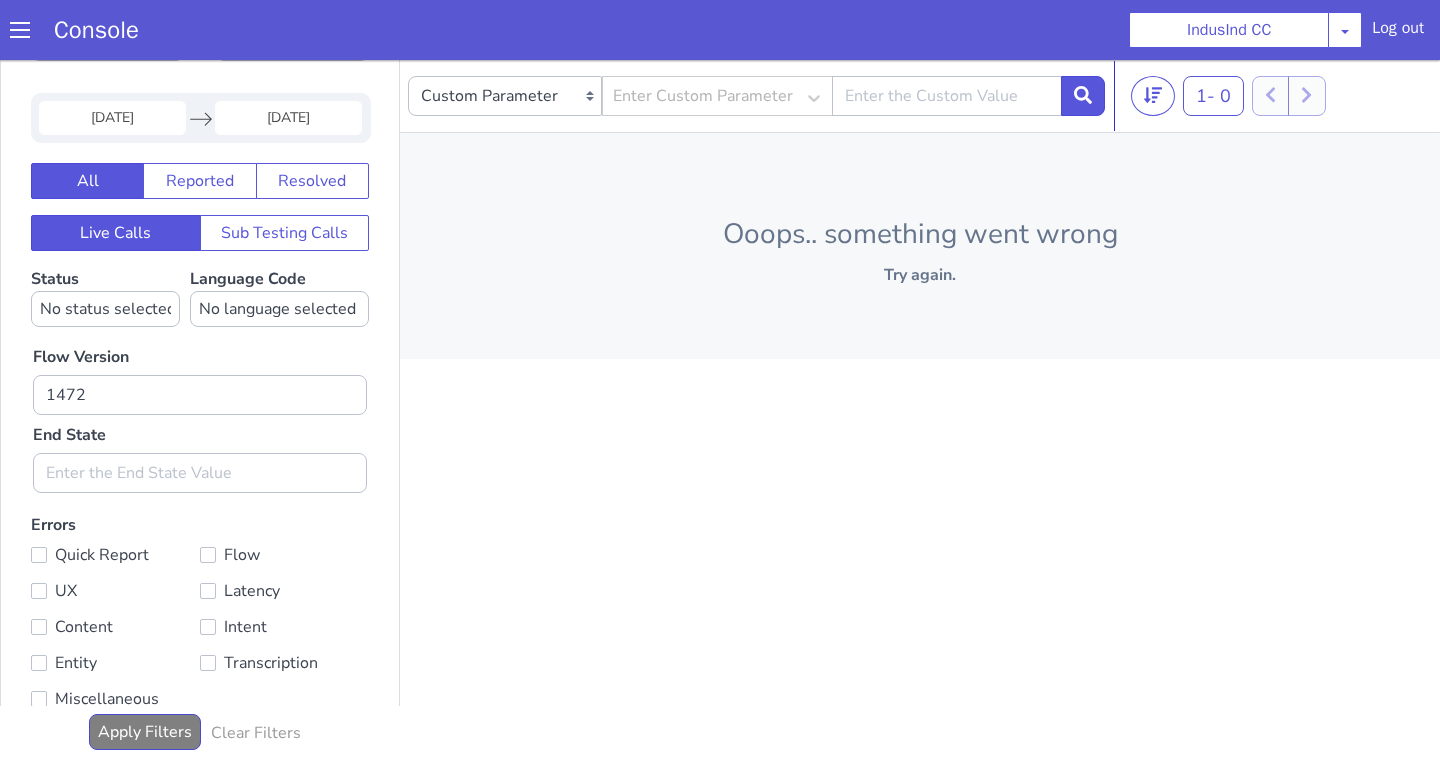 click on "Ooops.. something went wrong Try again." at bounding box center (920, 246) 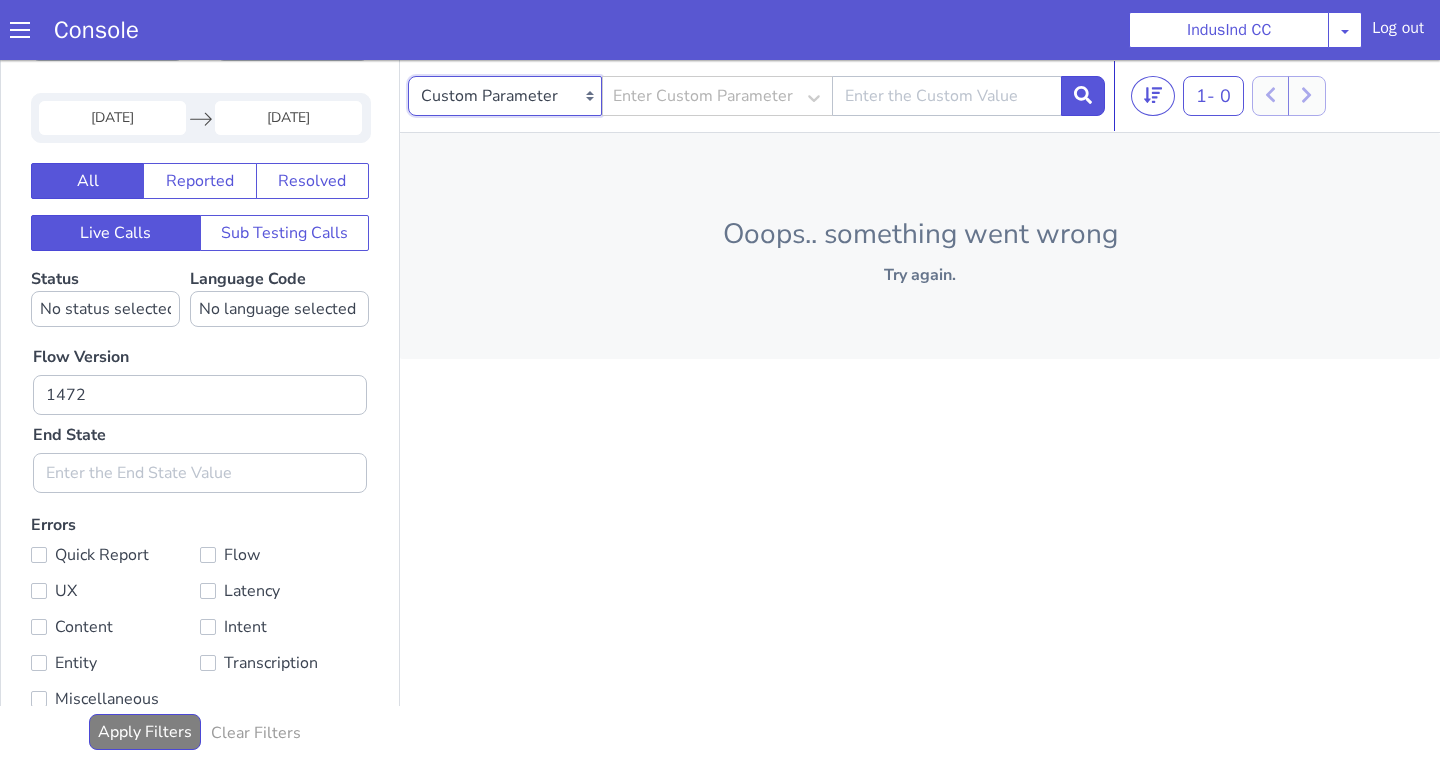 click on "Caller Number Call UUID Custom Parameter" at bounding box center (505, 96) 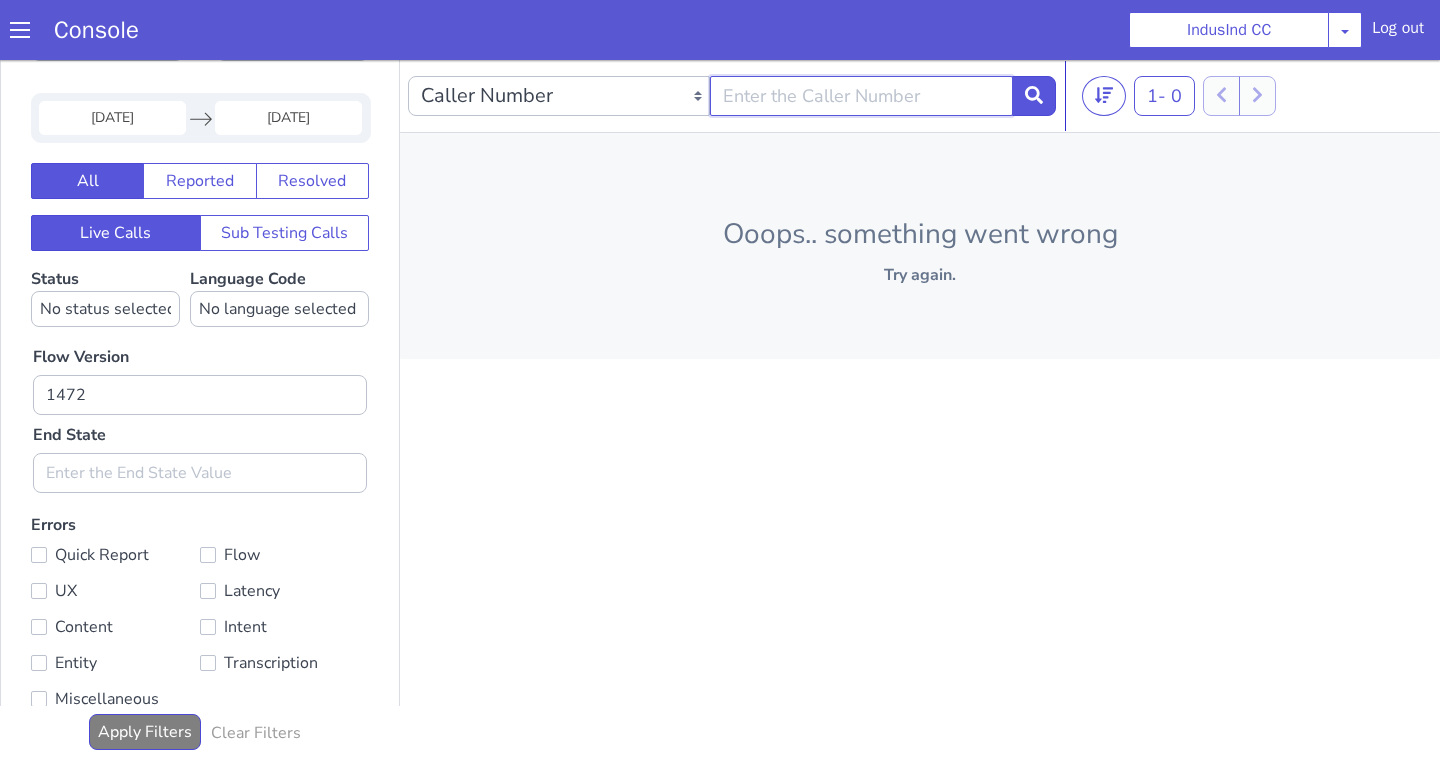 click at bounding box center [861, 96] 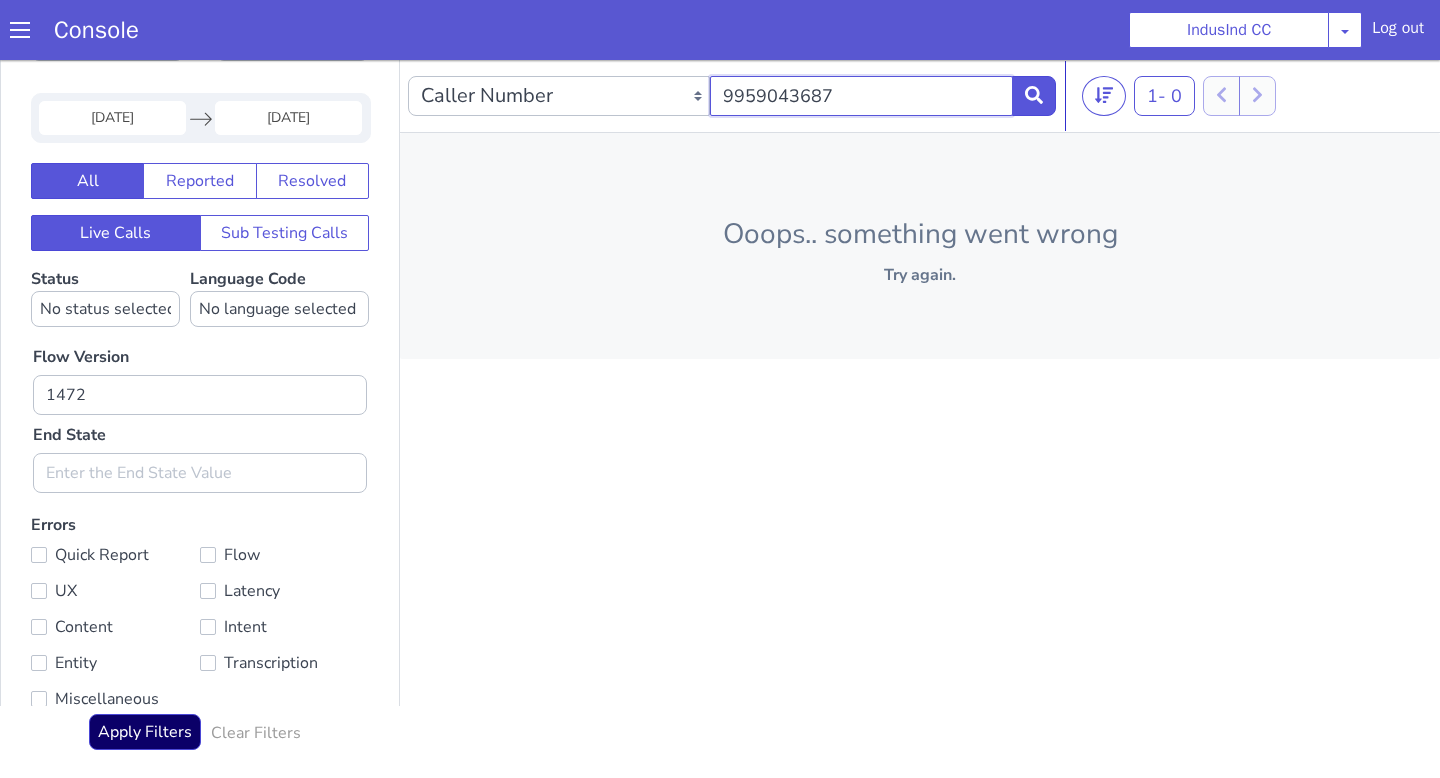 type on "9959043687" 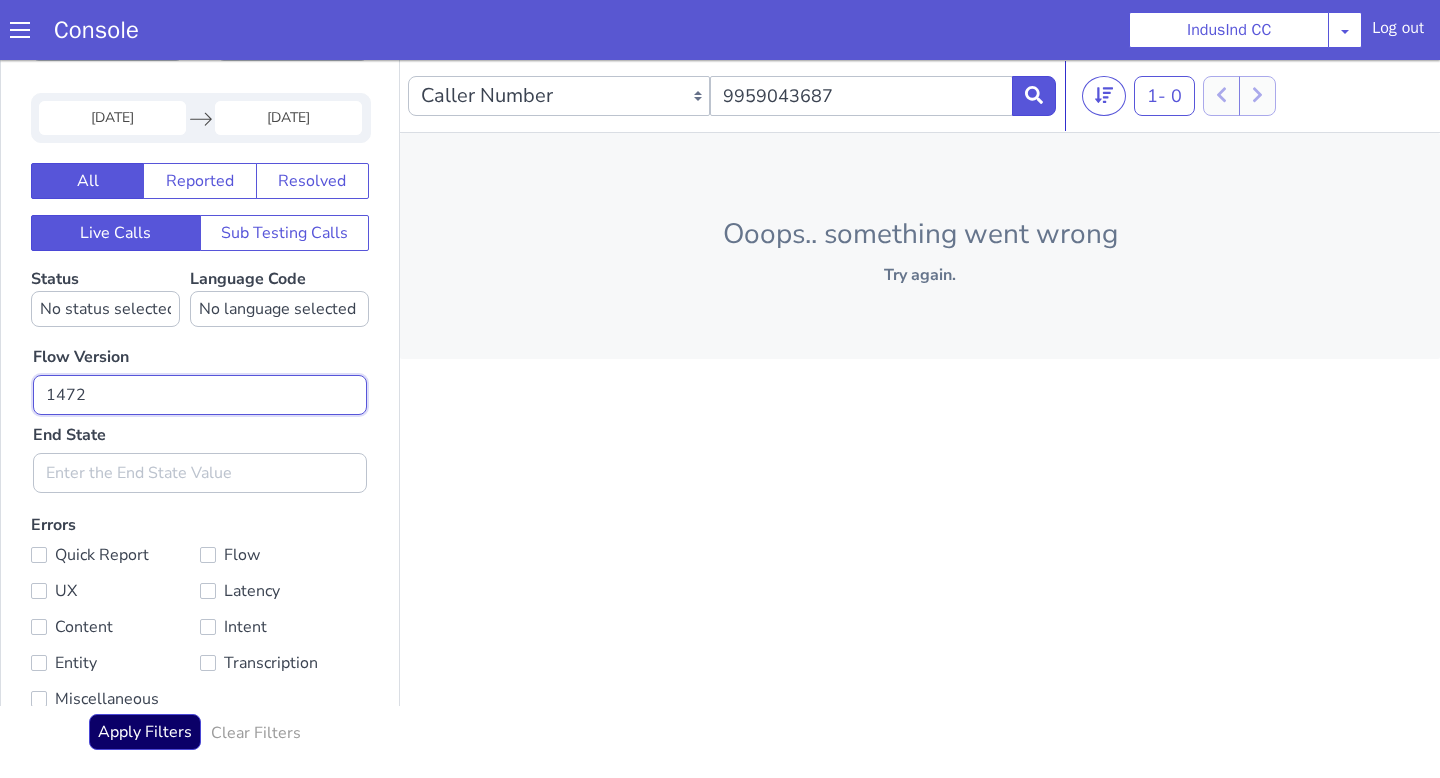 drag, startPoint x: 97, startPoint y: 397, endPoint x: 5, endPoint y: 396, distance: 92.00543 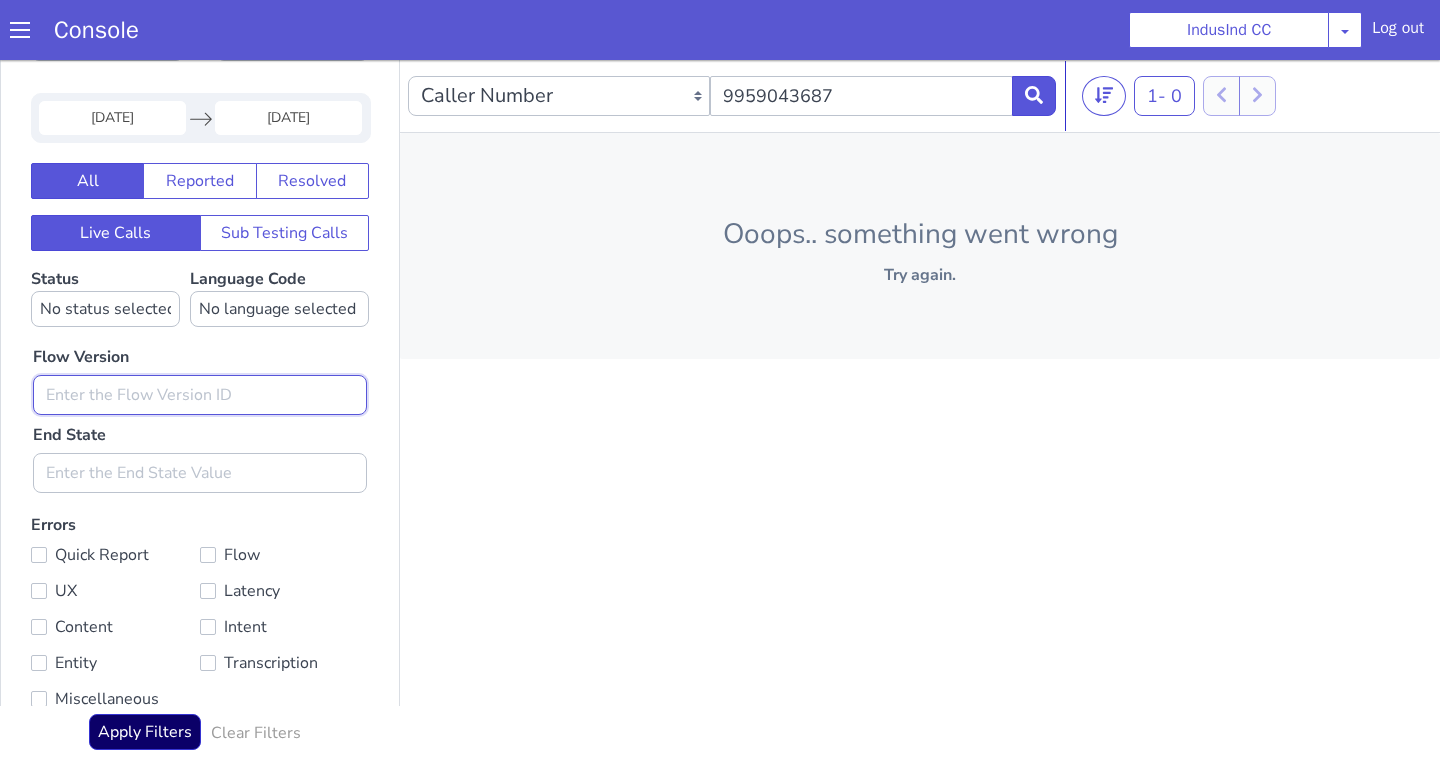 type 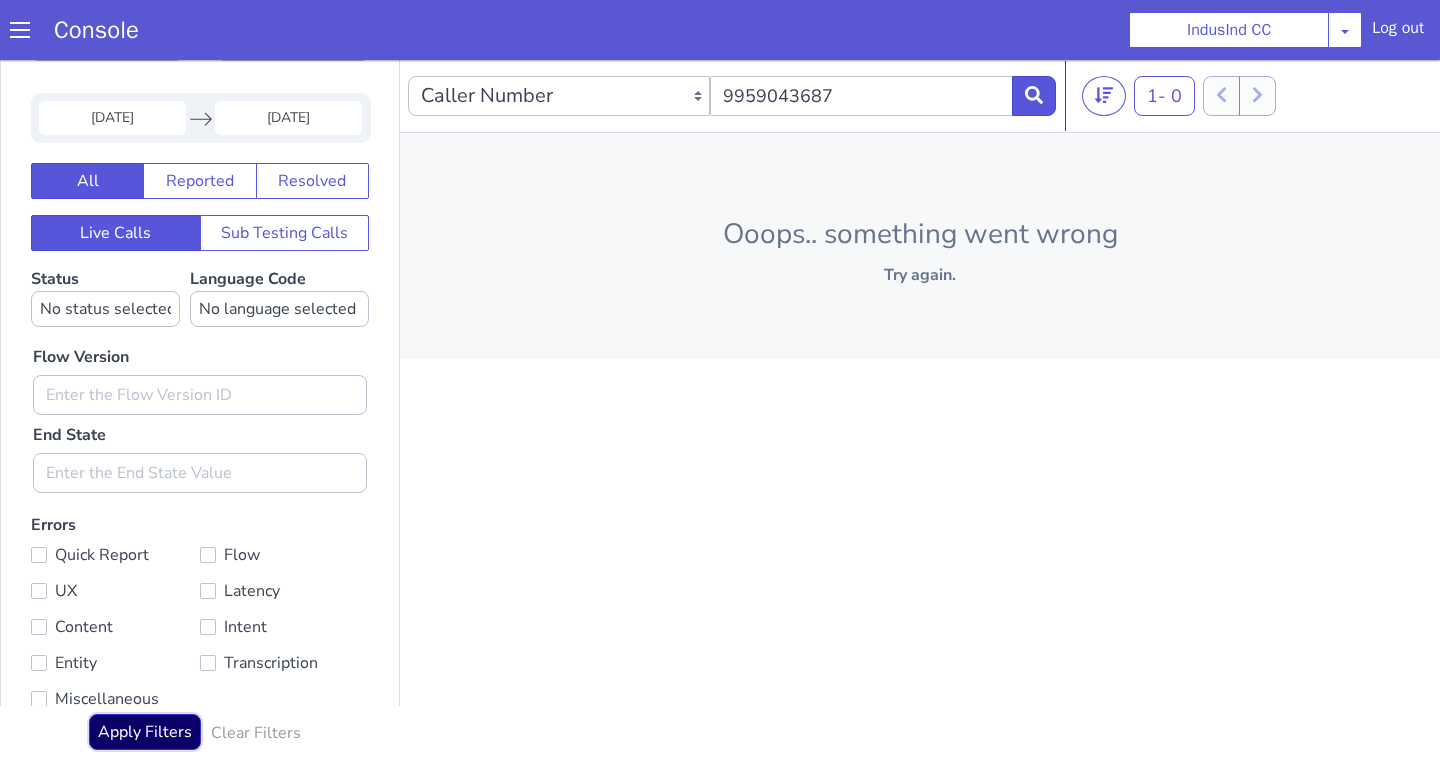 click on "Apply Filters" at bounding box center (145, 732) 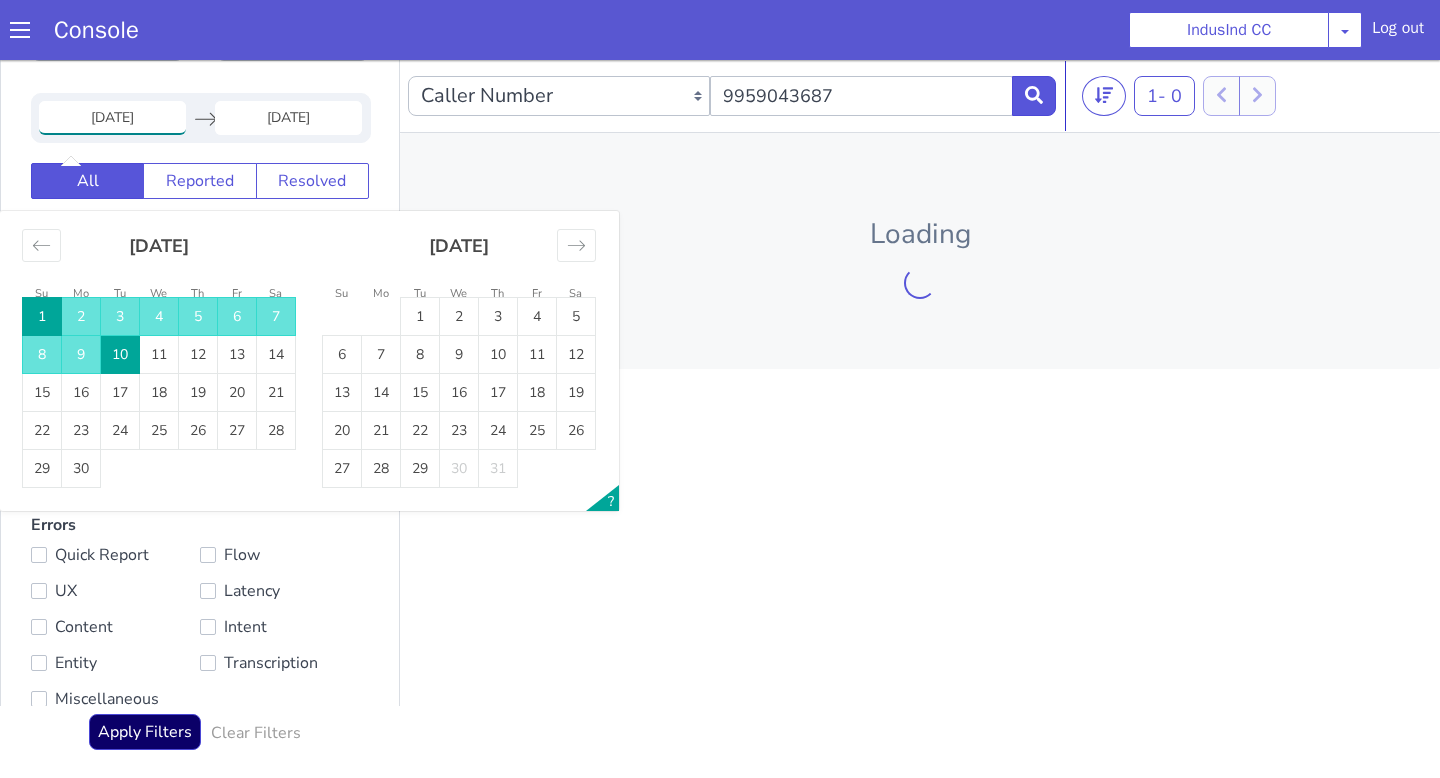 click on "01 Jun 2025" at bounding box center (112, 118) 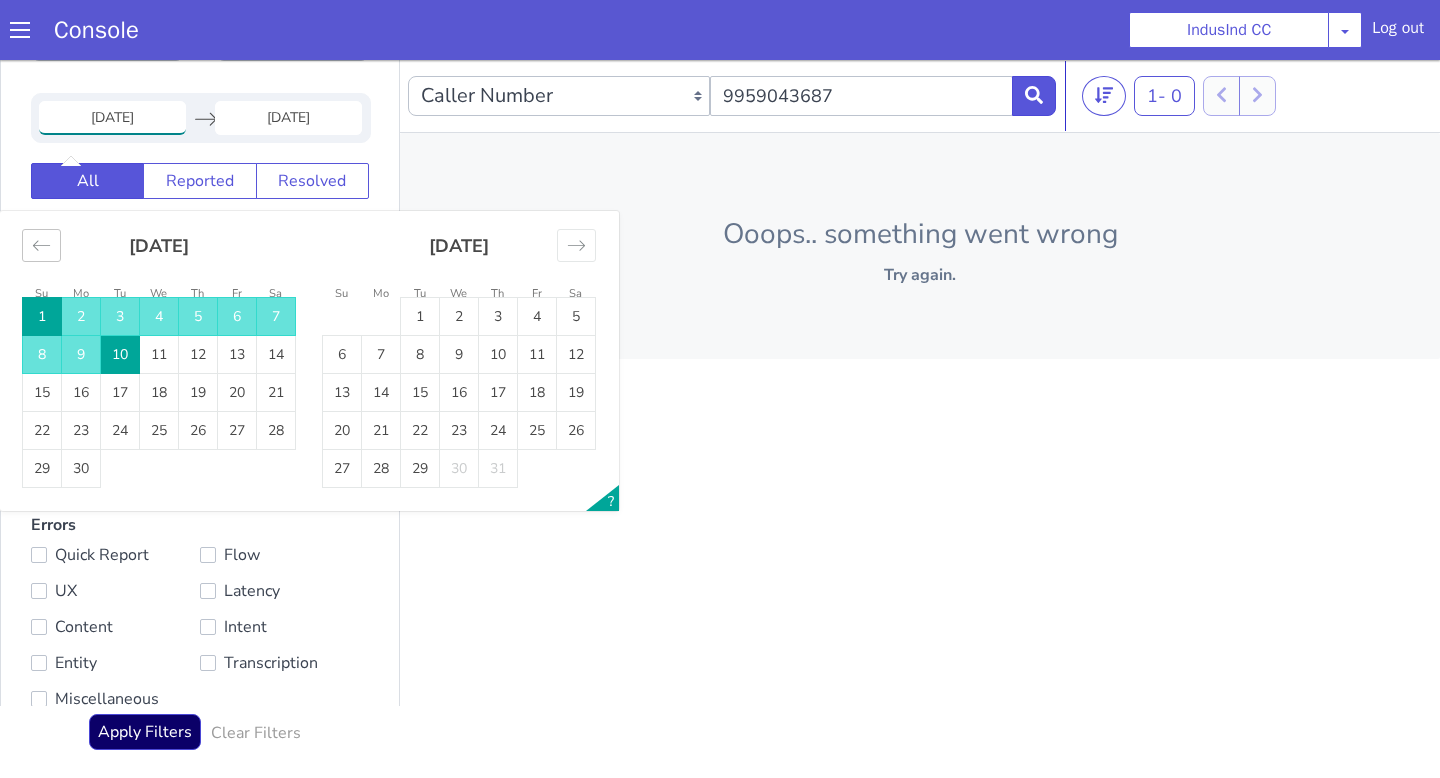 click 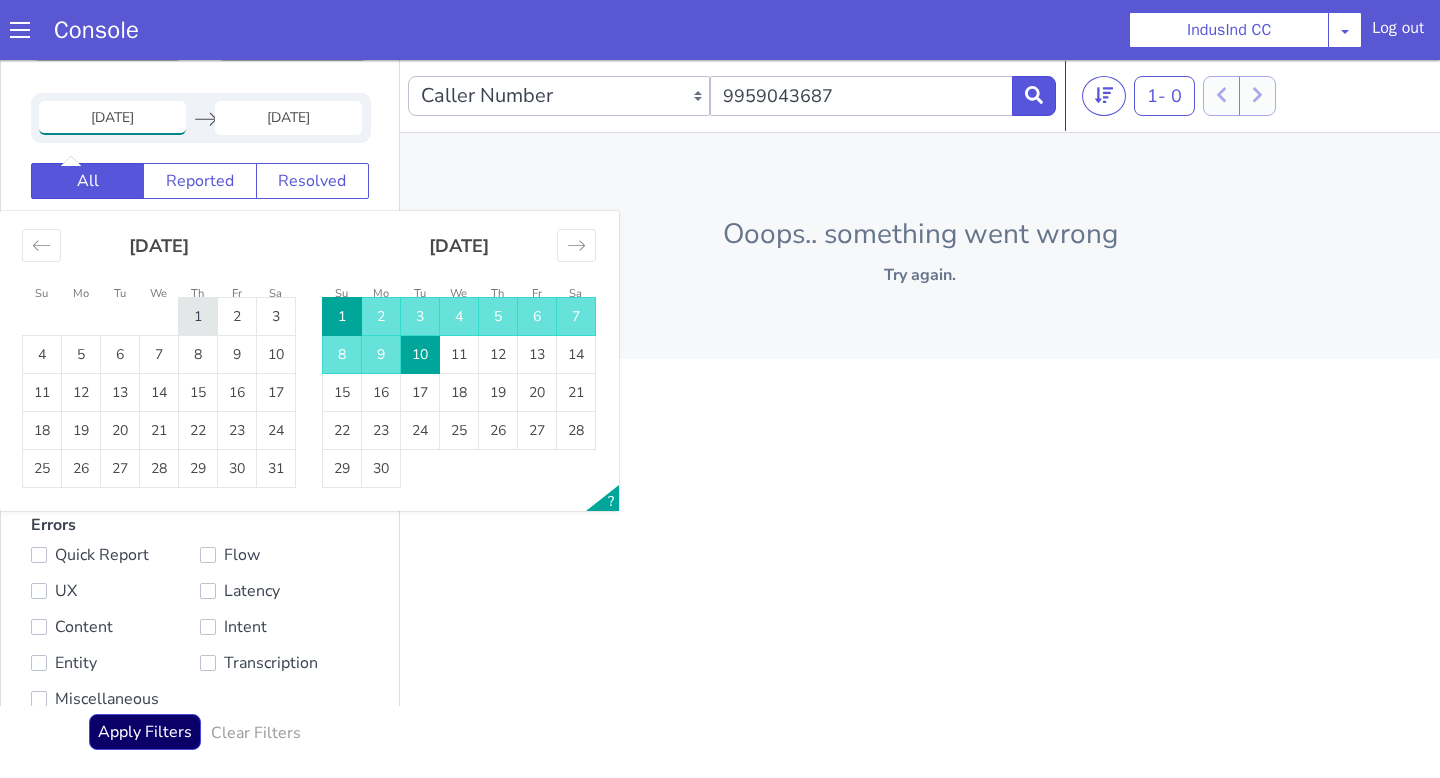 click on "1" at bounding box center (198, 317) 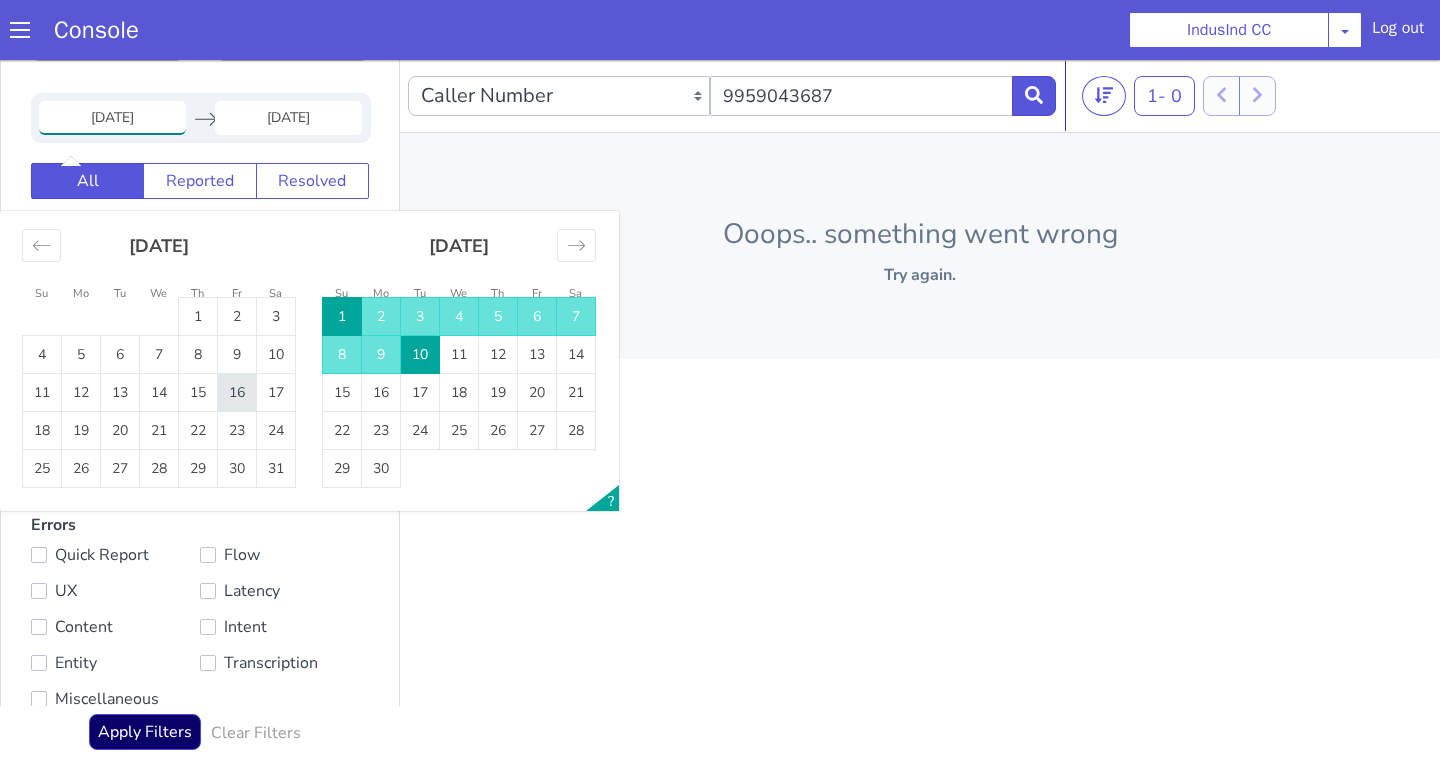 type on "01 May 2025" 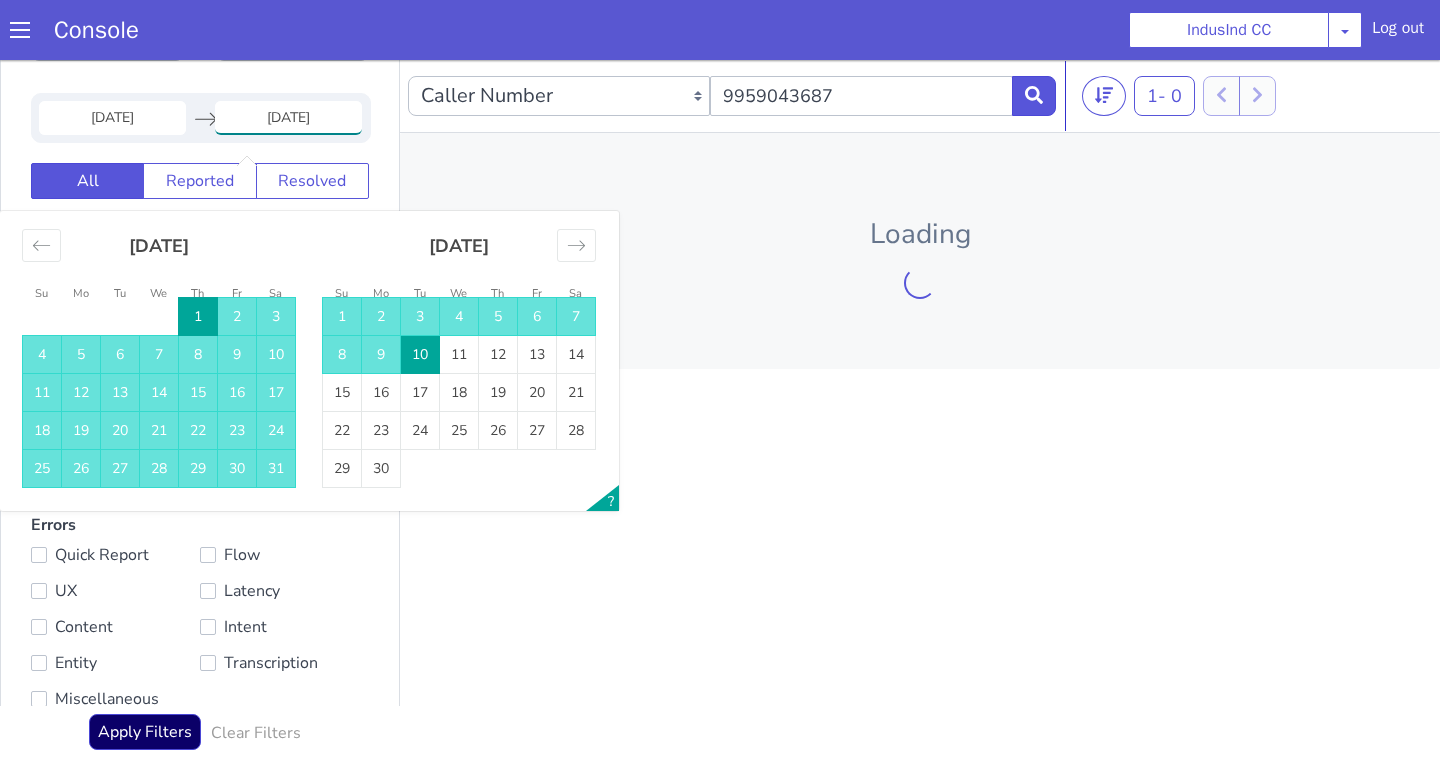 click on "April 2025 1 2 3 4 5 6 7 8 9 10 11 12 13 14 15 16 17 18 19 20 21 22 23 24 25 26 27 28 29 30 May 2025 1 2 3 4 5 6 7 8 9 10 11 12 13 14 15 16 17 18 19 20 21 22 23 24 25 26 27 28 29 30 31 June 2025 1 2 3 4 5 6 7 8 9 10 11 12 13 14 15 16 17 18 19 20 21 22 23 24 25 26 27 28 29 30 July 2025 1 2 3 4 5 6 7 8 9 10 11 12 13 14 15 16 17 18 19 20 21 22 23 24 25 26 27 28 29 30 31" at bounding box center [309, 361] 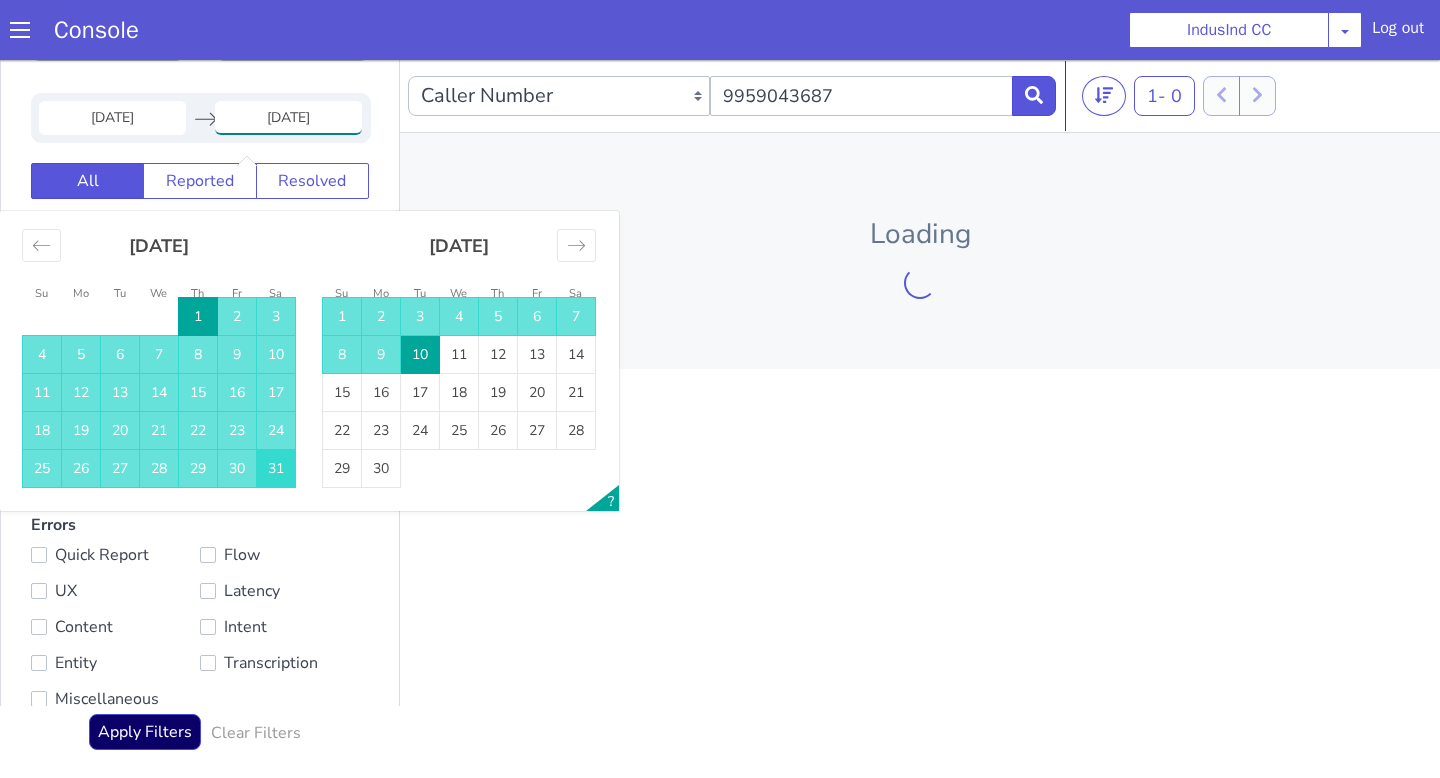 click on "31" at bounding box center [276, 469] 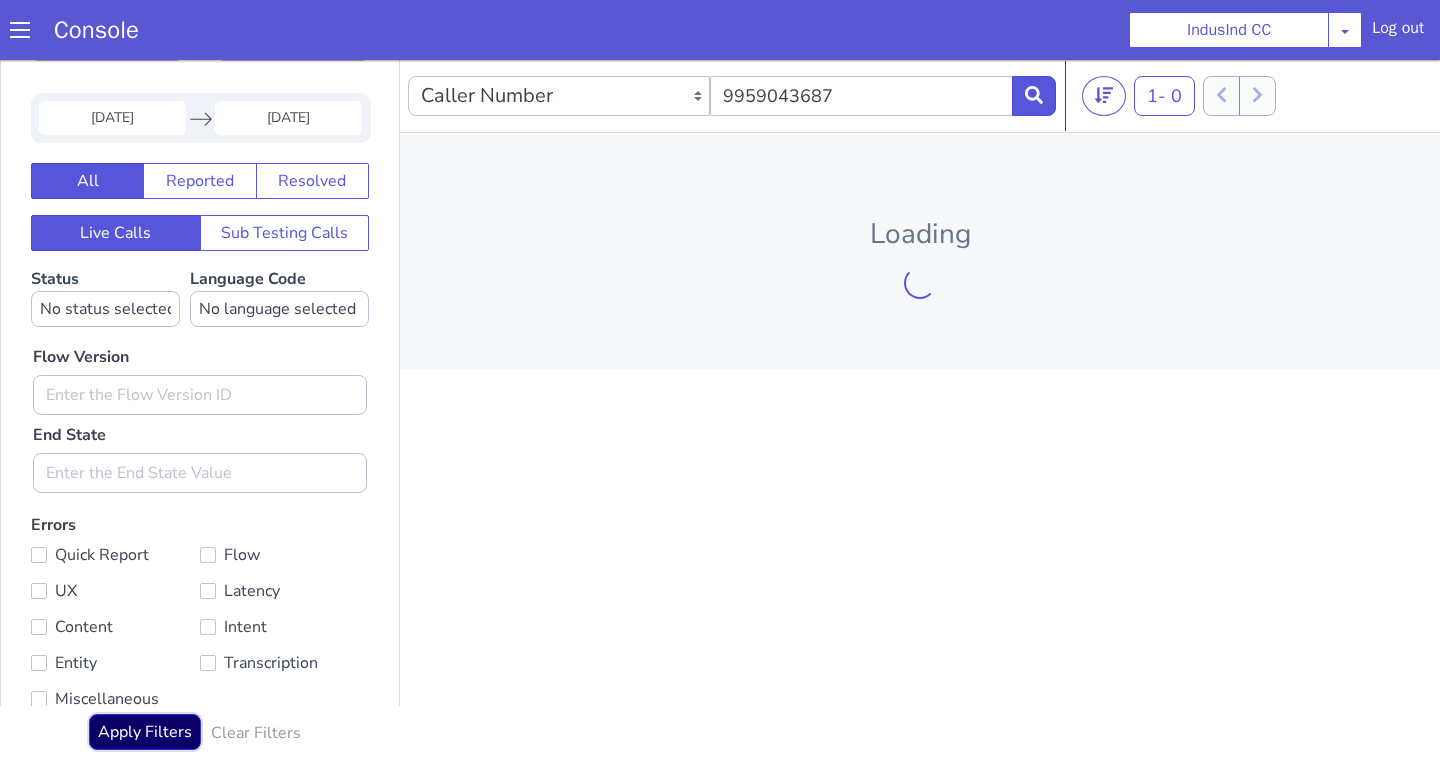 click on "Apply Filters" at bounding box center [145, 732] 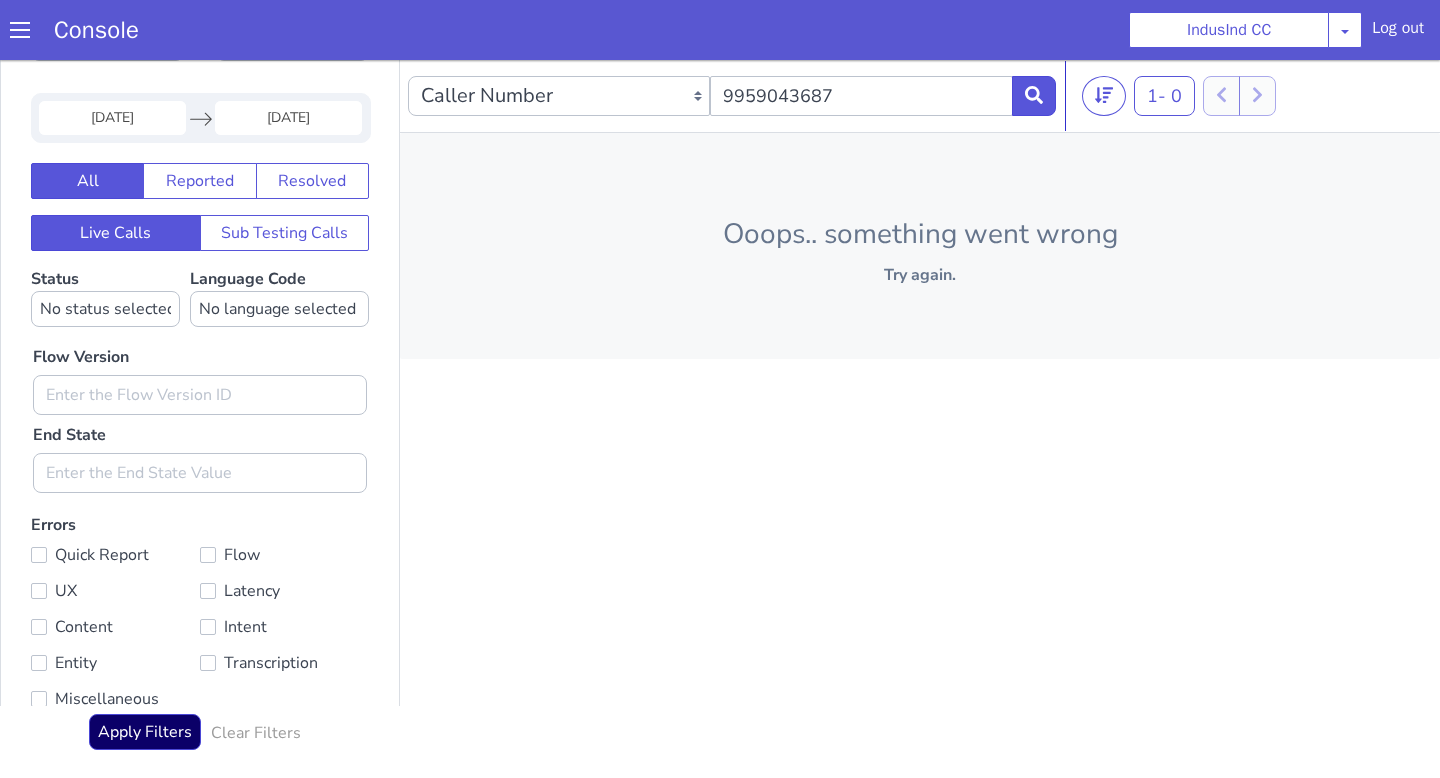 click on "01 May 2025" at bounding box center (112, 118) 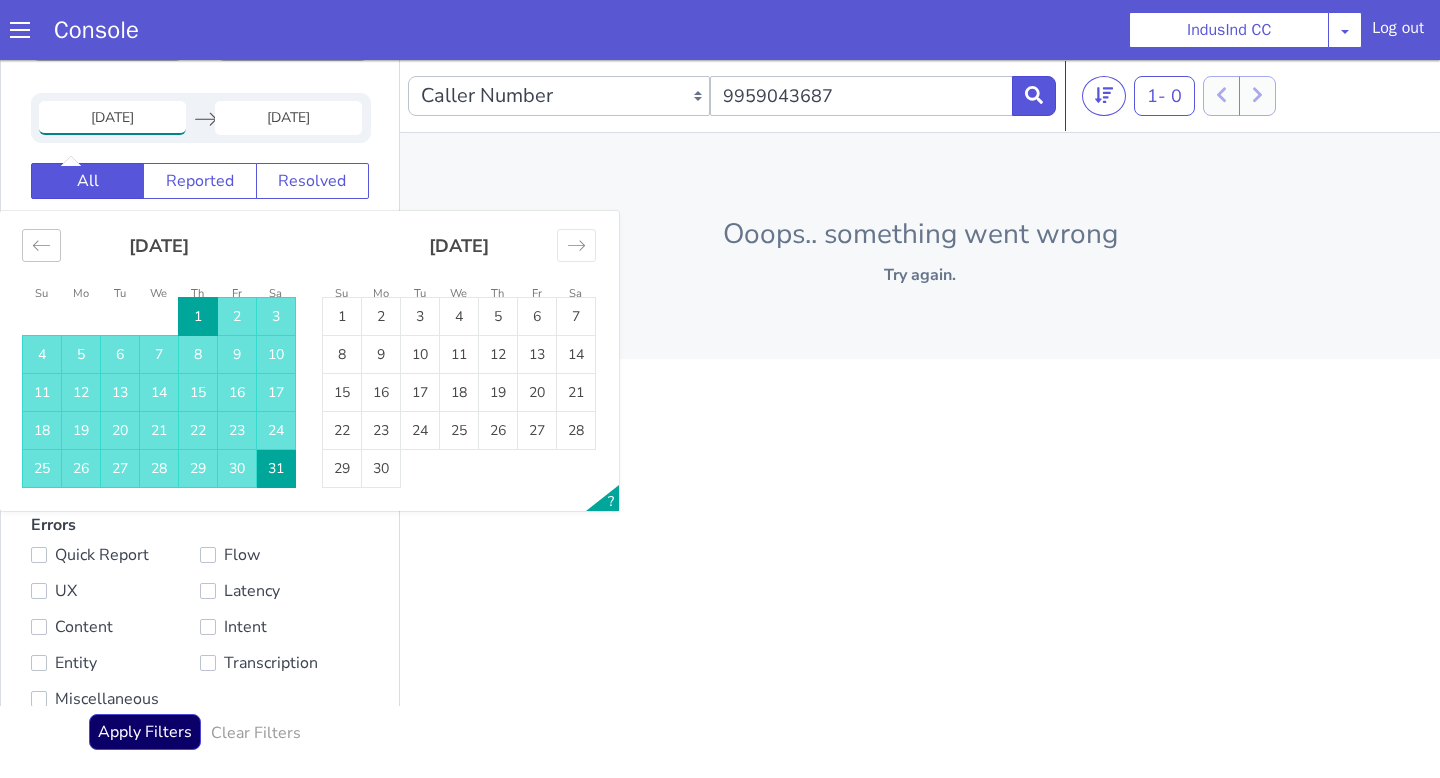 click 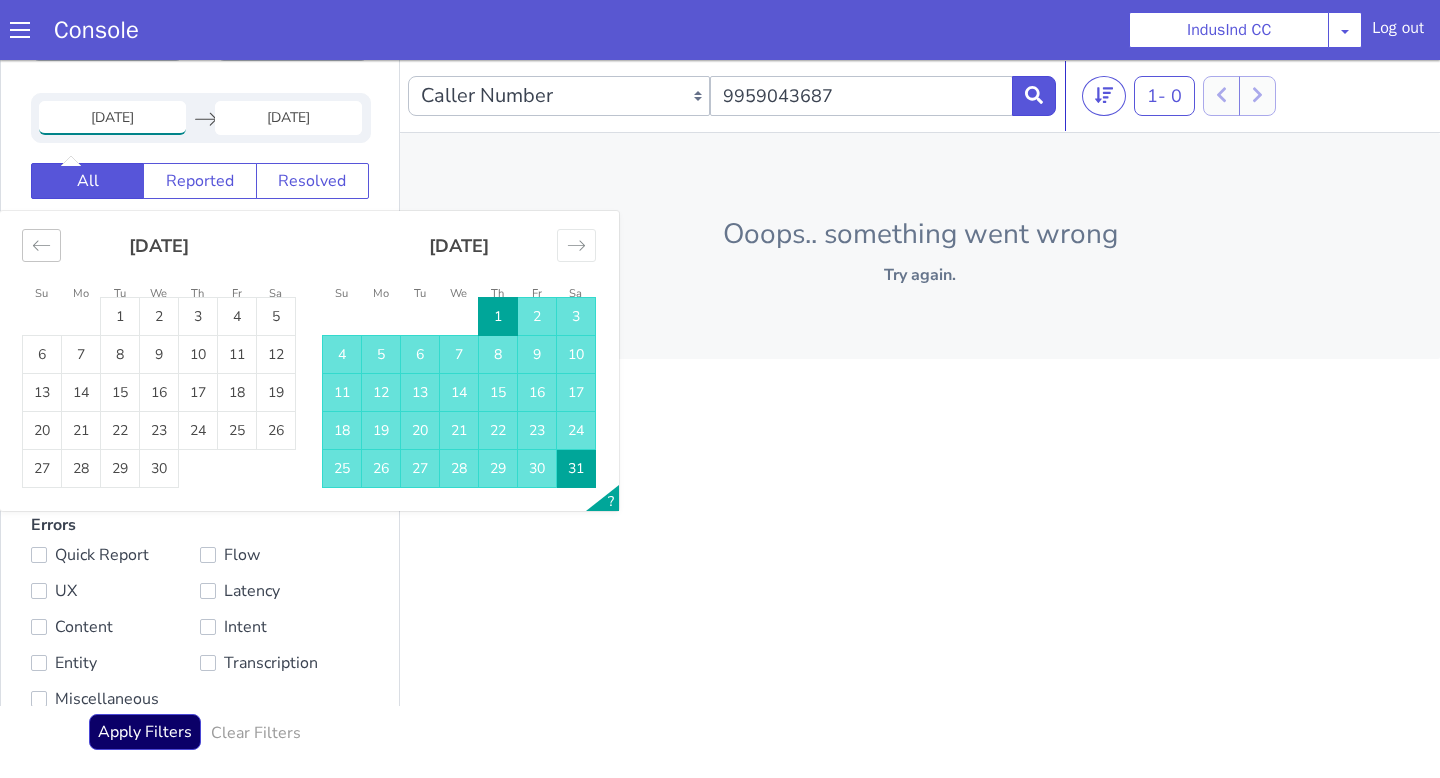 click 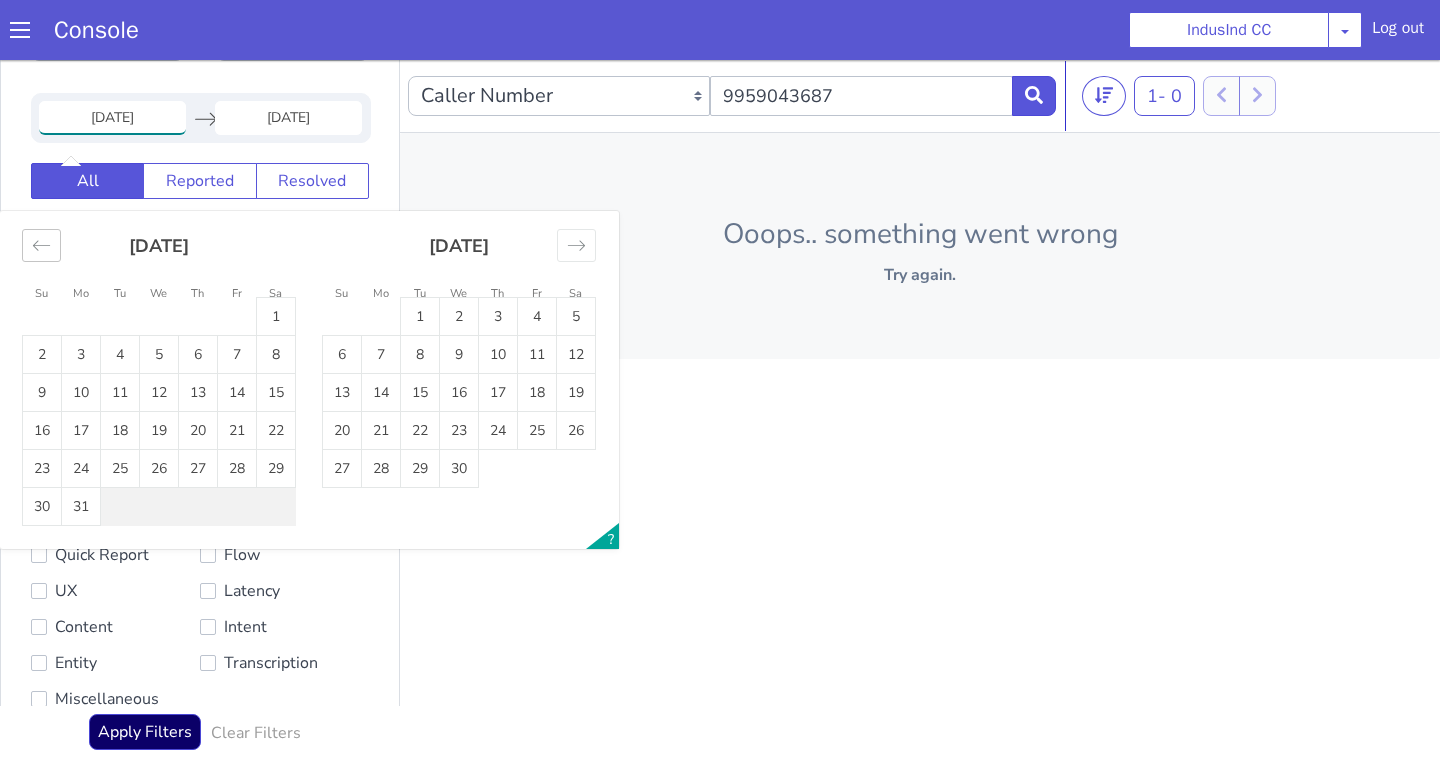 click 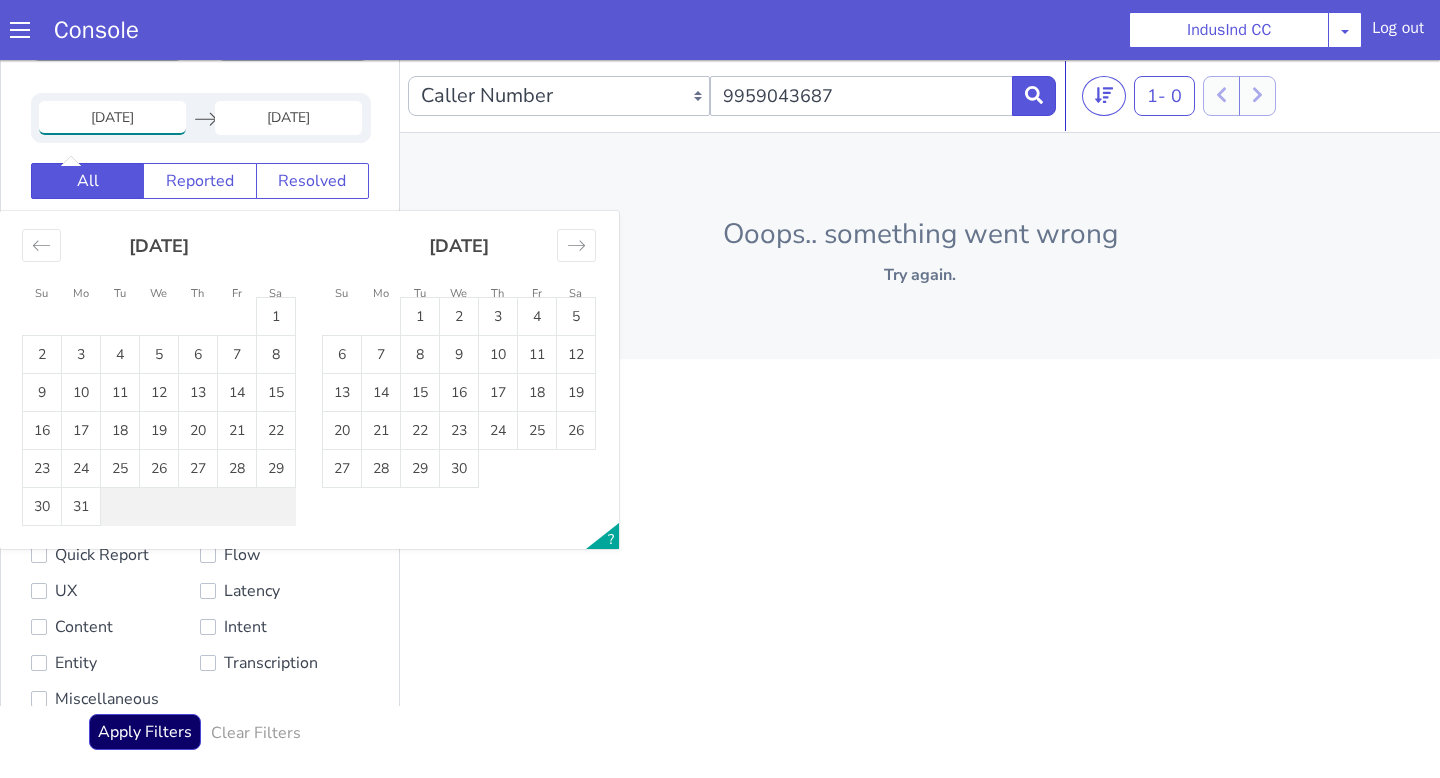 click on "Ooops.. something went wrong Try again." at bounding box center [920, 246] 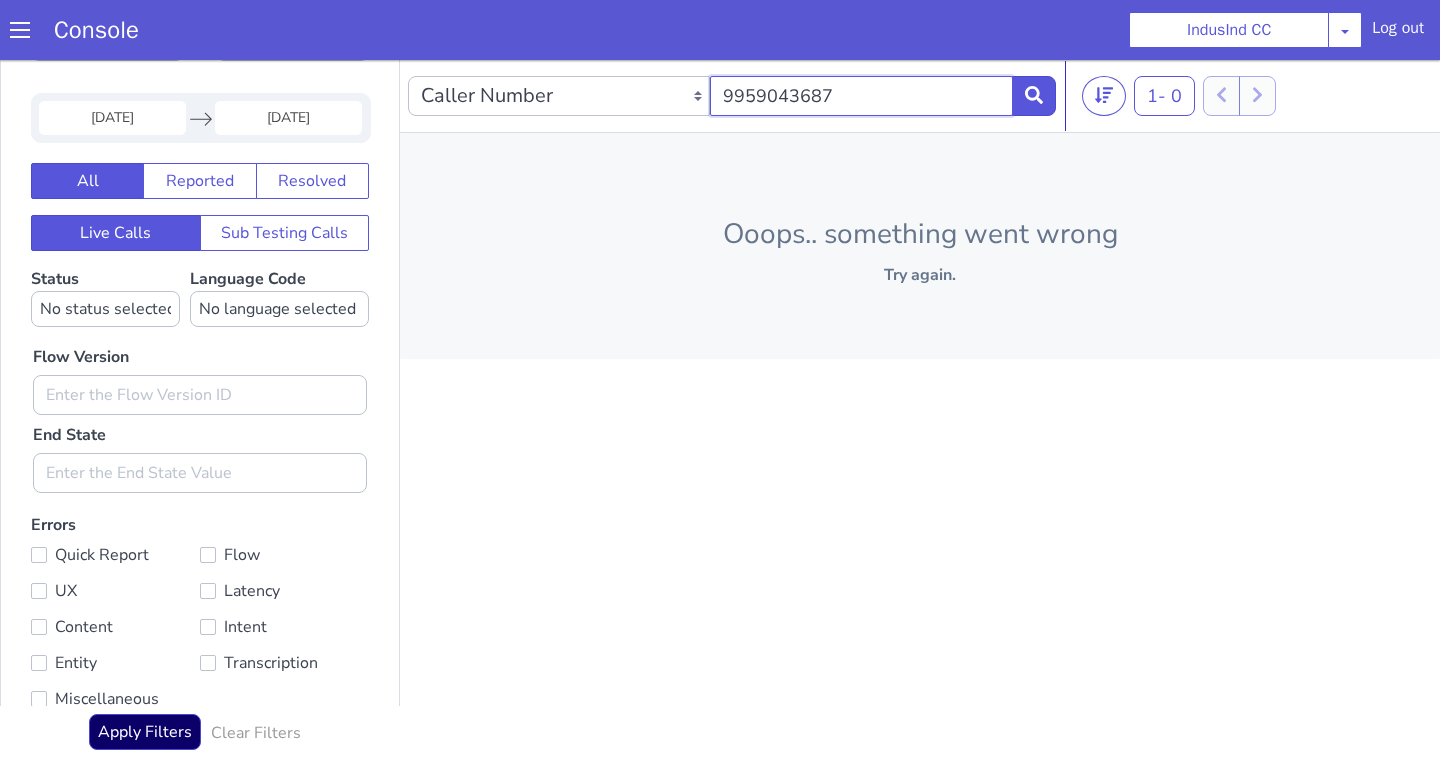 drag, startPoint x: 835, startPoint y: 97, endPoint x: 732, endPoint y: 96, distance: 103.00485 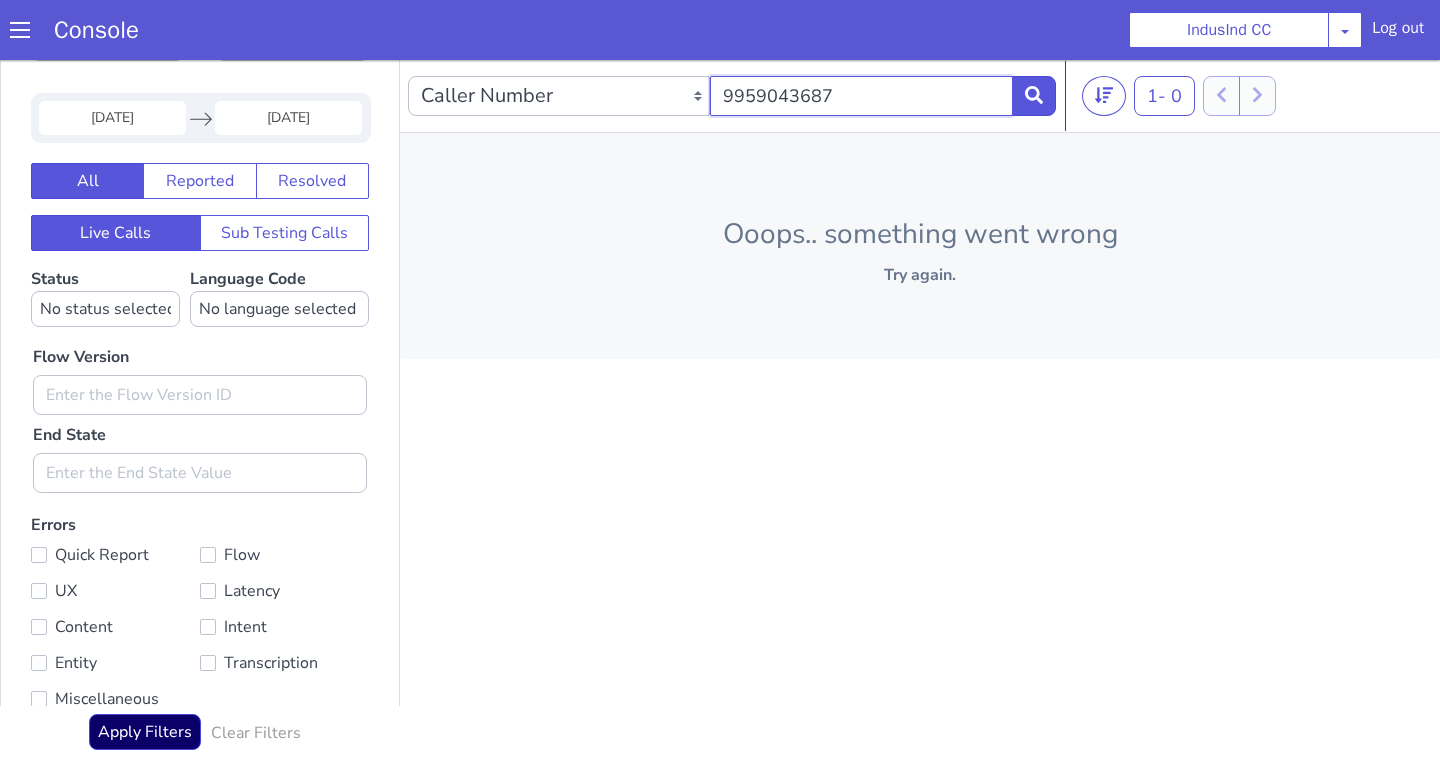 drag, startPoint x: 842, startPoint y: 98, endPoint x: 713, endPoint y: 96, distance: 129.0155 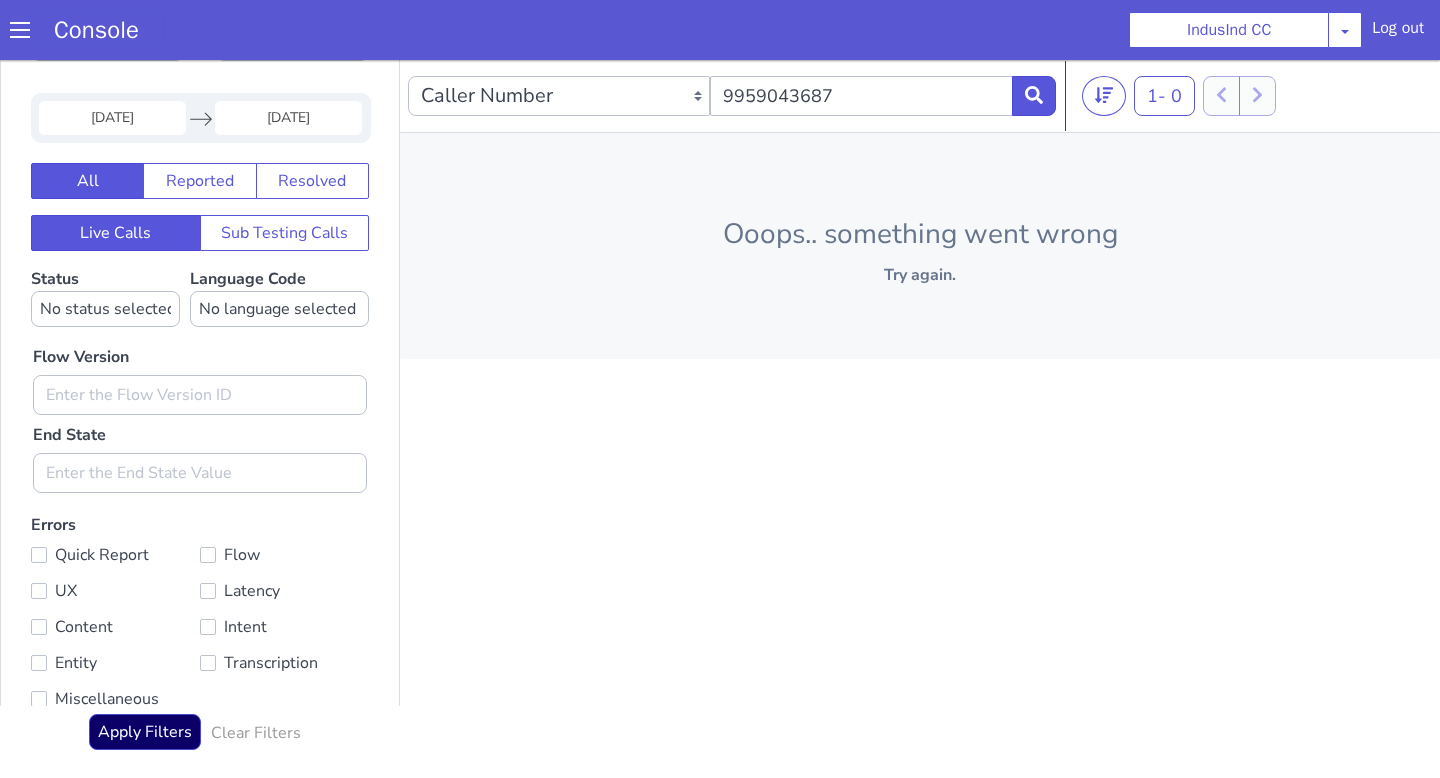 click on "Console" at bounding box center (96, 30) 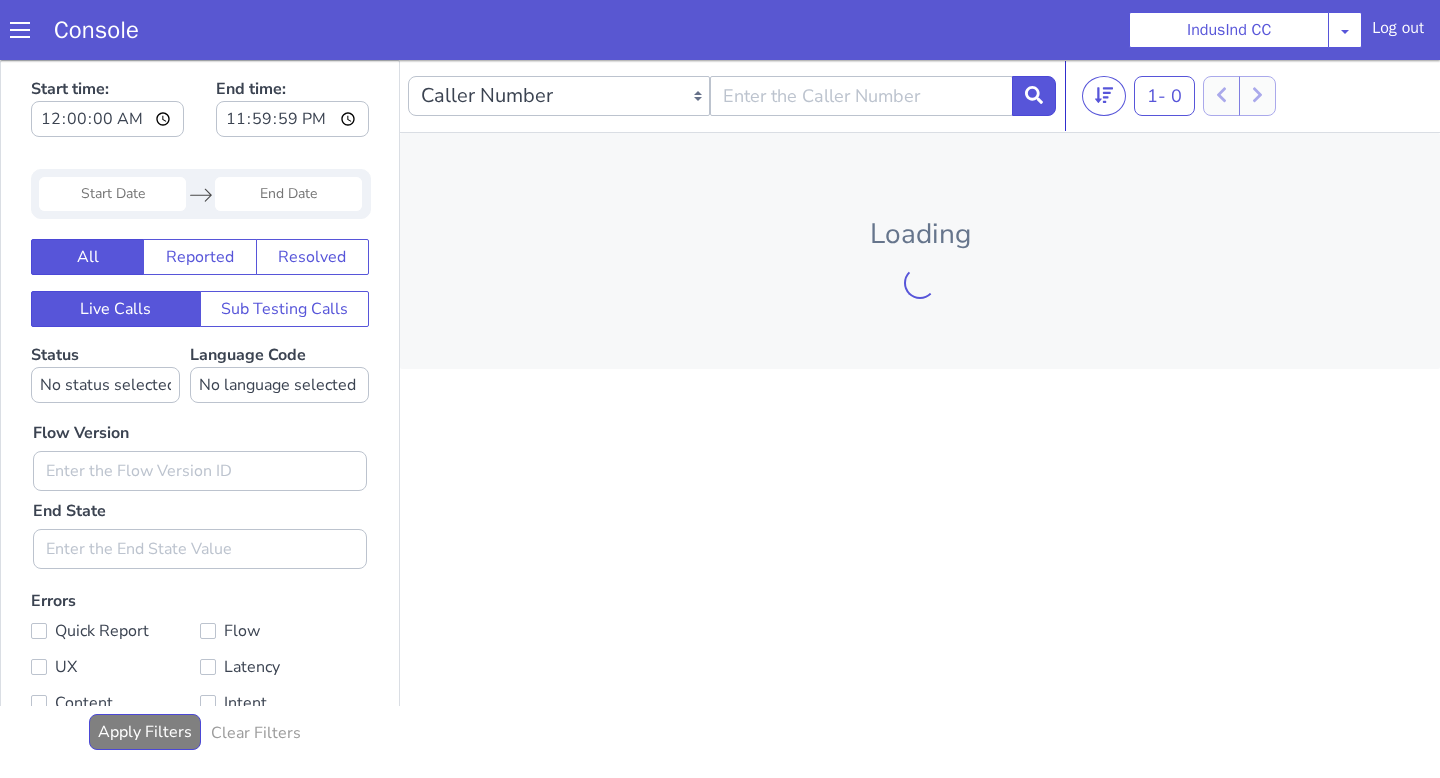scroll, scrollTop: 0, scrollLeft: 0, axis: both 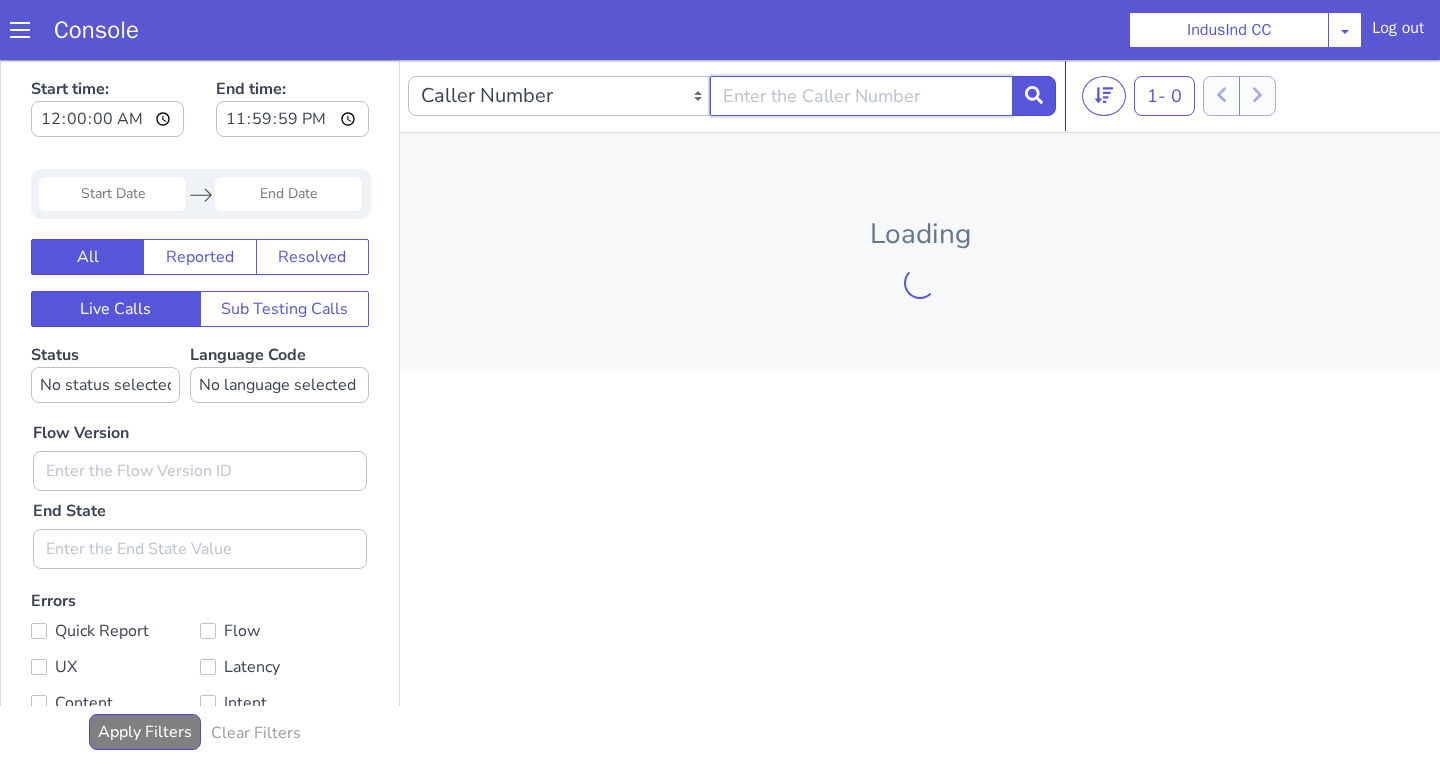 click at bounding box center [1006, -119] 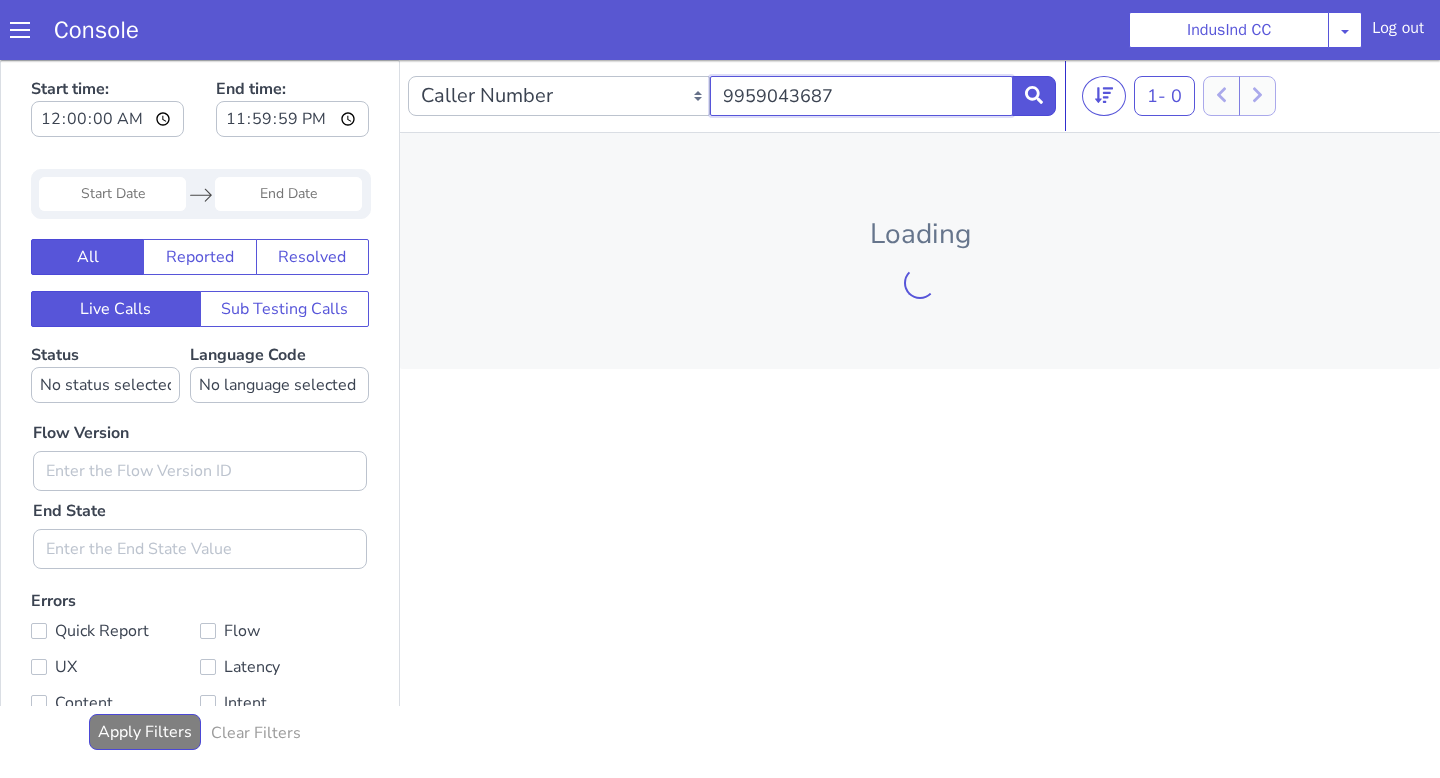 type on "9959043687" 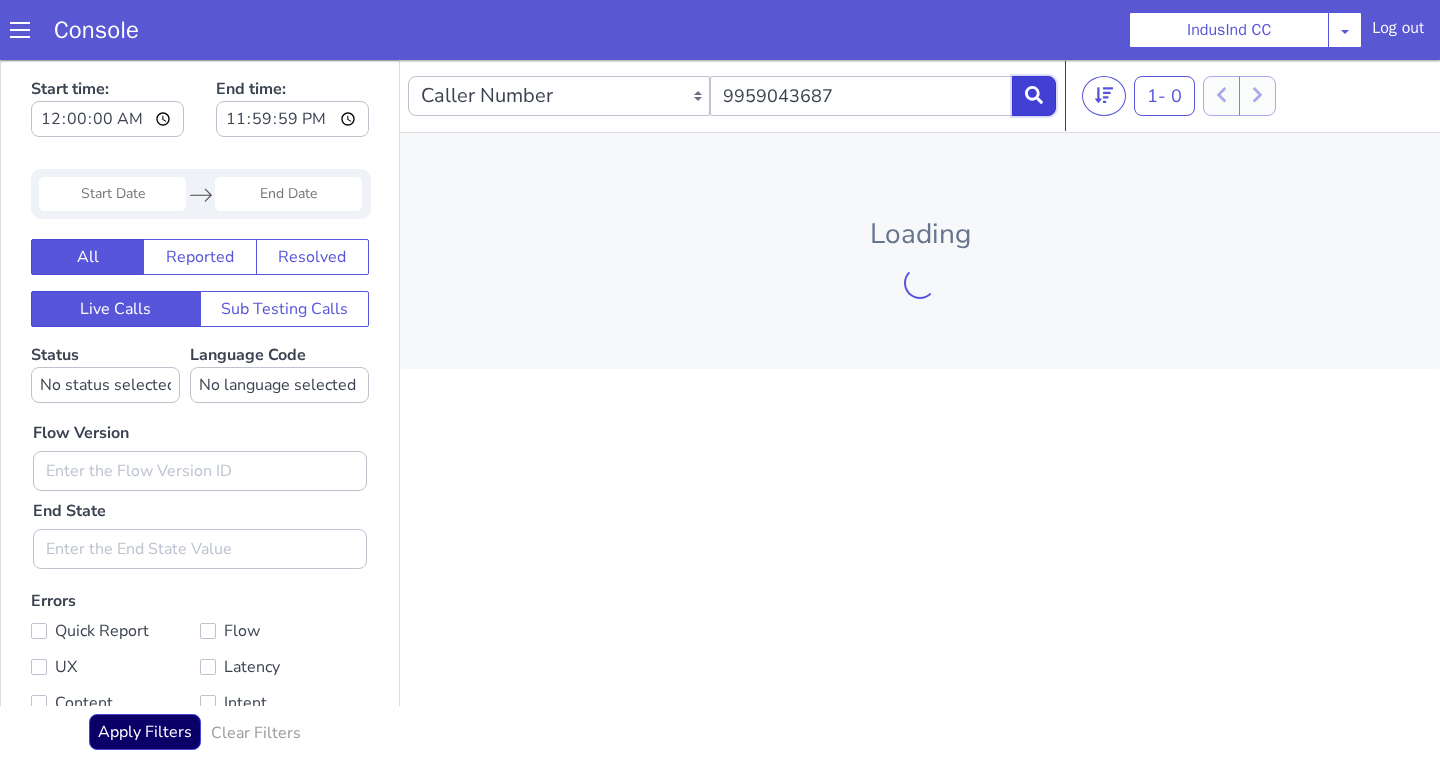 click 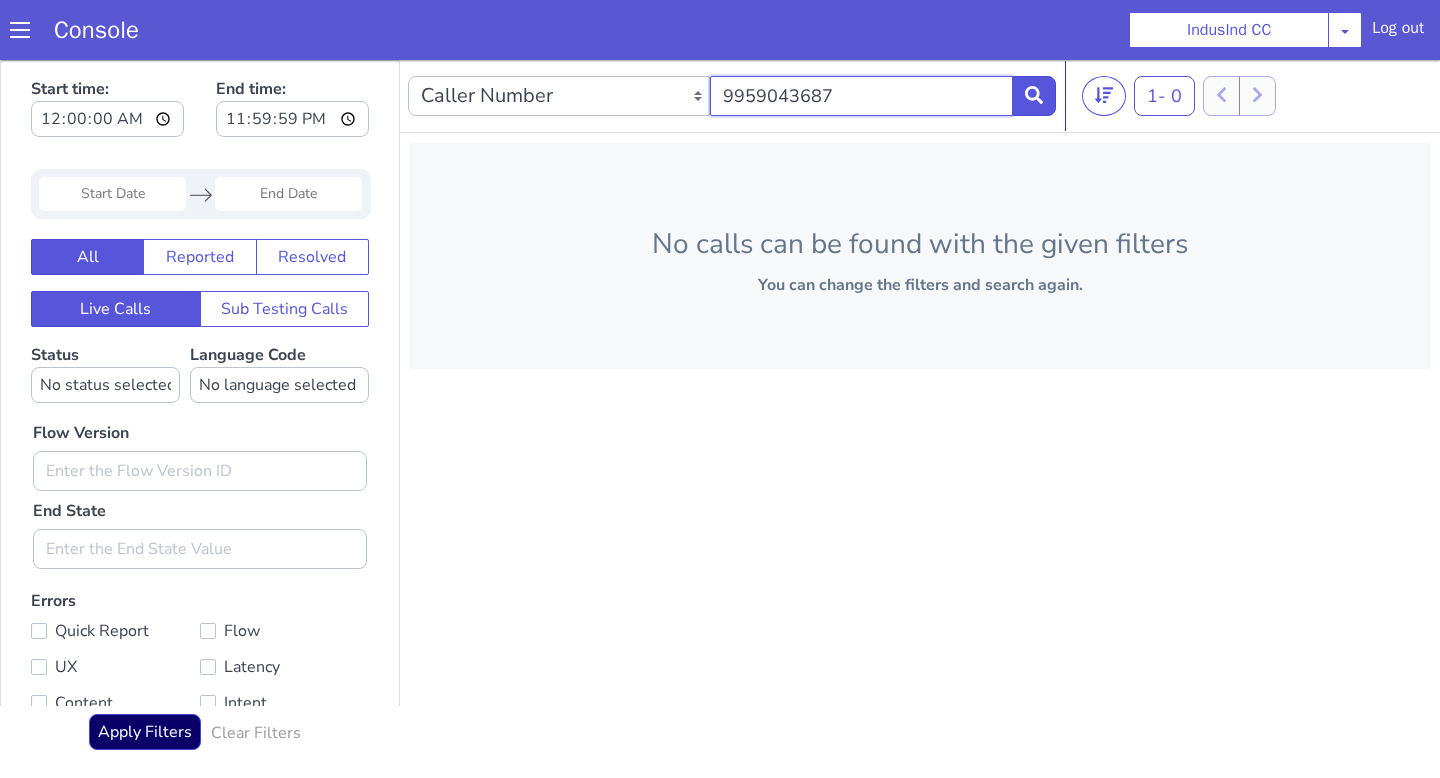 click on "9959043687" at bounding box center [1381, -341] 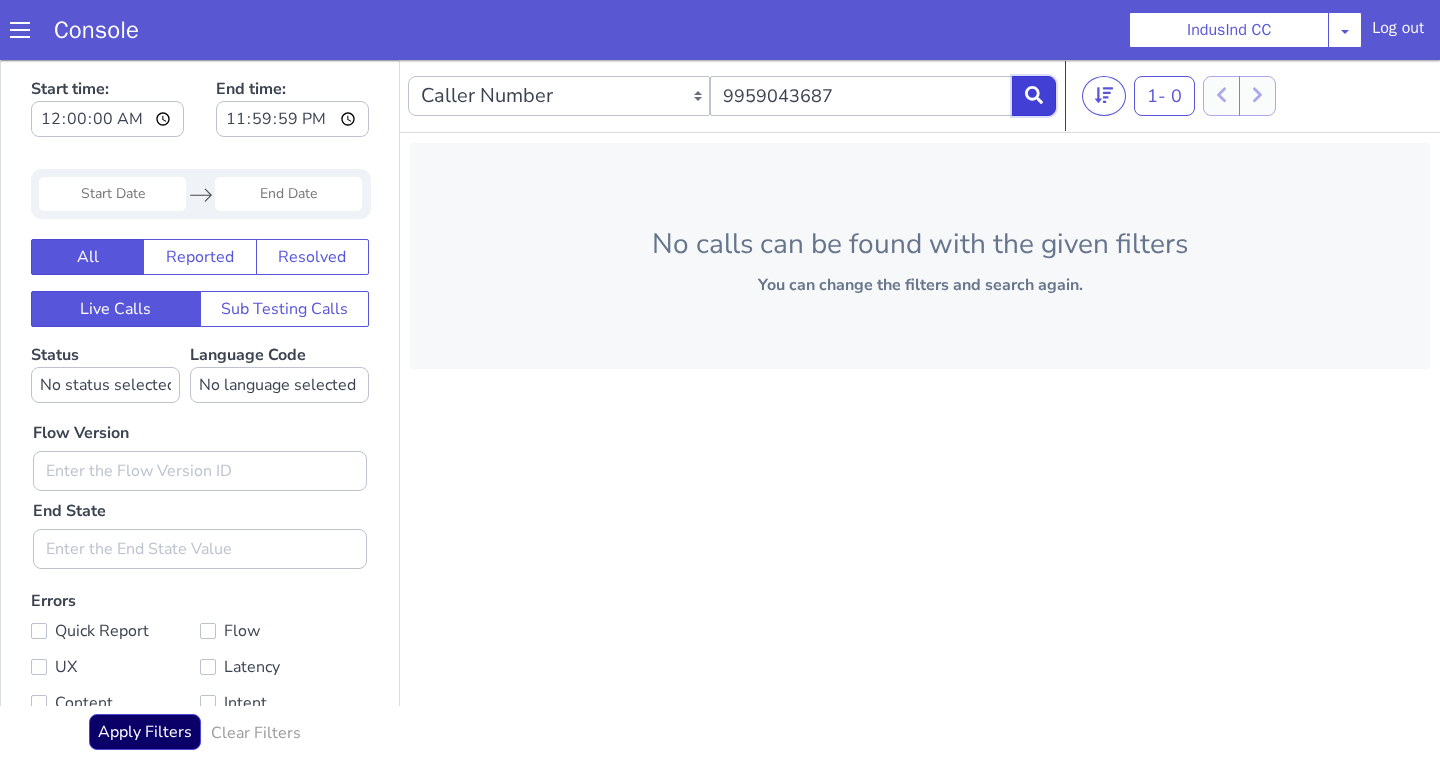 click at bounding box center [1179, -119] 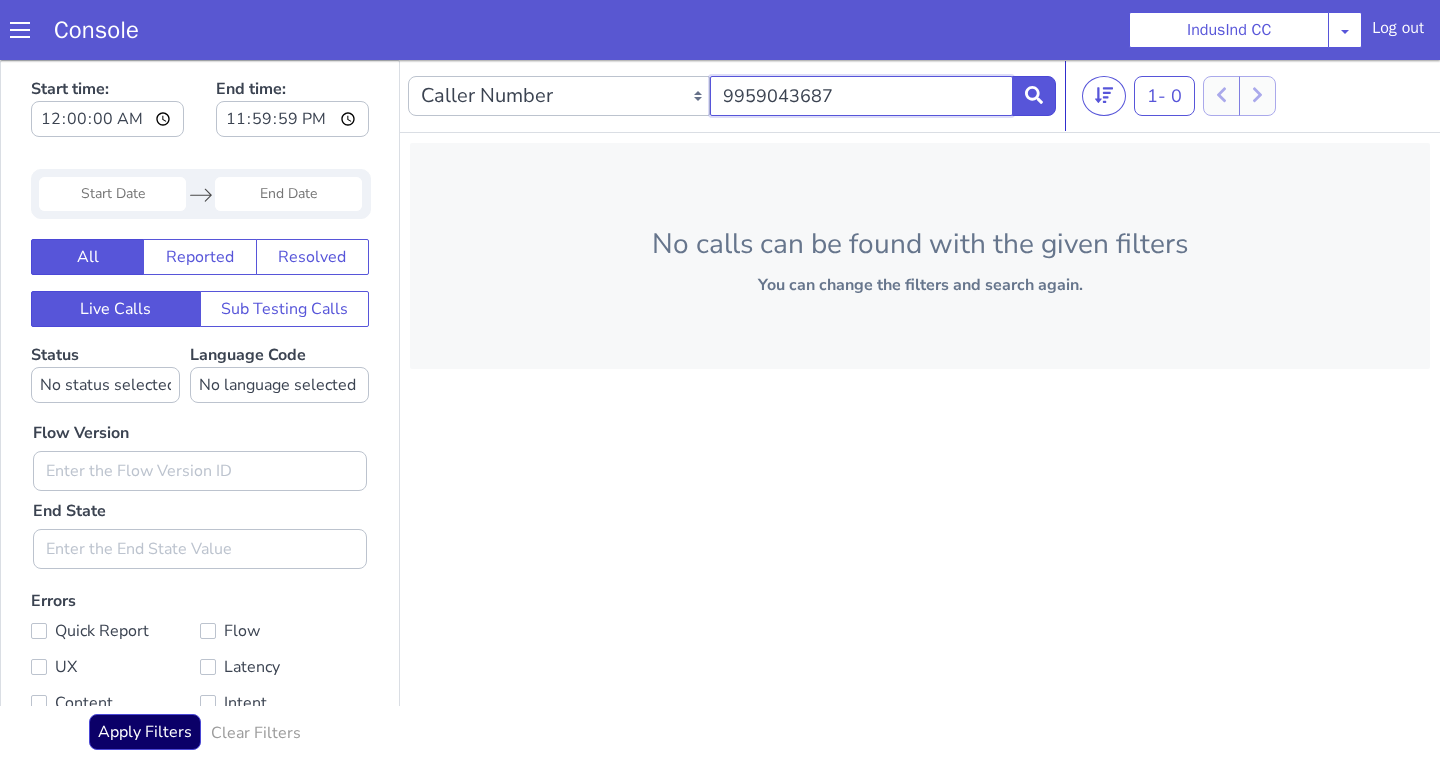 click on "9959043687" at bounding box center (941, -41) 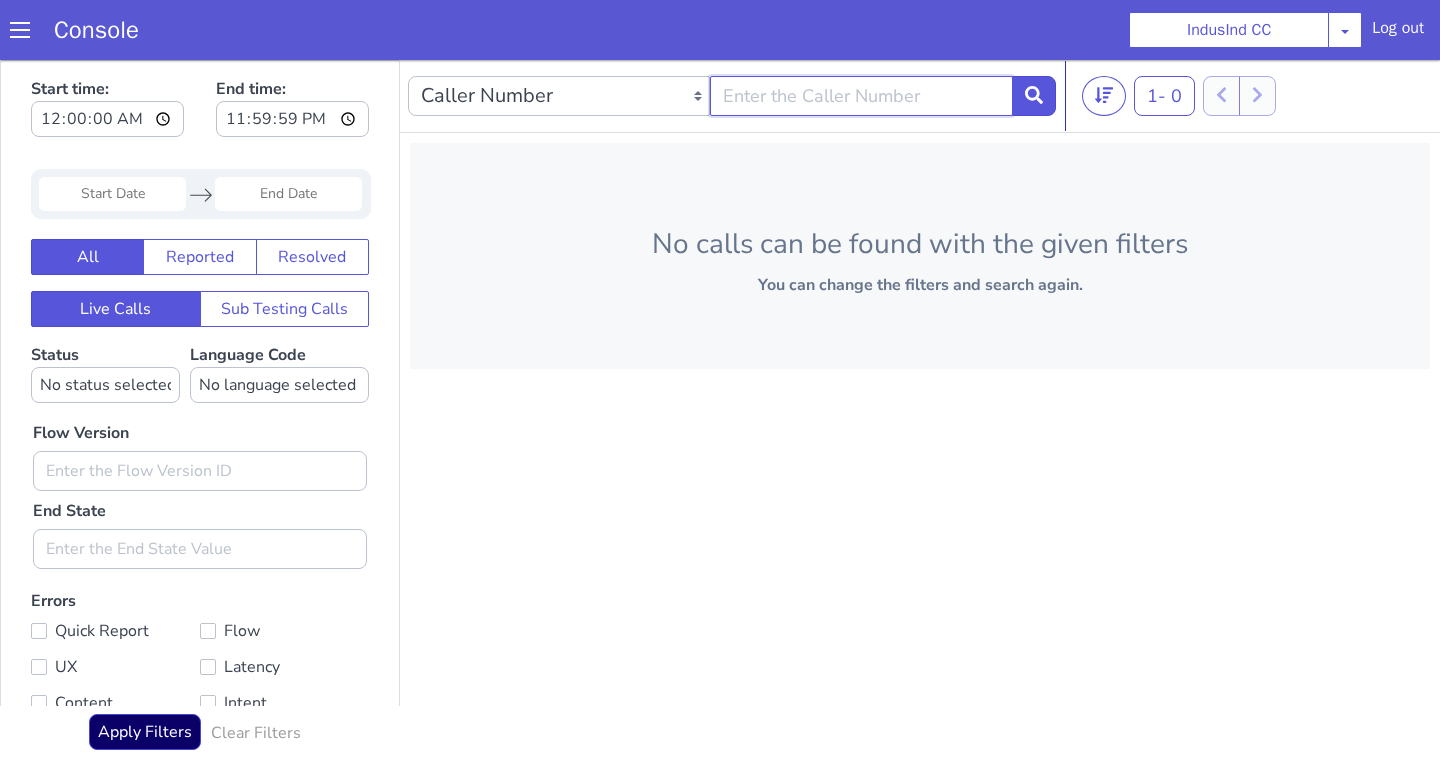 click at bounding box center [1006, -119] 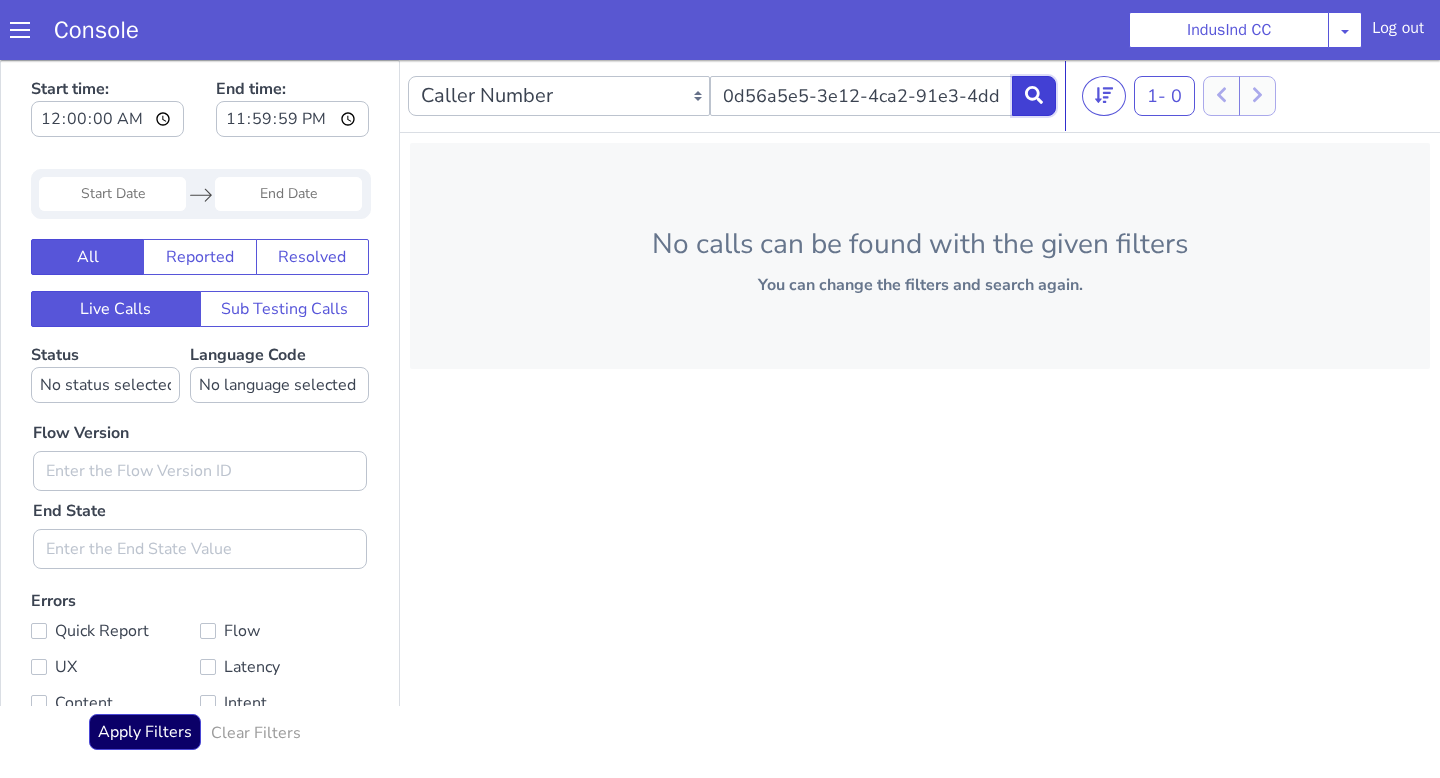 click at bounding box center [1143, -79] 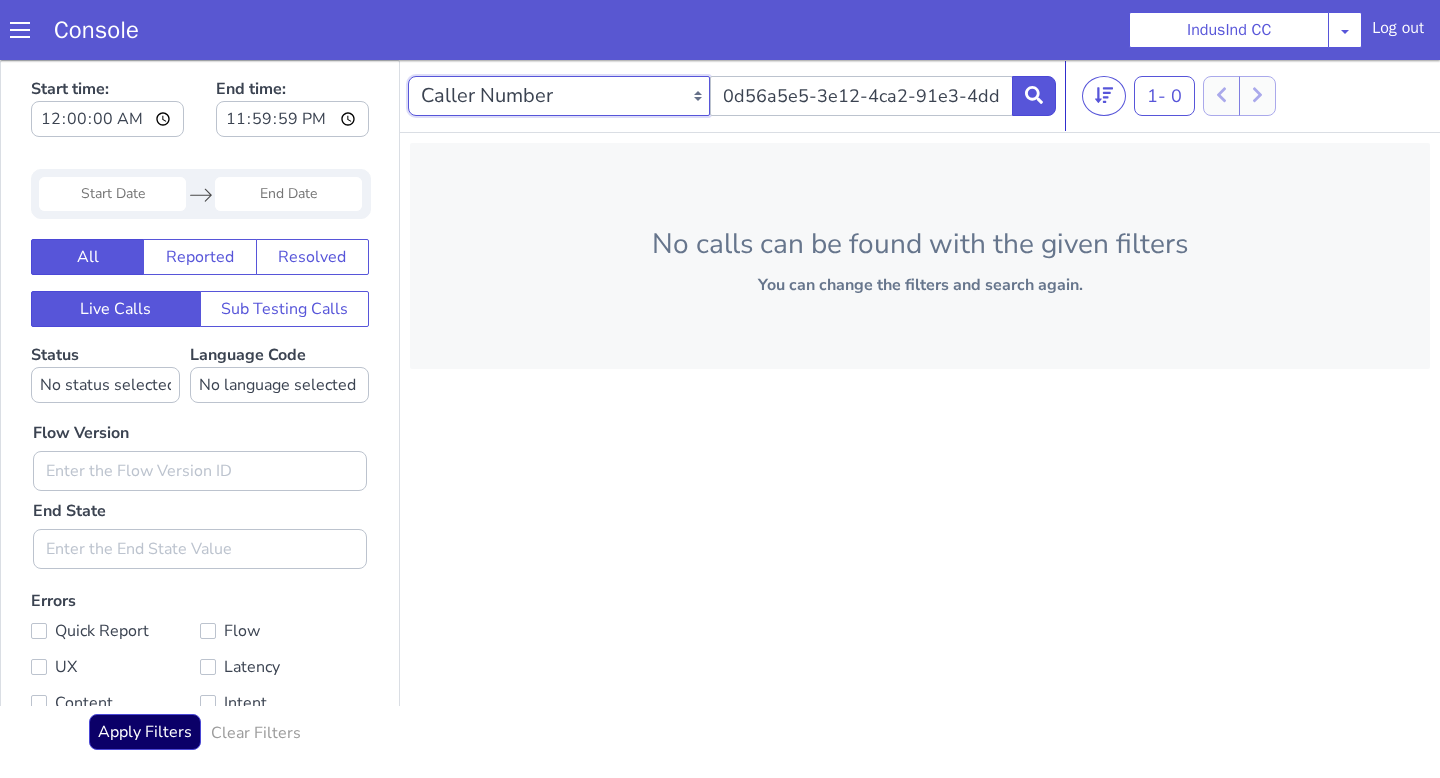 click on "Caller Number Call UUID Custom Parameter" at bounding box center (668, -79) 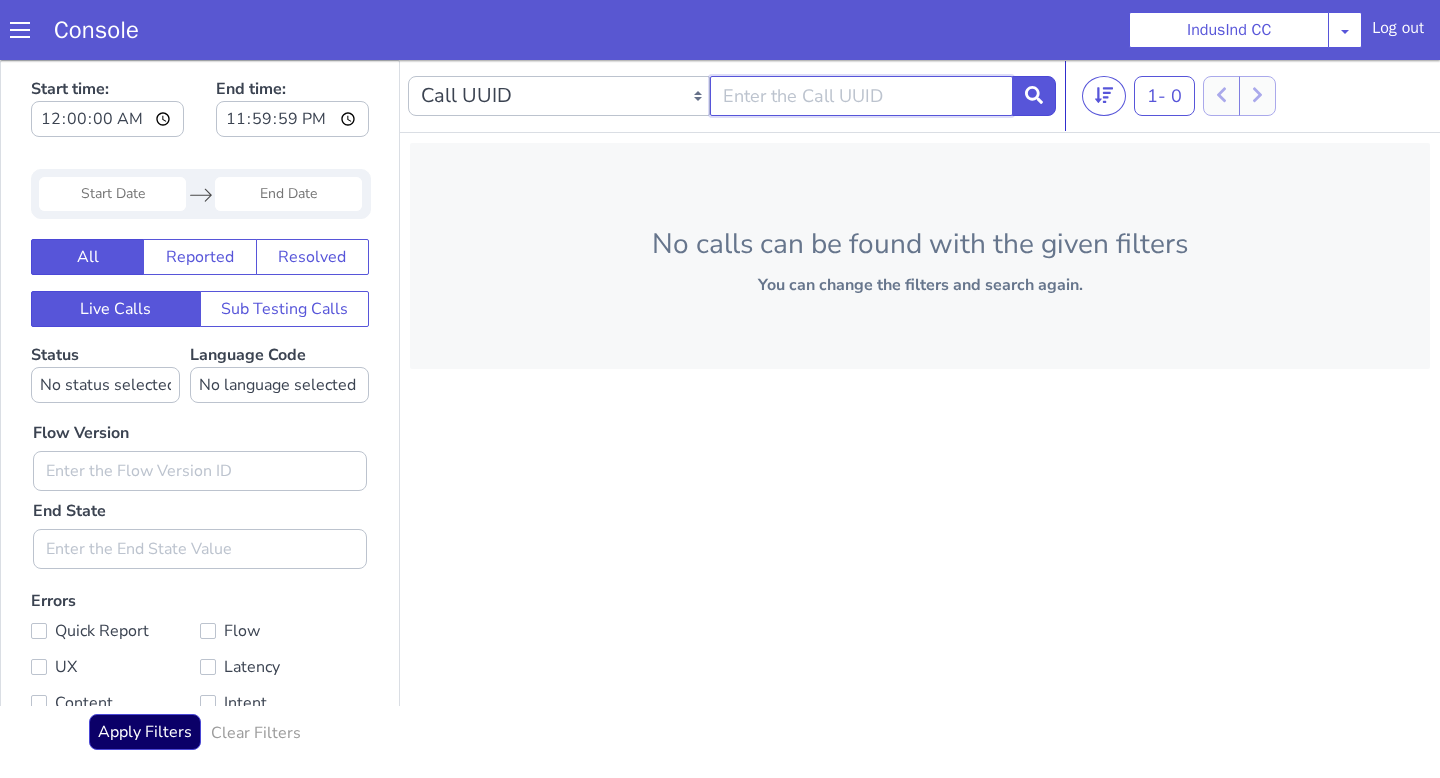 click at bounding box center (1048, -160) 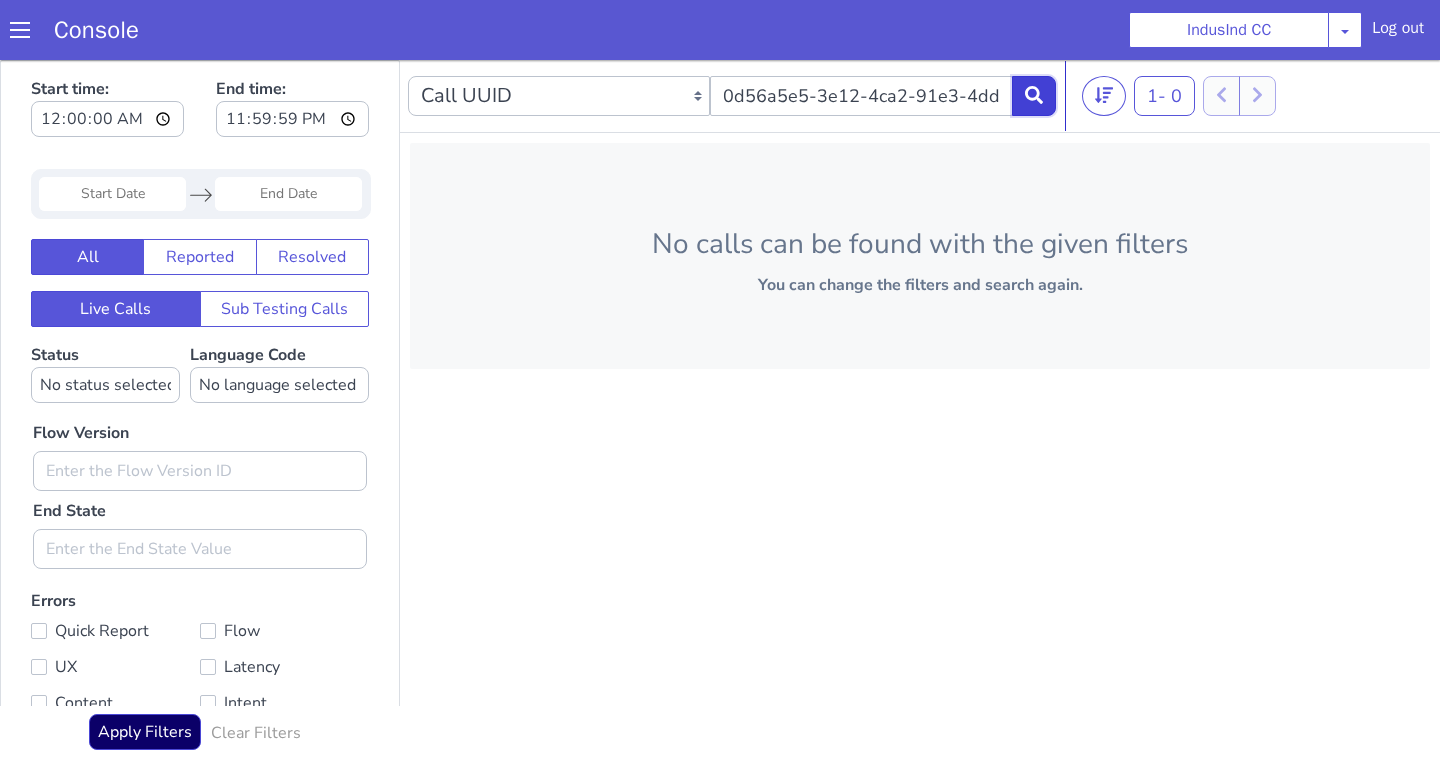 click at bounding box center (1143, -79) 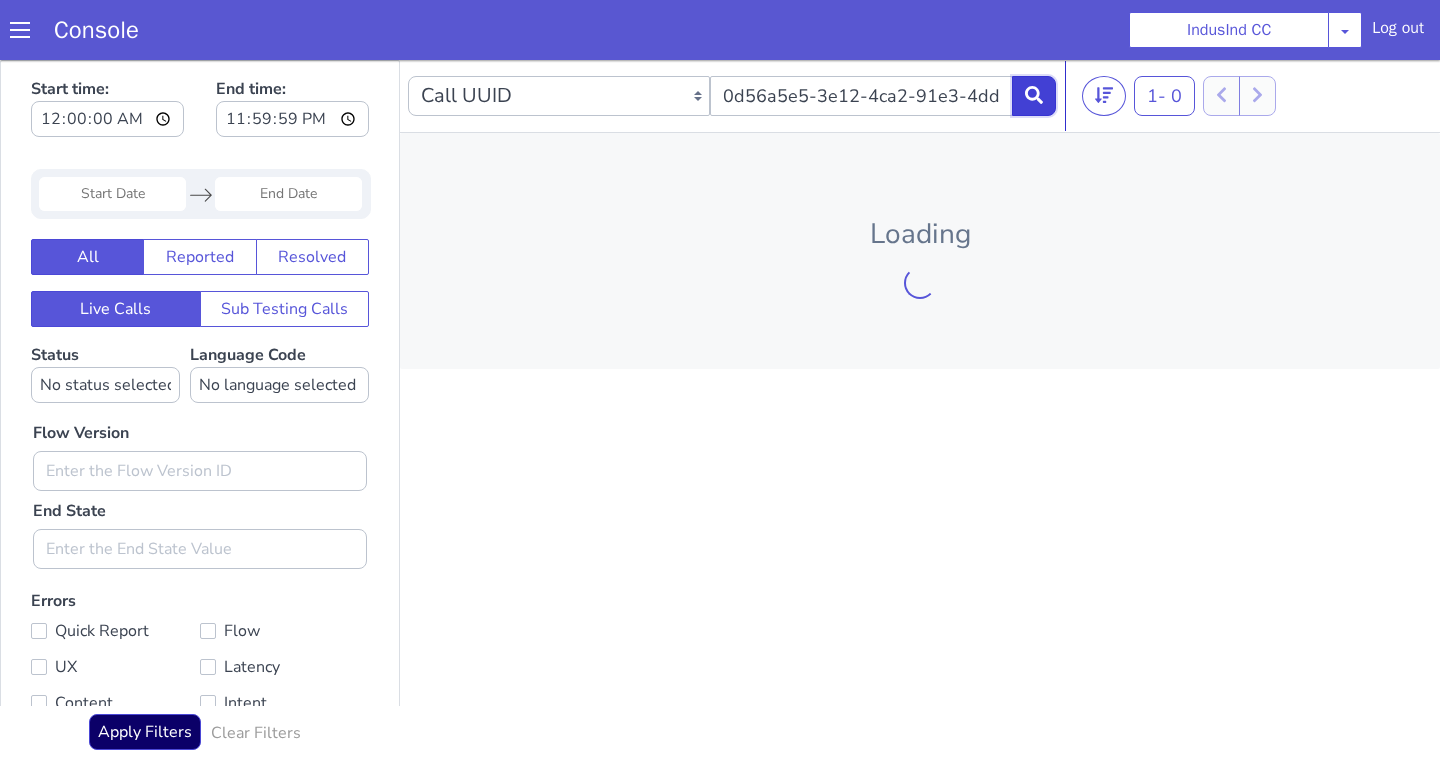 click 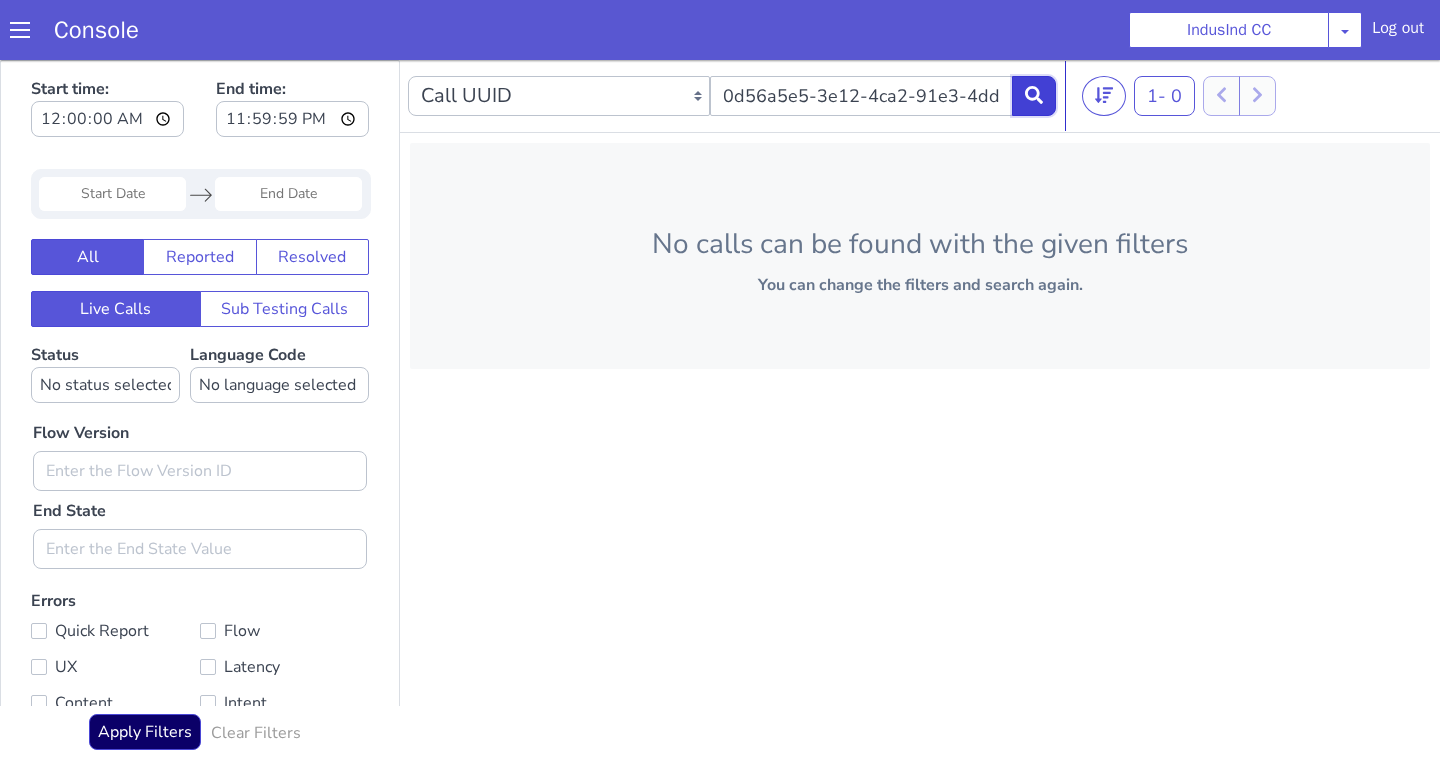click 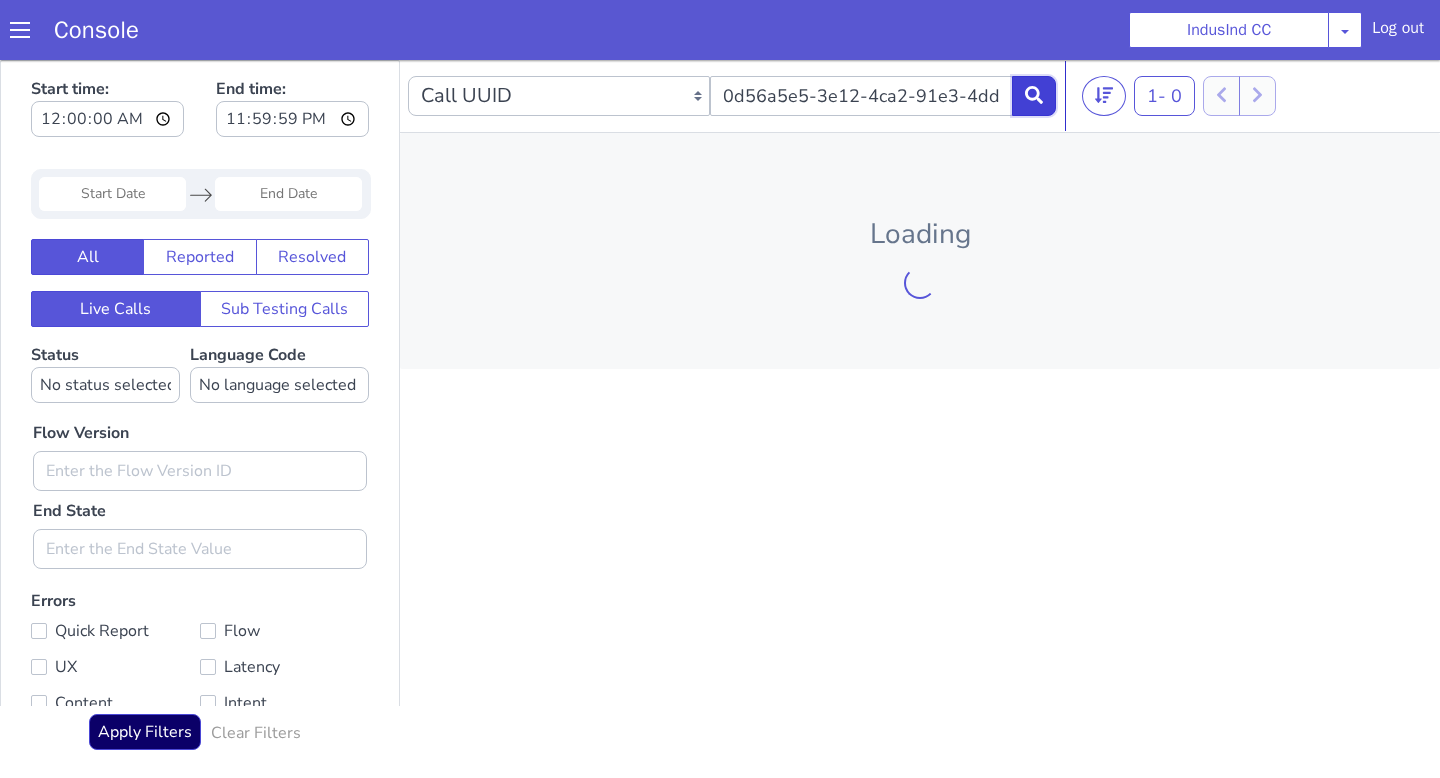 click 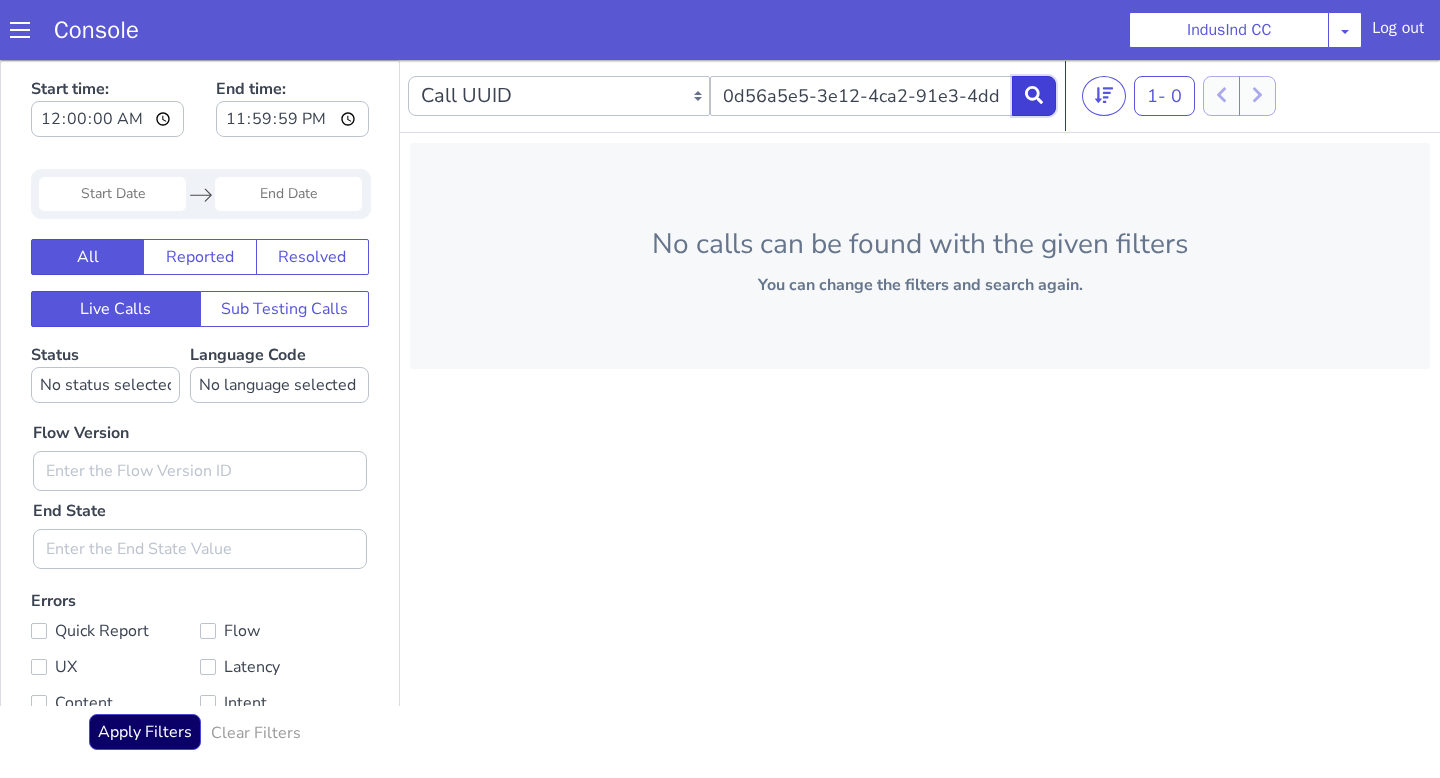 click 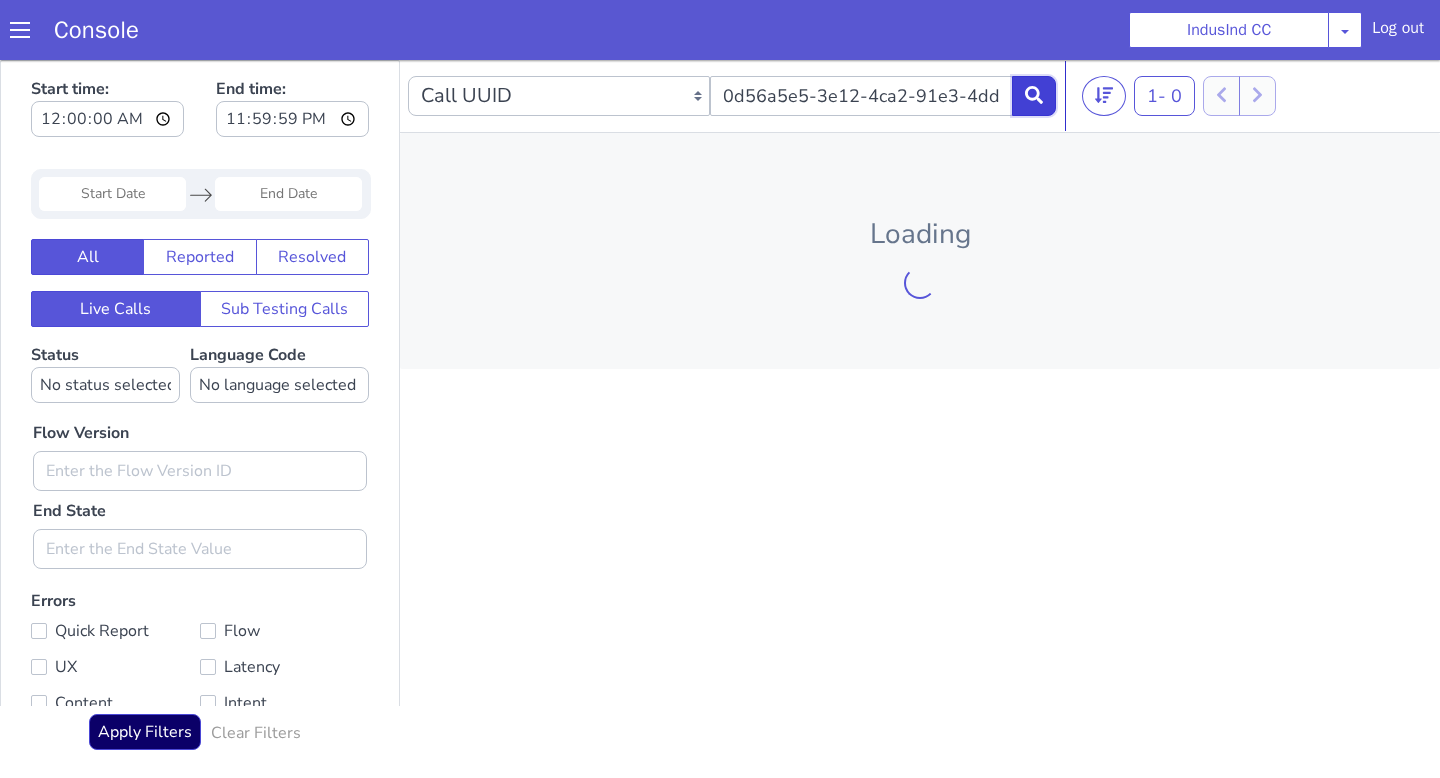 click 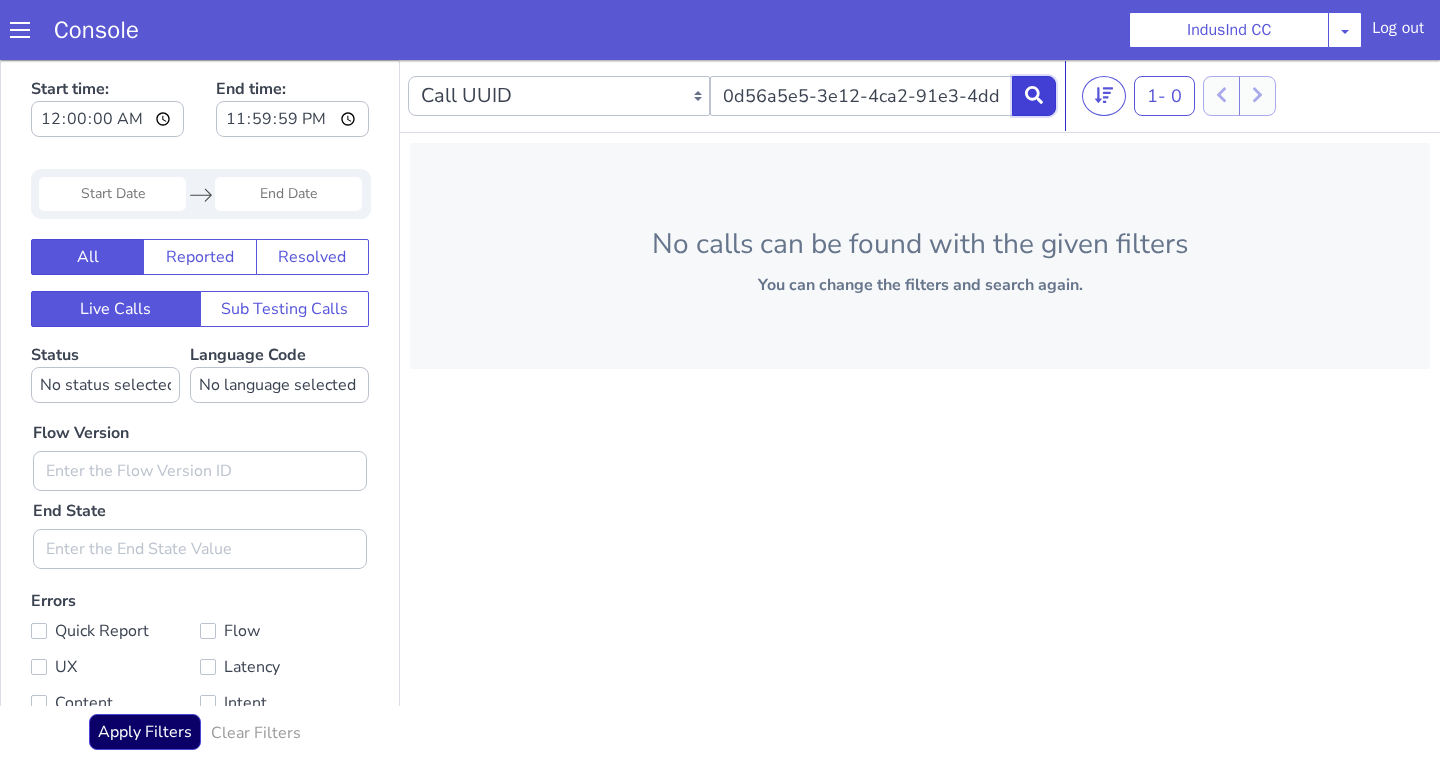 click 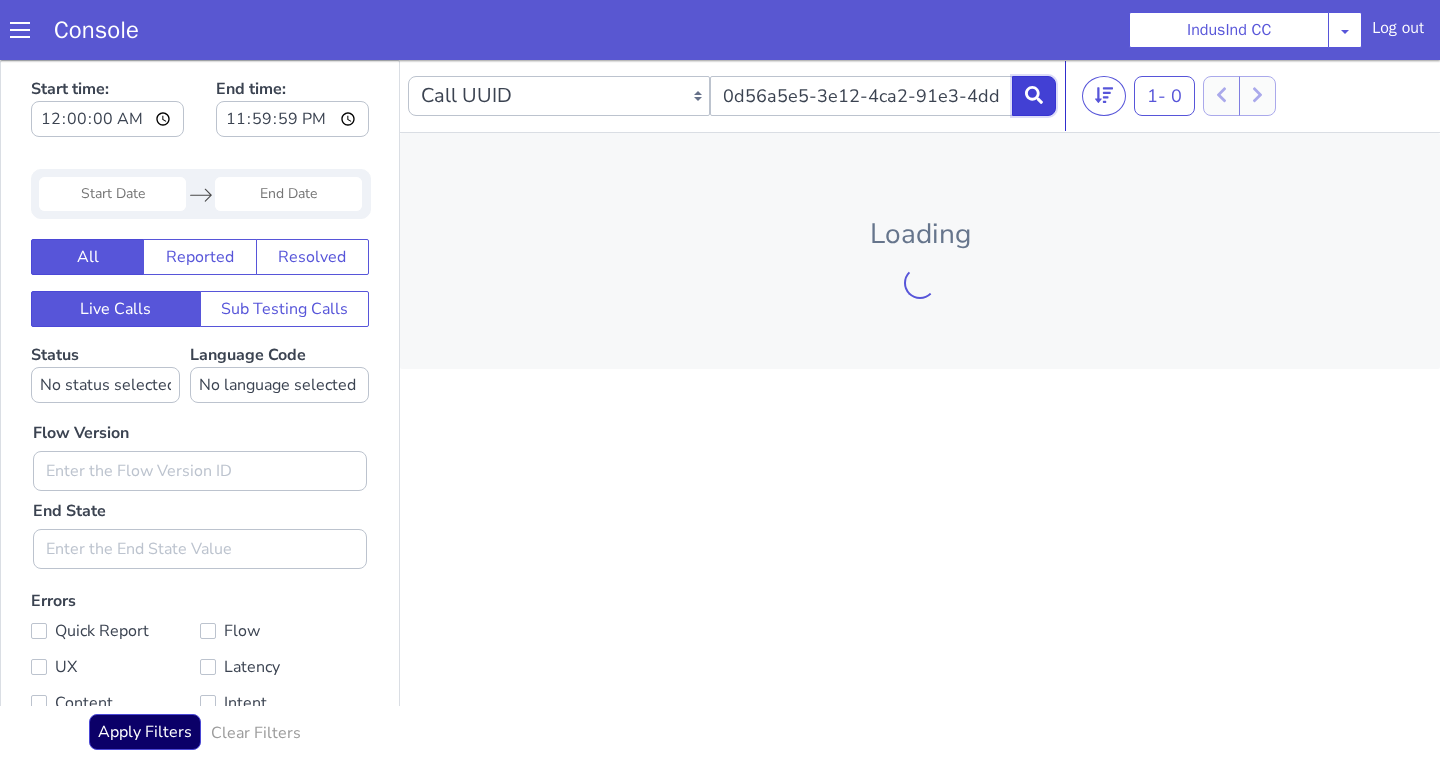click 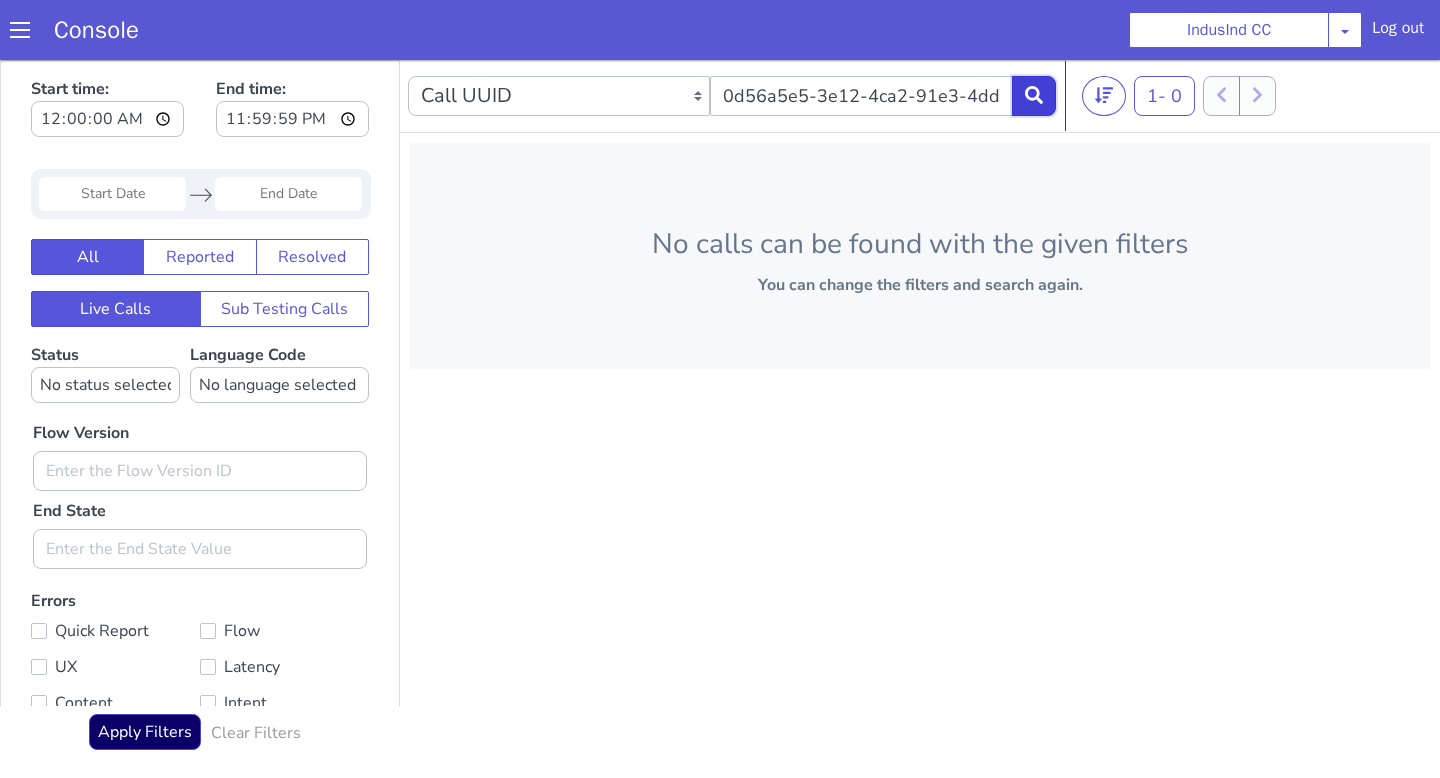 click 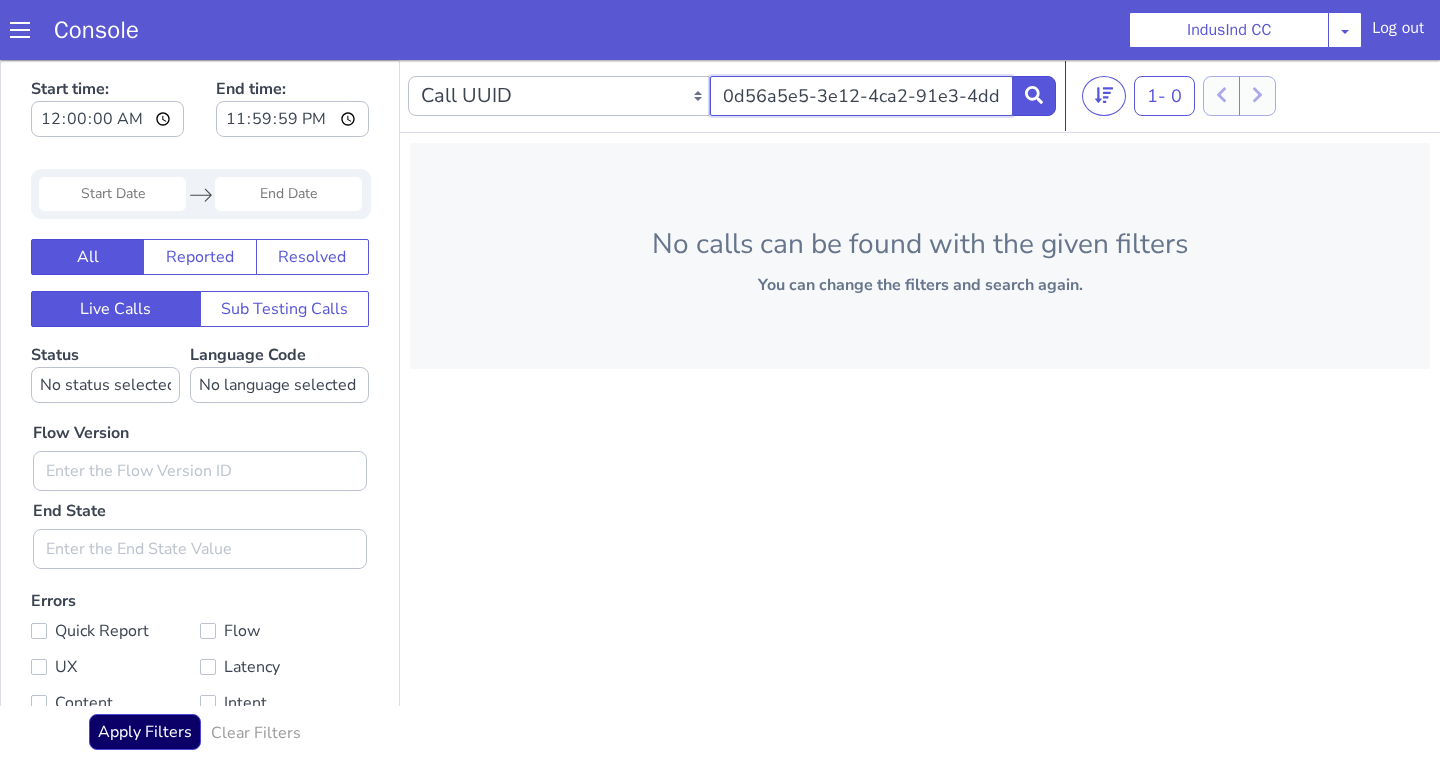 click on "0d56a5e5-3e12-4ca2-91e3-4dd336ac3cae" at bounding box center [2219, -43] 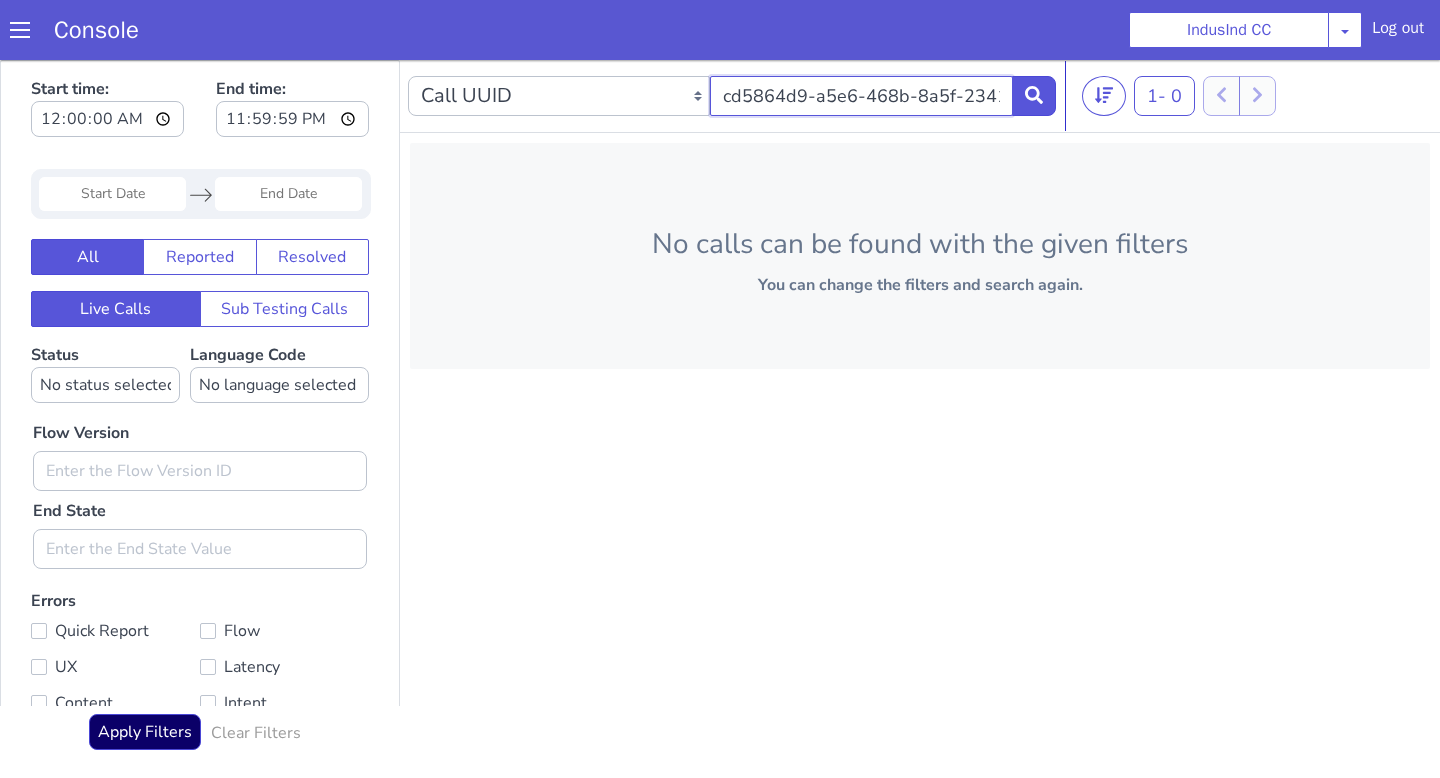 scroll, scrollTop: 0, scrollLeft: 80, axis: horizontal 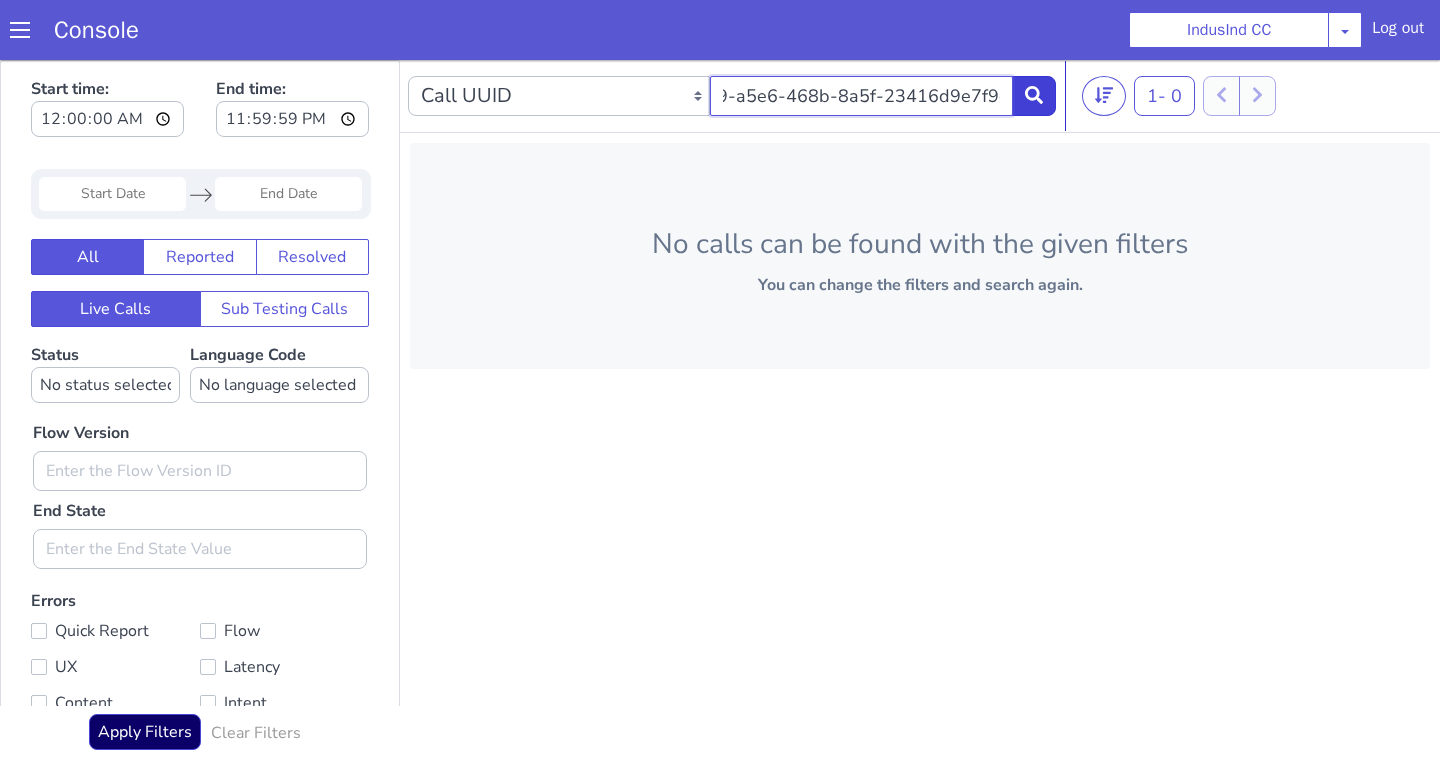 type on "cd5864d9-a5e6-468b-8a5f-23416d9e7f9e" 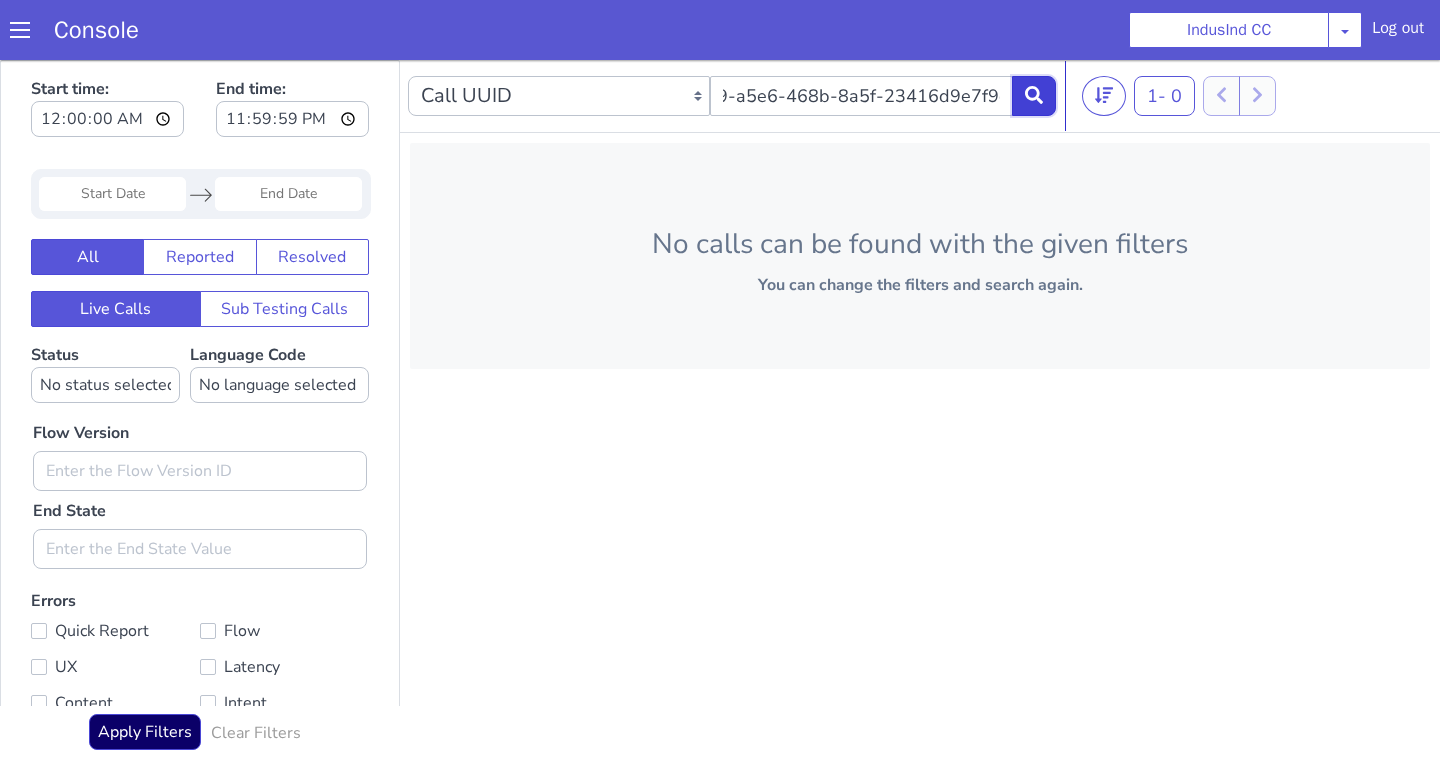 scroll, scrollTop: 0, scrollLeft: 0, axis: both 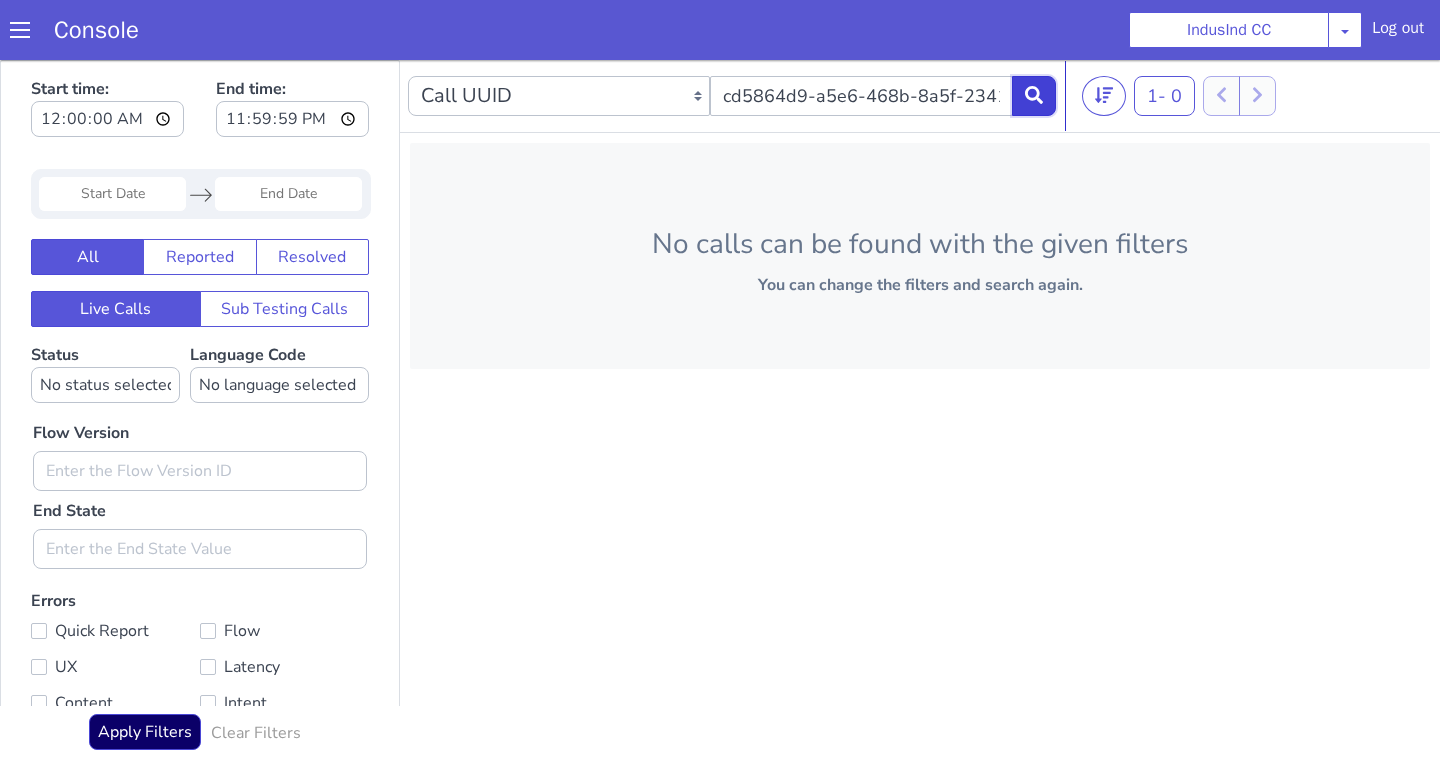 click at bounding box center (1090, -6) 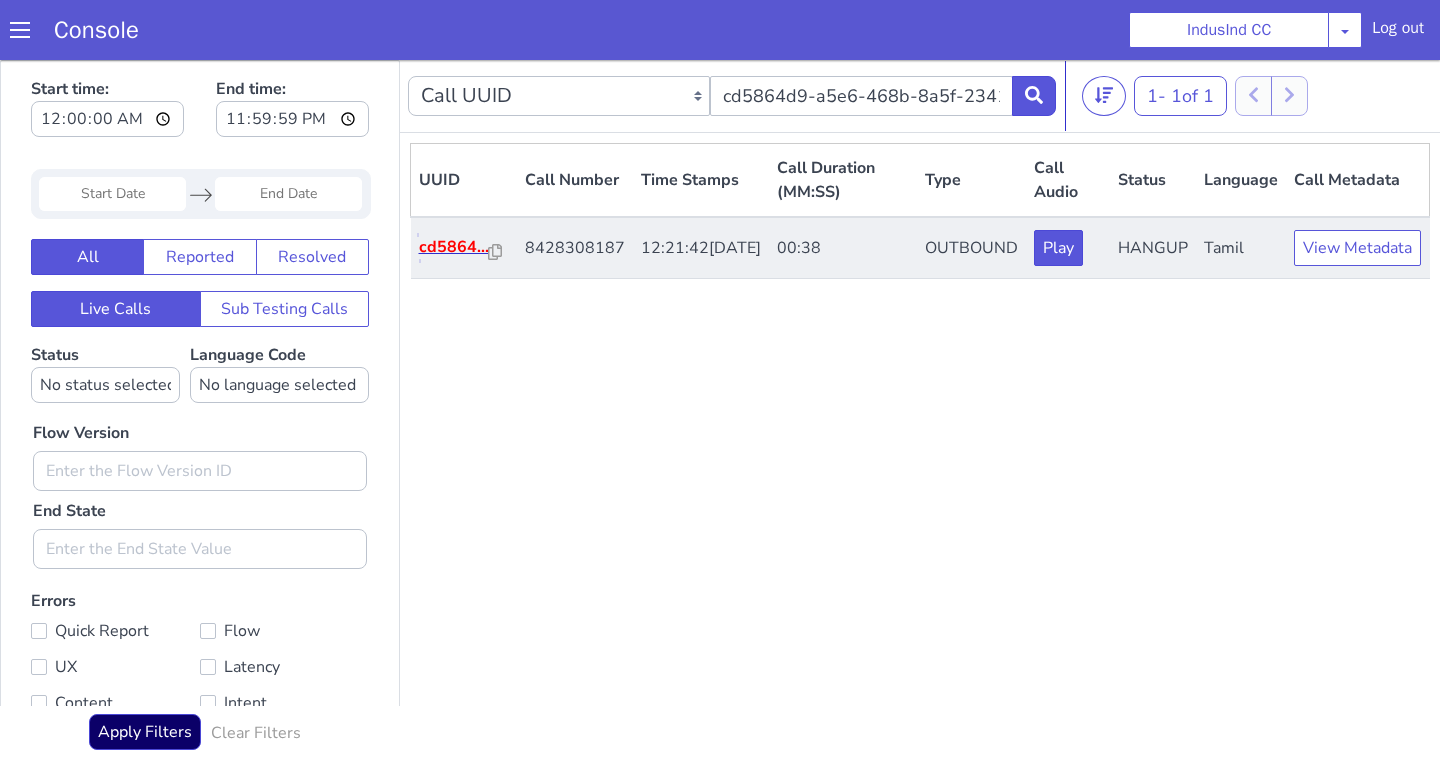 click on "cd5864..." at bounding box center [1565, -111] 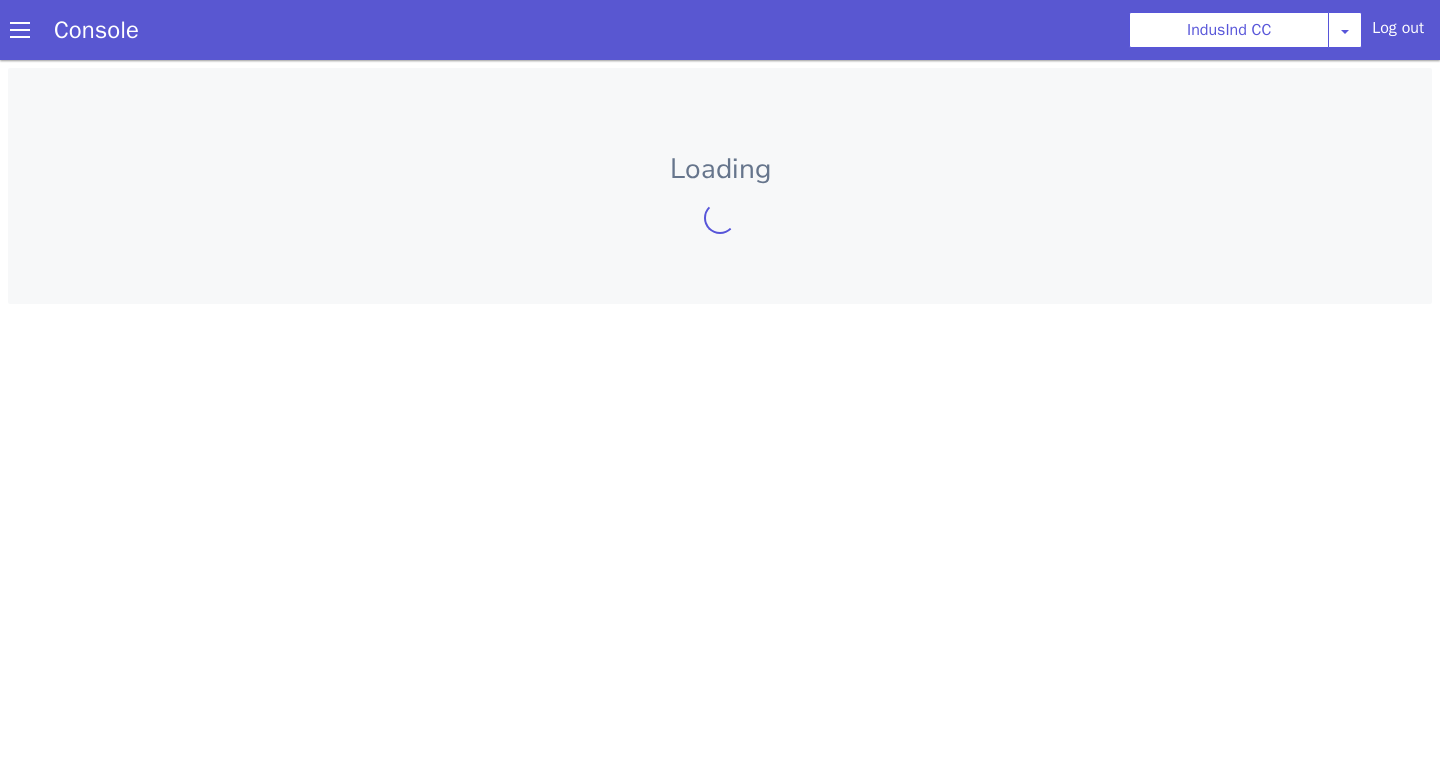 scroll, scrollTop: 0, scrollLeft: 0, axis: both 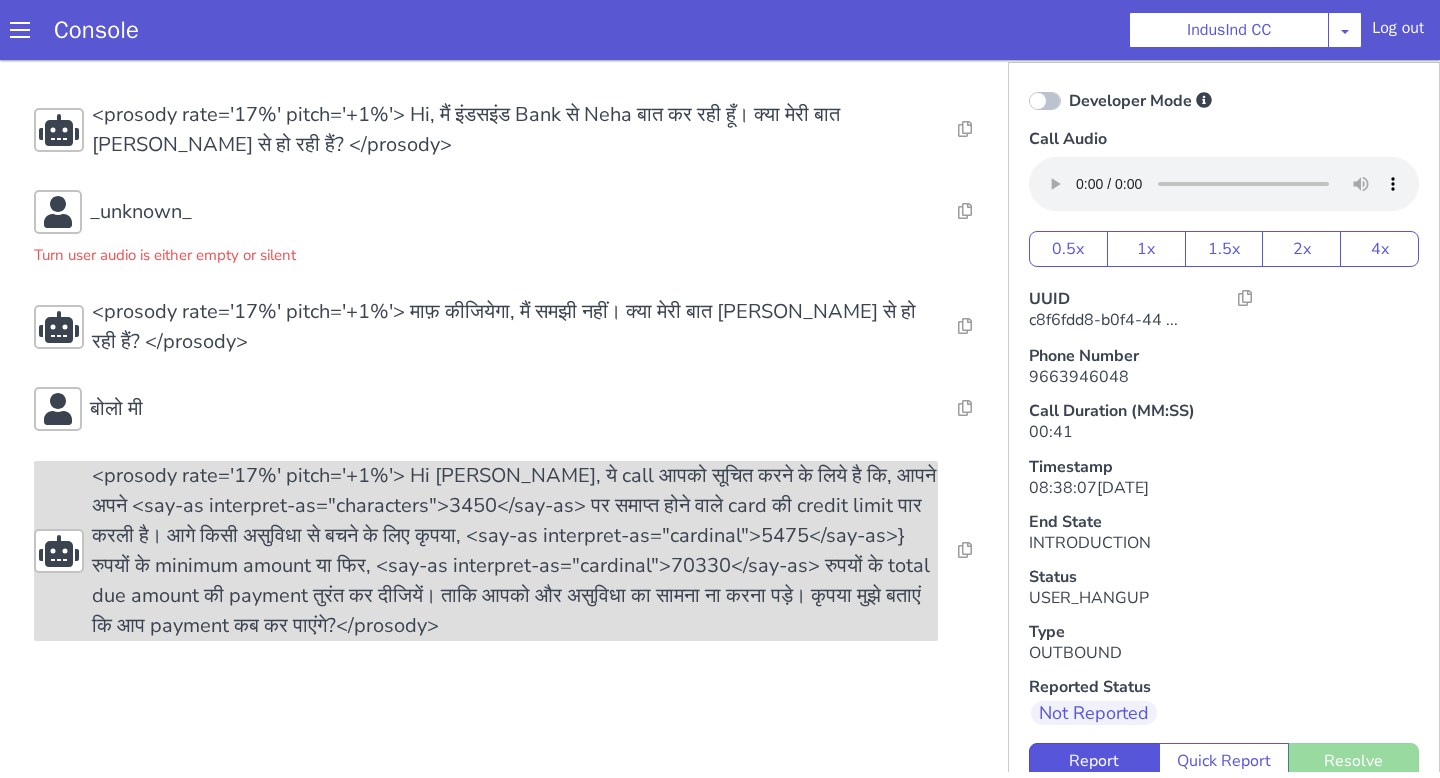 click on "<prosody rate='17%' pitch='+1%'> Hi Sachin K, ये call आपको सूचित करने के लिये है कि, आपने अपने <say-as interpret-as="characters">3450</say-as> पर समाप्त होने वाले card की credit limit पार करली है। आगे किसी असुविधा से बचने के लिए कृपया, <say-as interpret-as="cardinal">5475</say-as>} रुपयों के minimum amount या फिर, <say-as interpret-as="cardinal">70330</say-as> रुपयों के total due amount की payment तुरंत कर दीजियें। ताकि आपको और असुविधा का सामना ना करना पड़े। कृपया मुझे बताएं कि आप payment कब कर पाएंगे?</prosody>" at bounding box center [515, 551] 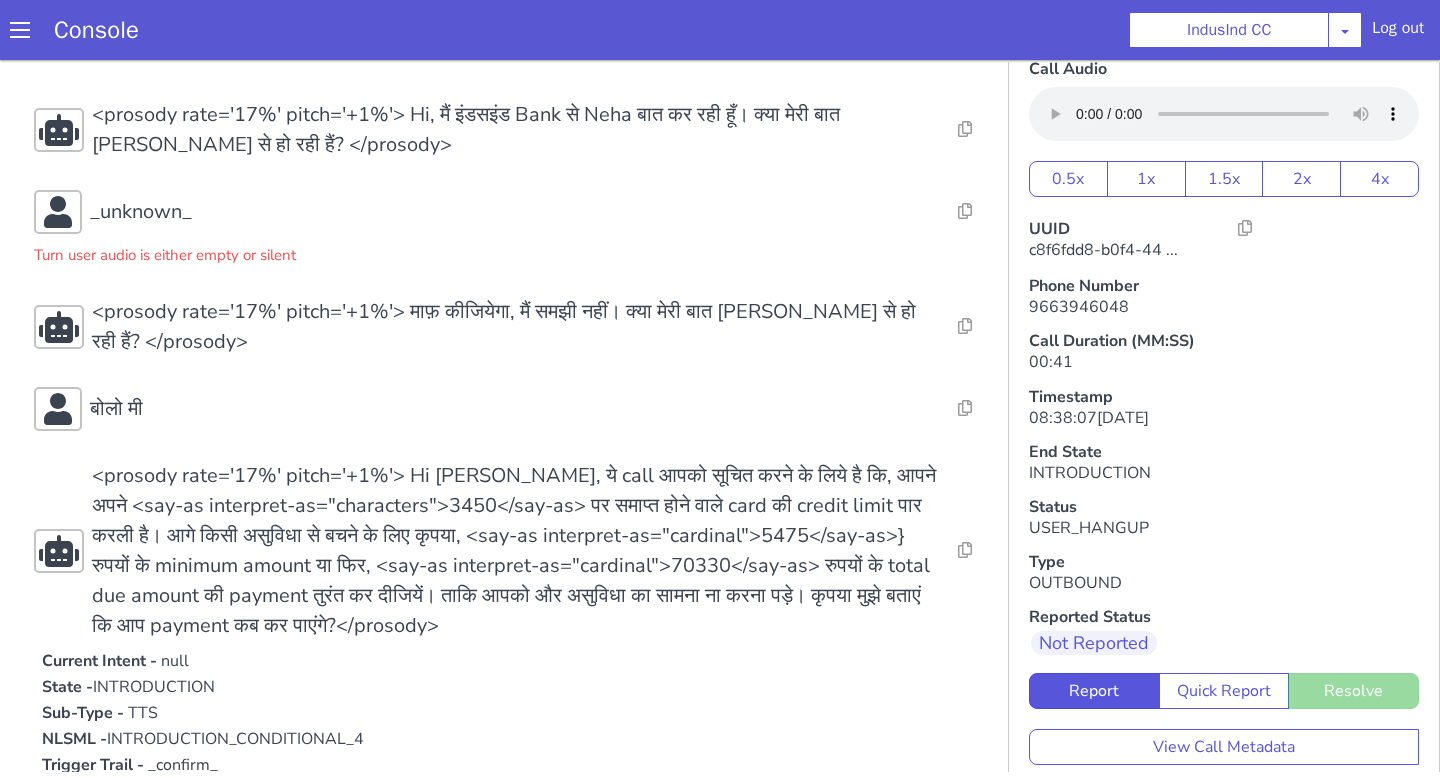 scroll, scrollTop: 72, scrollLeft: 0, axis: vertical 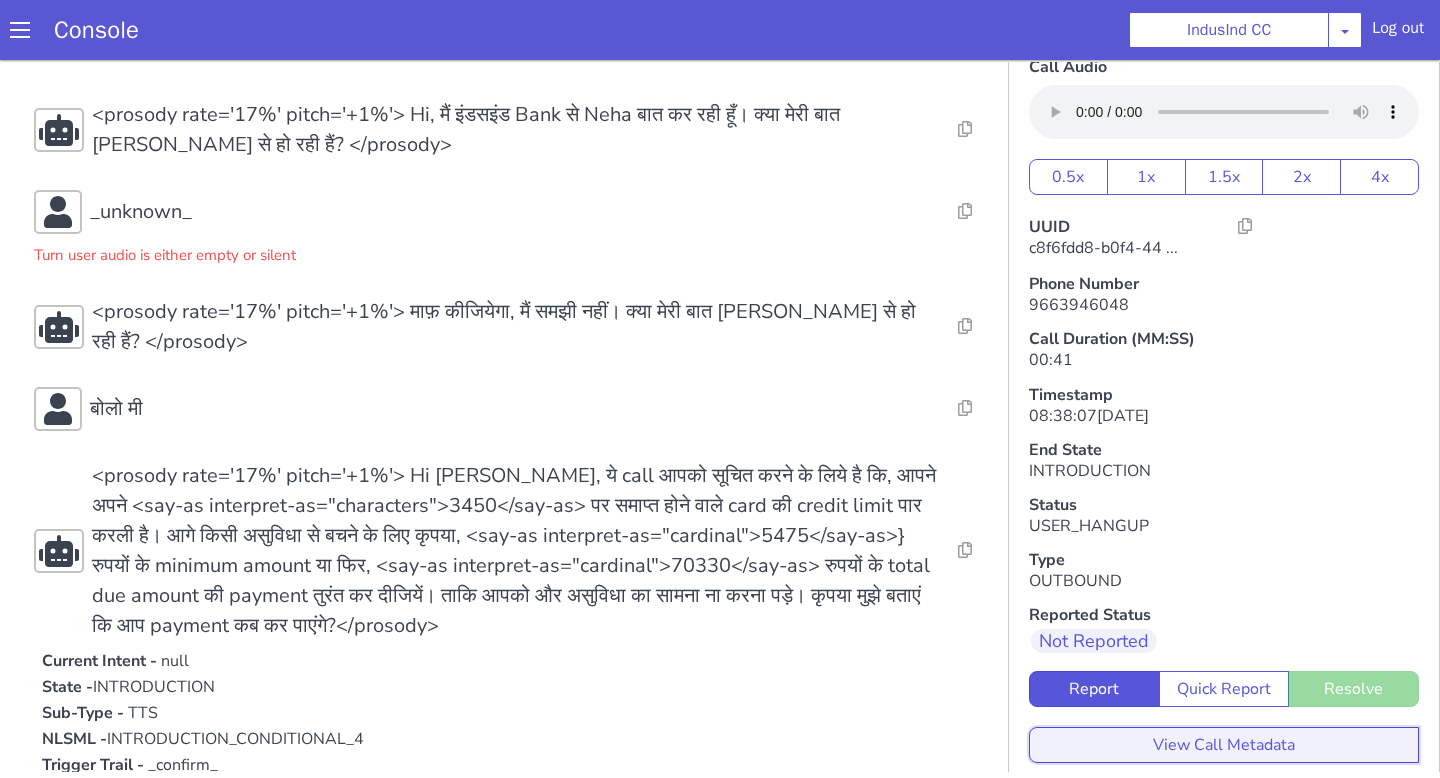 click on "View Call Metadata" at bounding box center (1224, 745) 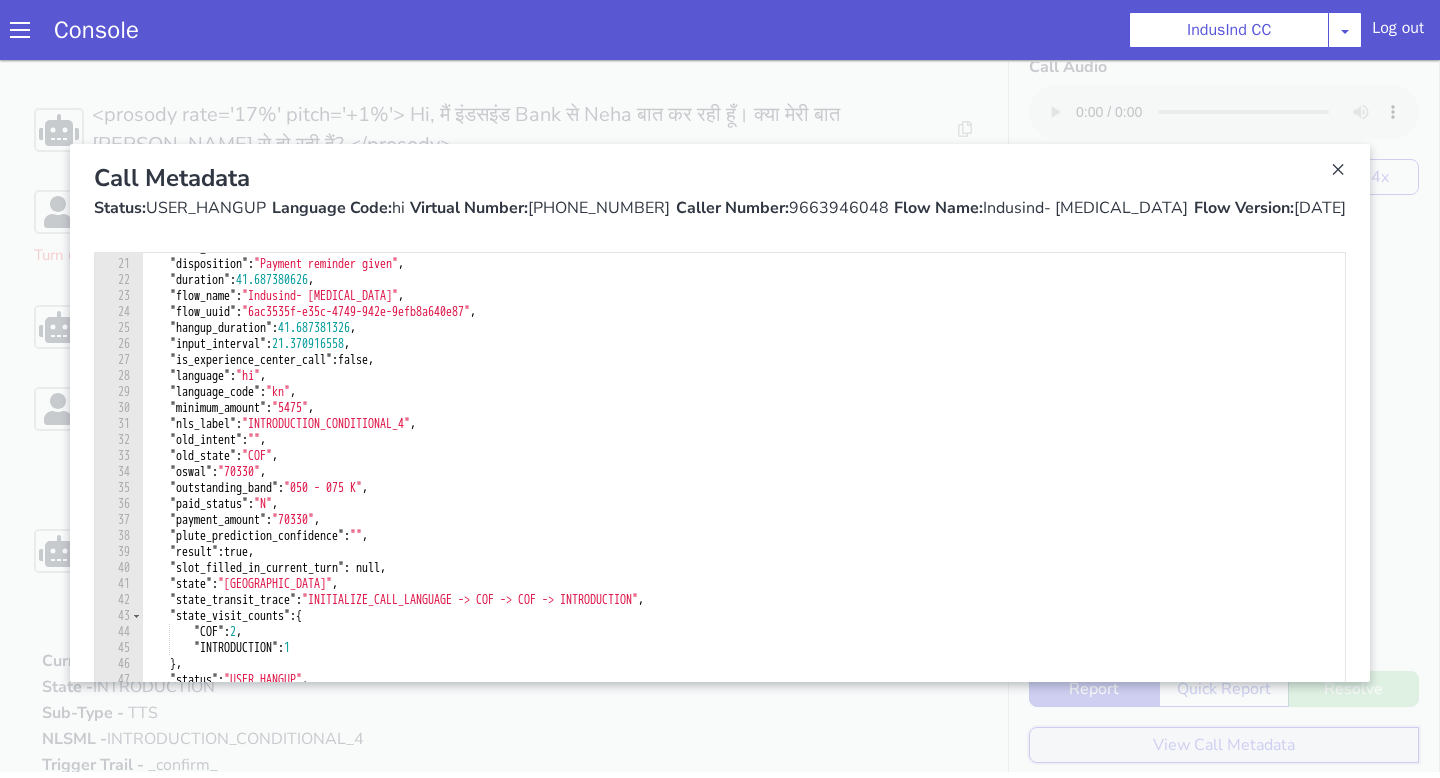 scroll, scrollTop: 365, scrollLeft: 0, axis: vertical 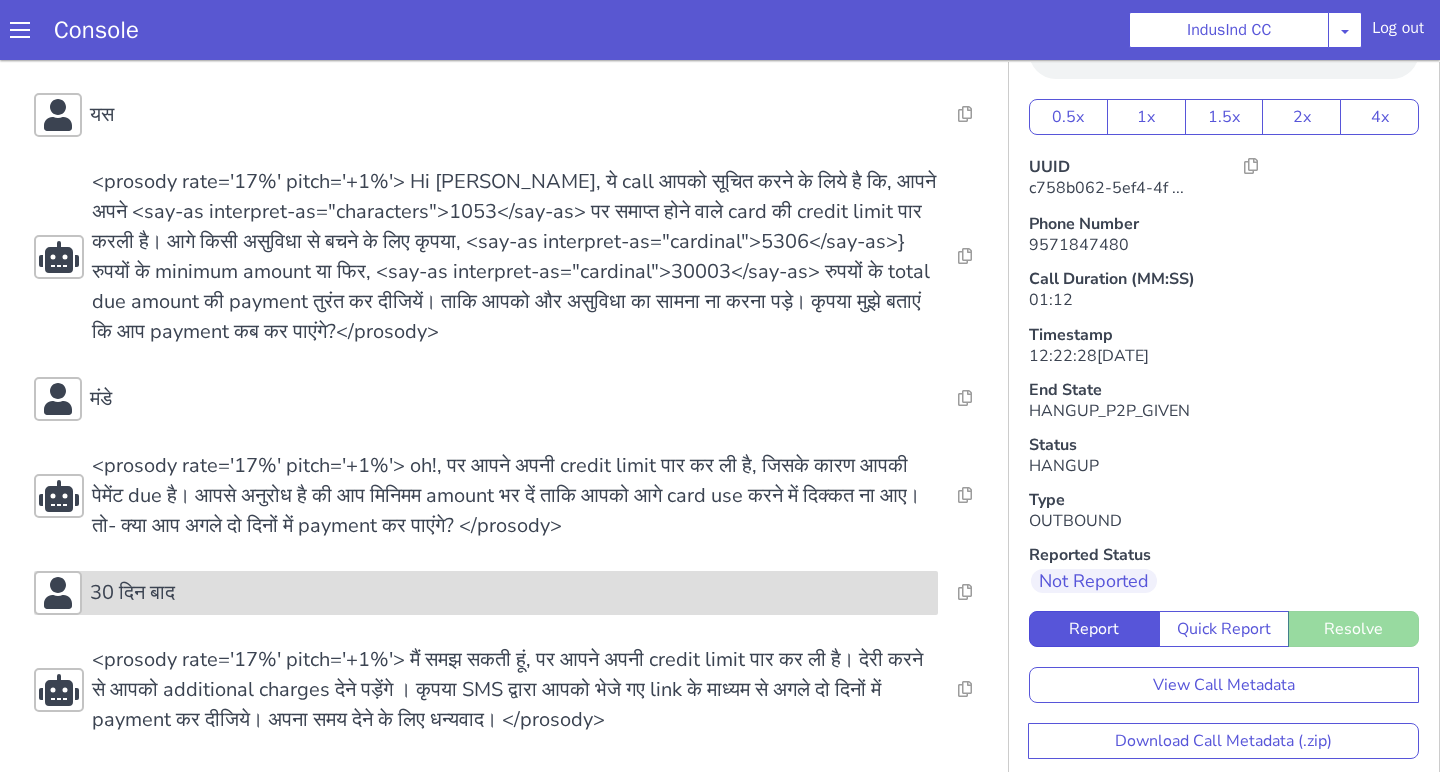 click on "30 दिन बाद" at bounding box center (485, 1188) 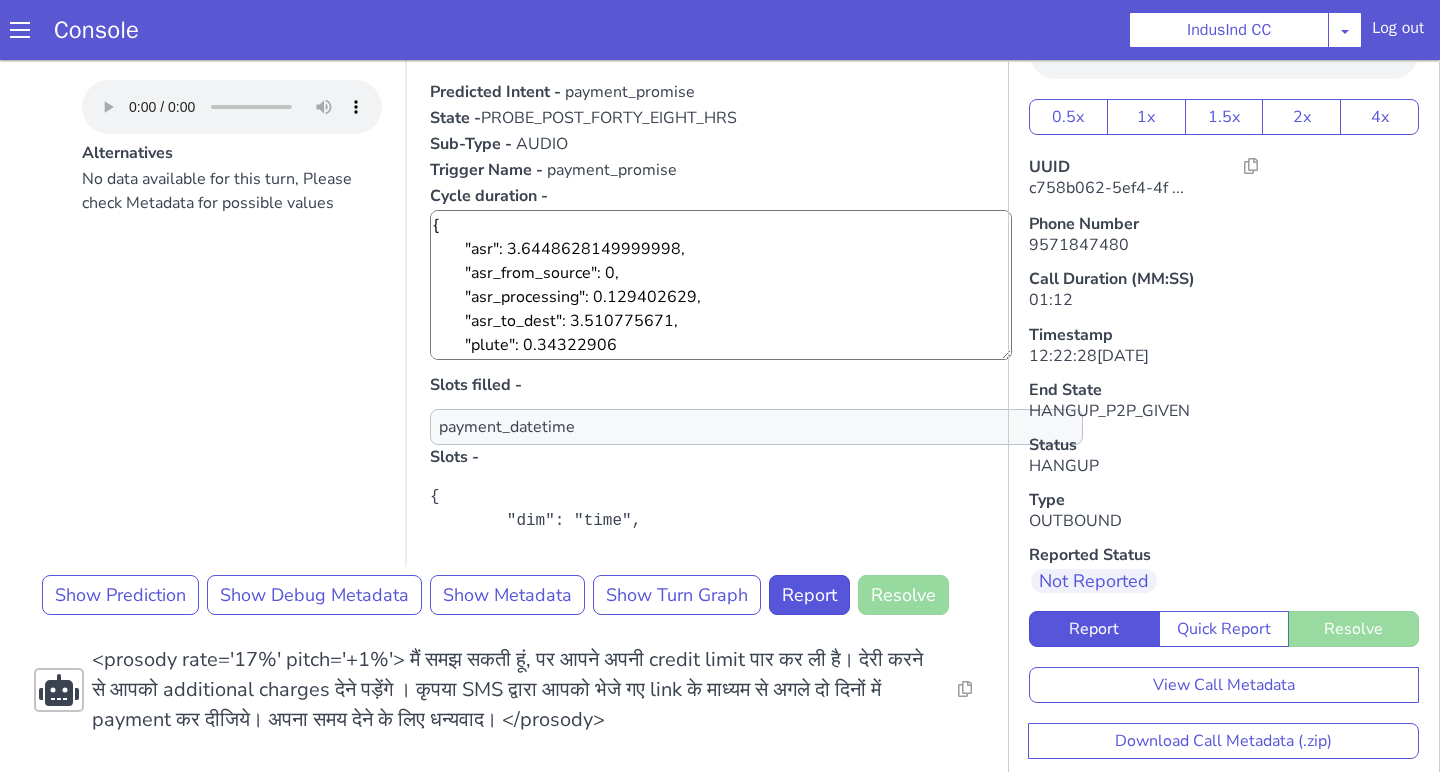 scroll, scrollTop: 864, scrollLeft: 0, axis: vertical 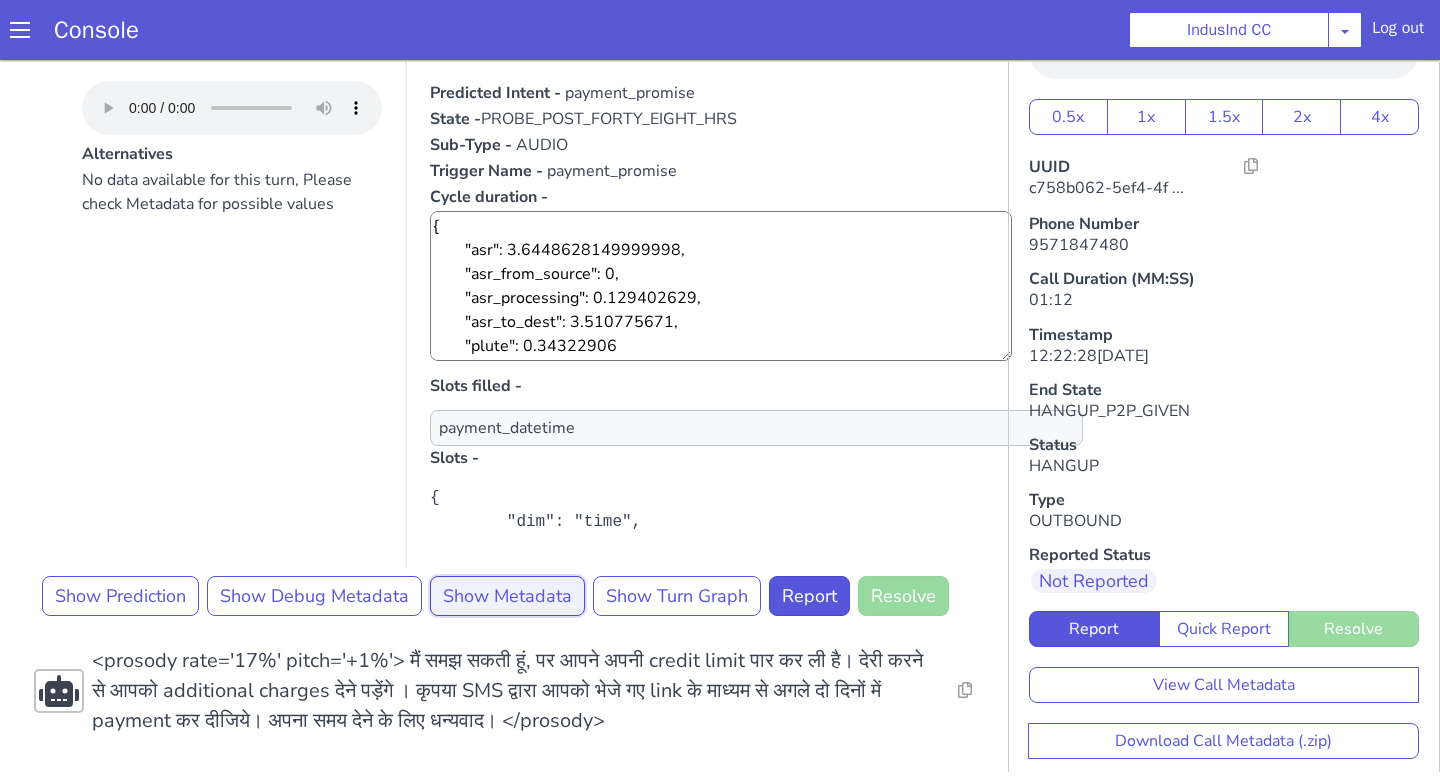 click on "Show Metadata" at bounding box center (471, 693) 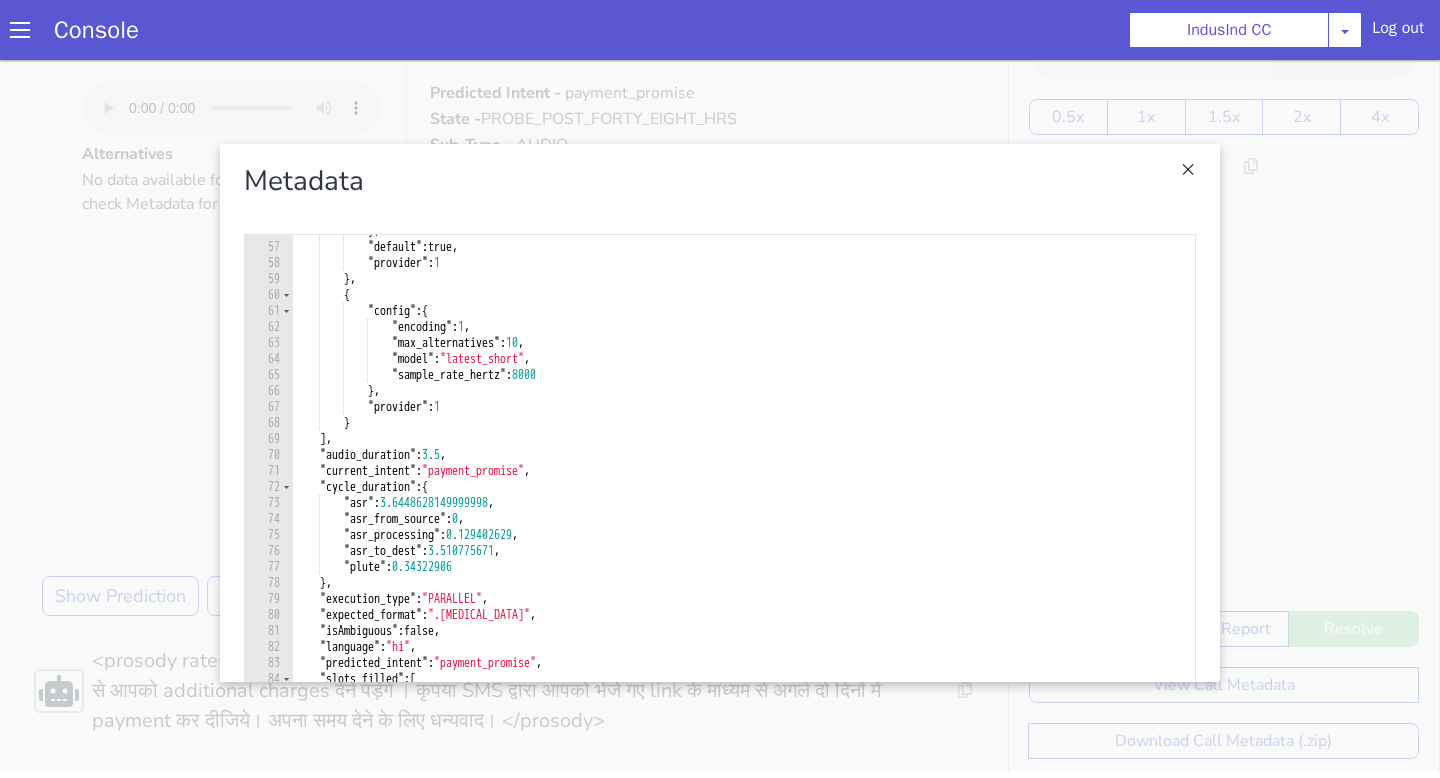 scroll, scrollTop: 974, scrollLeft: 0, axis: vertical 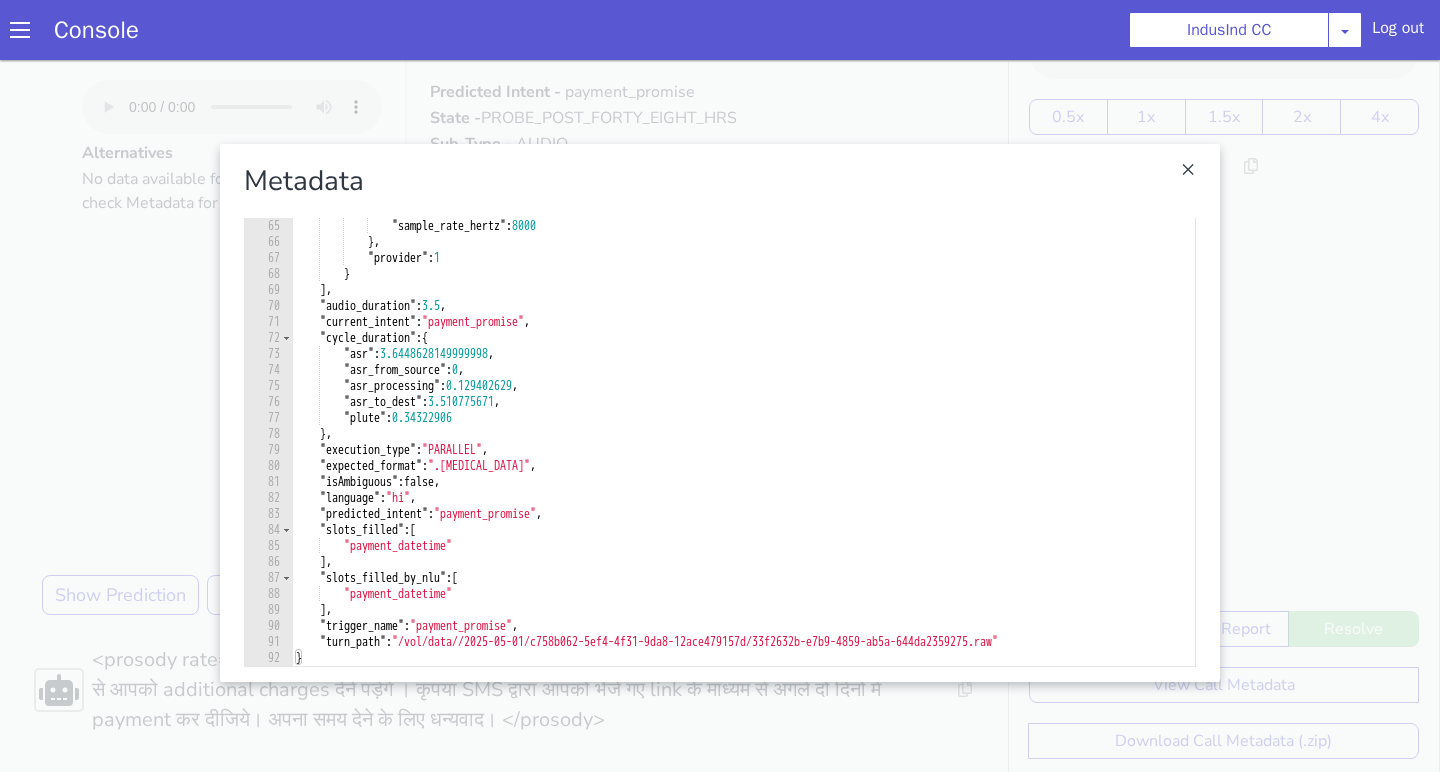 click at bounding box center (756, 343) 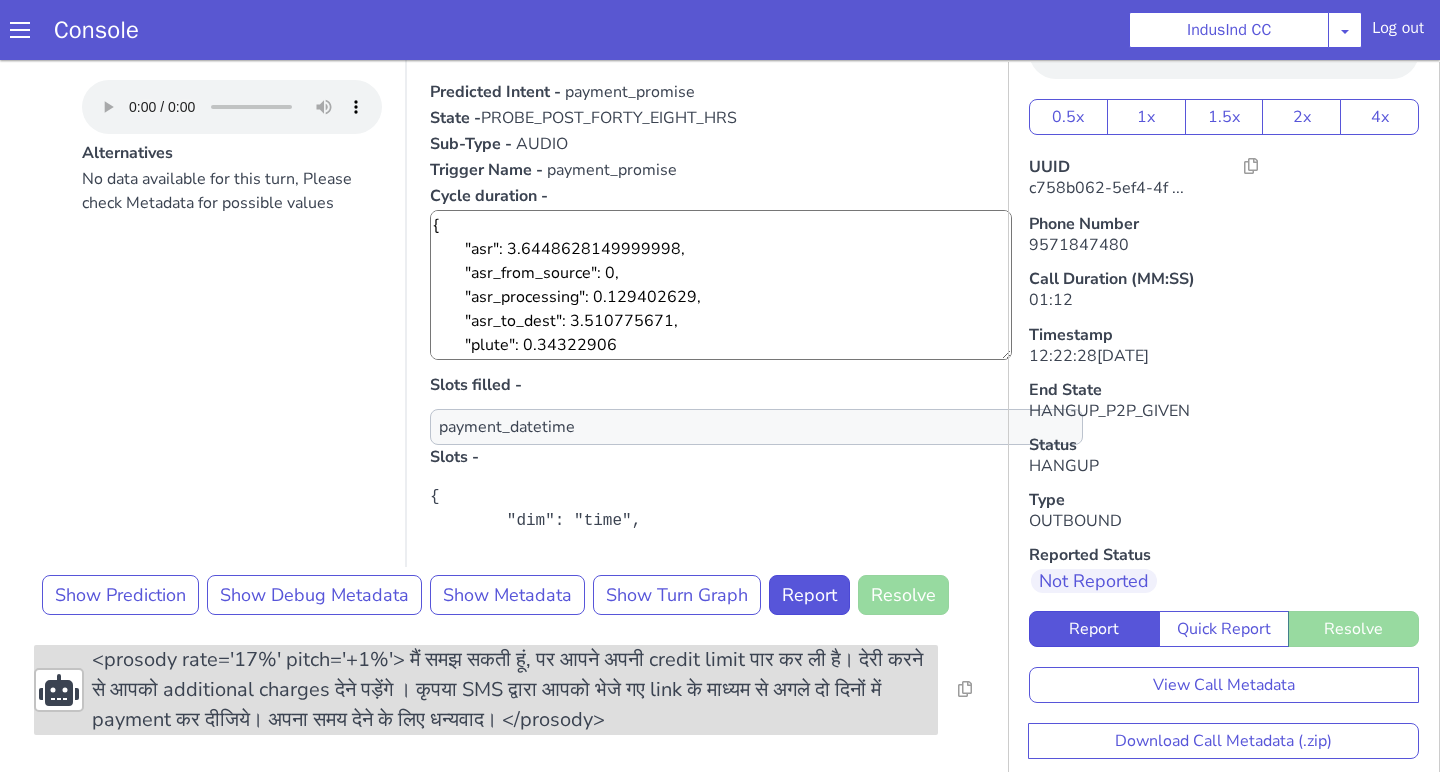 click on "<prosody rate='17%' pitch='+1%'> मैं समझ सकती हूं, पर आपने अपनी credit limit पार कर ली है। देरी करने से आपको additional charges देने पड़ेंगे । कृपया SMS द्वारा आपको भेजे गए link के माध्यम से अगले दो दिनों में payment कर दीजिये। अपना समय देने के लिए धन्यवाद। </prosody>" at bounding box center (461, 853) 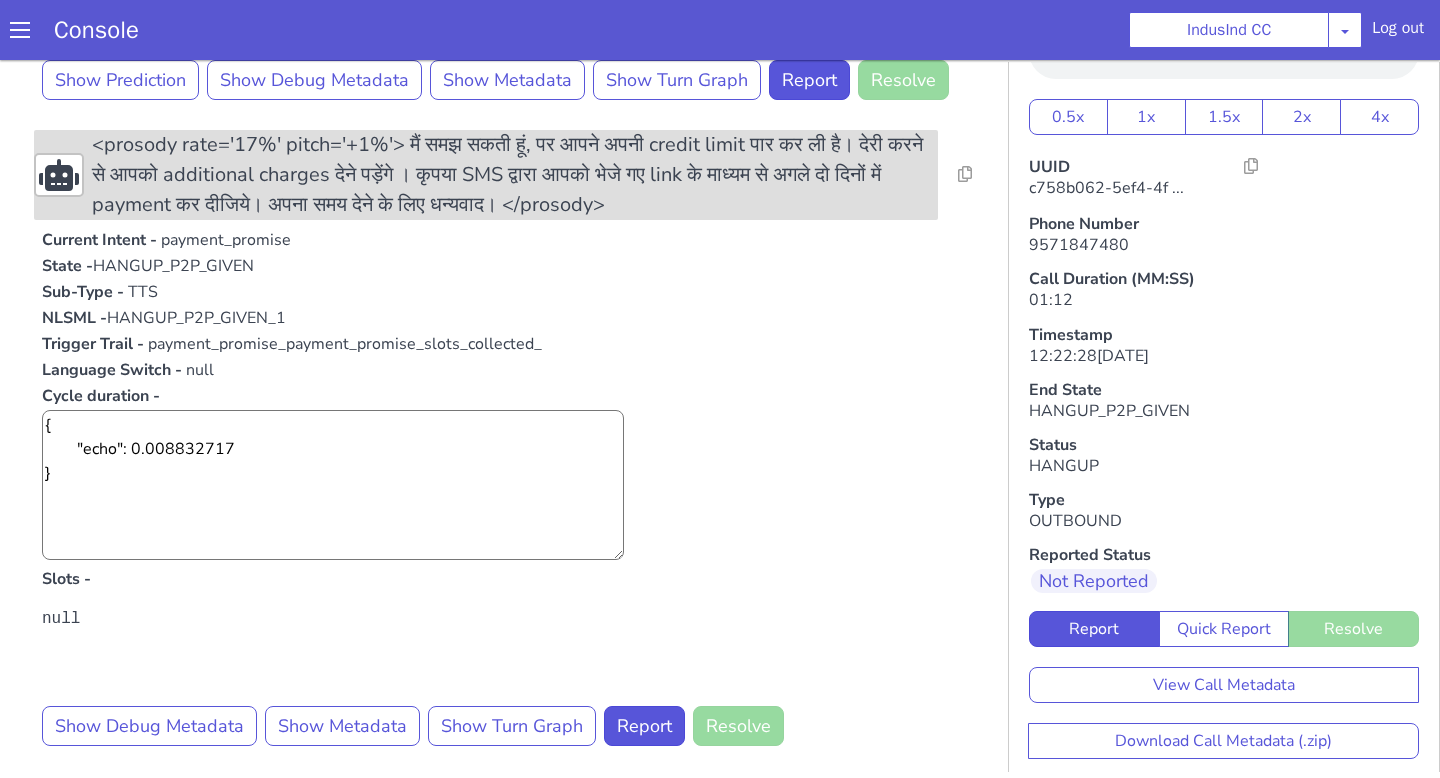 scroll, scrollTop: 1385, scrollLeft: 0, axis: vertical 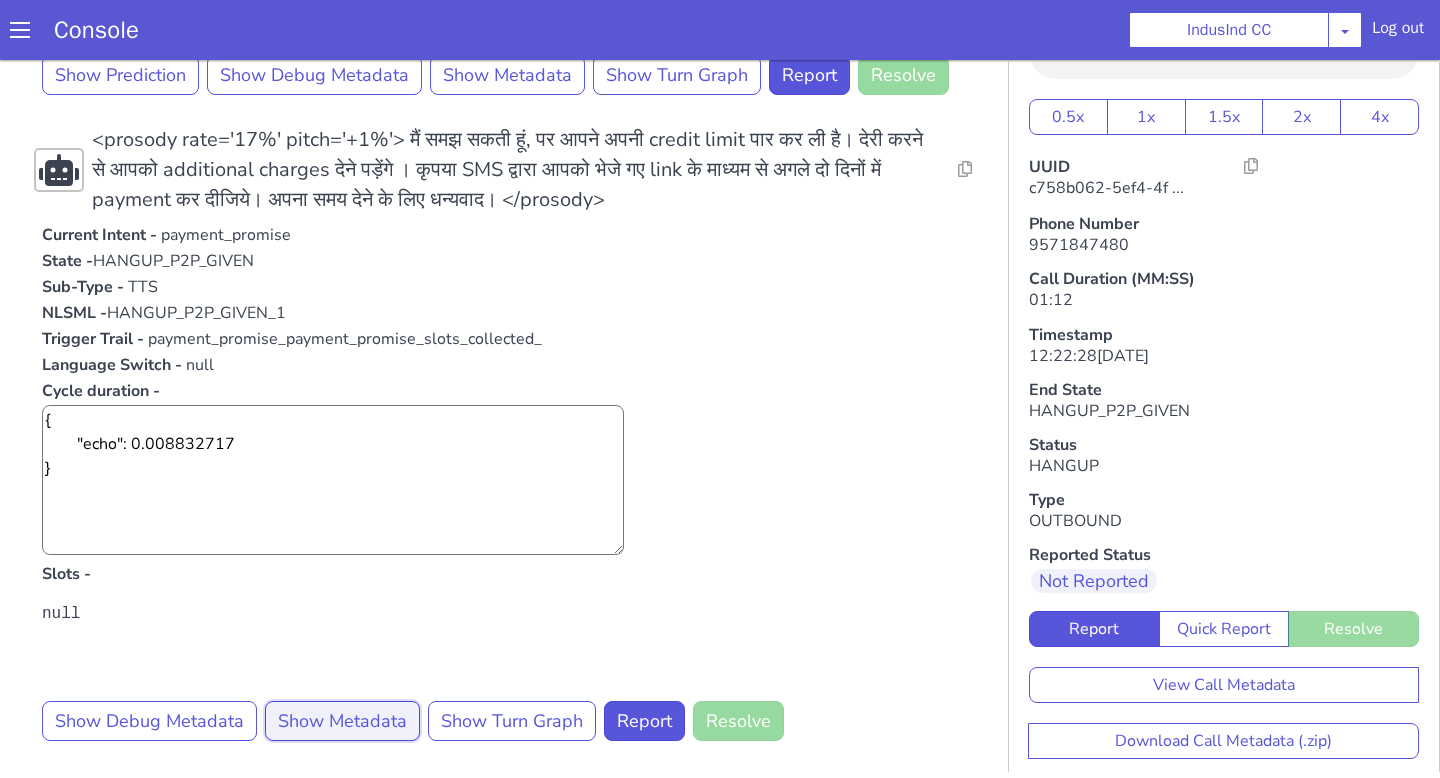 click on "Show Metadata" at bounding box center (285, 899) 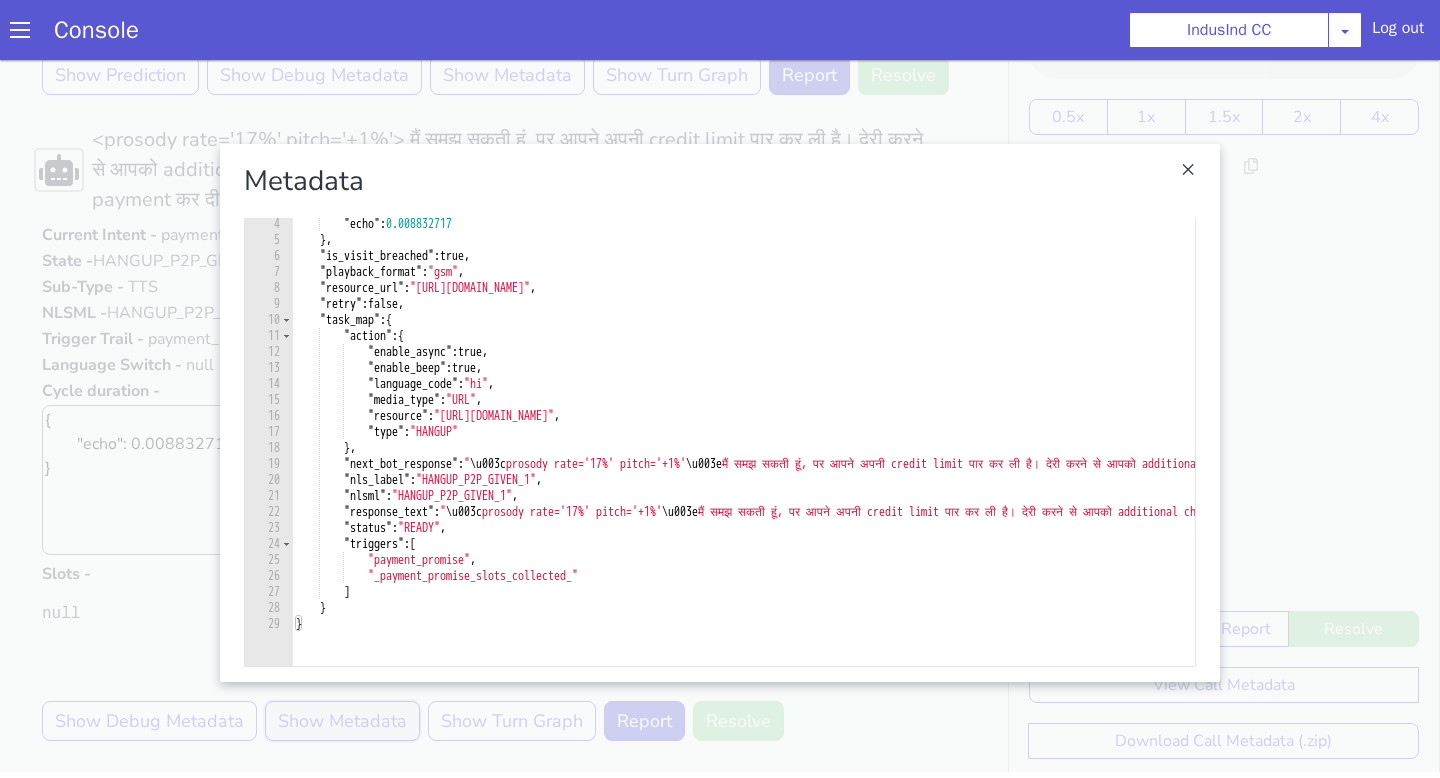 scroll, scrollTop: 1391, scrollLeft: 0, axis: vertical 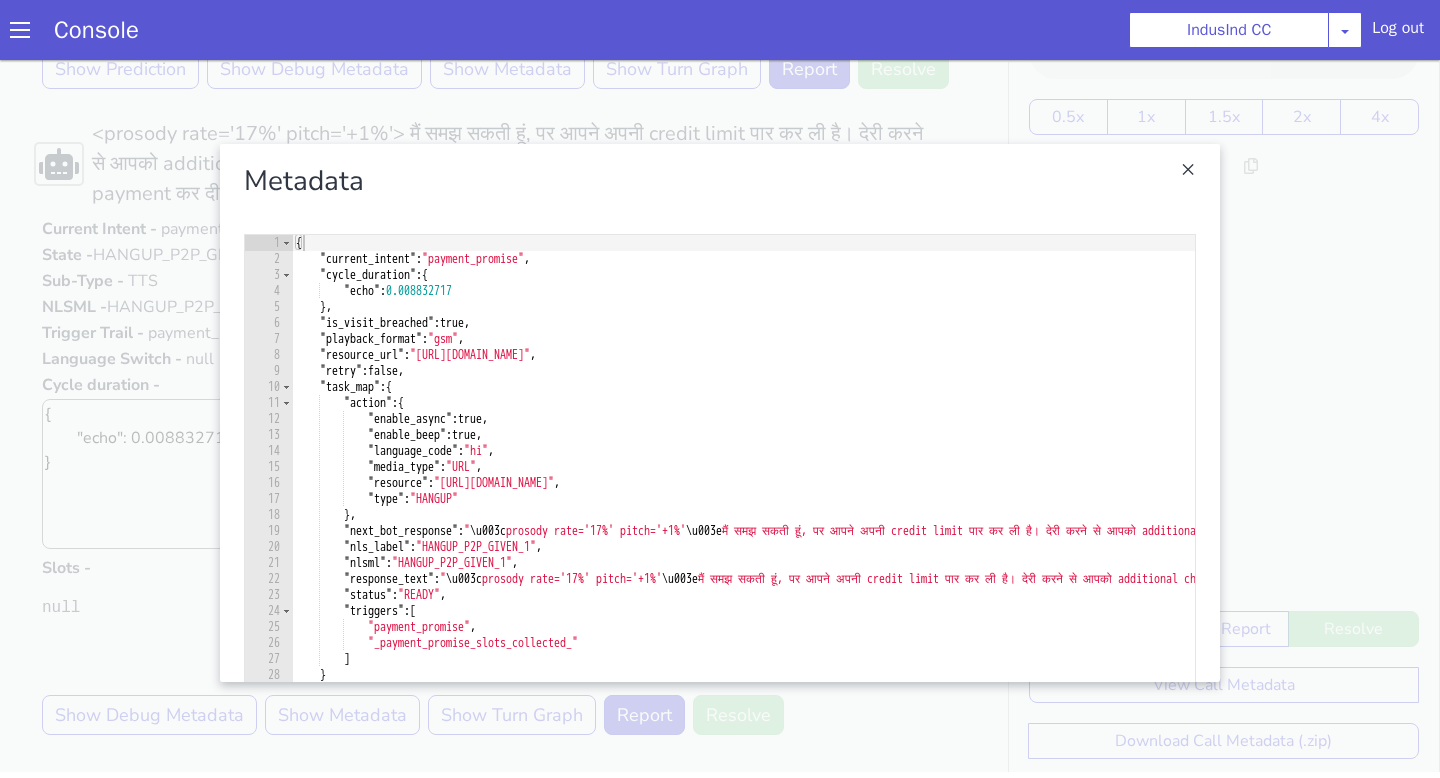 click on "Metadata 1 2 3 4 5 6 7 8 9 10 11 12 13 14 15 16 17 18 19 20 21 22 23 24 25 26 27 28 29 {      "current_intent" :  "payment_promise" ,      "cycle_duration" :  {           "echo" :  0.008832717      } ,      "is_visit_breached" :  true ,      "playback_format" :  "gsm" ,      "resource_url" :  "https://s3.ap-south-1.amazonaws.com/hermes-responses/:client-name/hi-IN-SwaraNeural/hi/hi-IN-SwaraNeural_3da121c4cf3143fa7cac1aa6da79f3f3.gsm" ,      "retry" :  false ,      "task_map" :  {           "action" :  {                "enable_async" :  true ,                "enable_beep" :  true ,                "language_code" :  "hi" ,                "media_type" :  "URL" ,                "resource" :  "https://s3.ap-south-1.amazonaws.com/hermes-responses/:client-name/hi-IN-SwaraNeural/hi/hi-IN-SwaraNeural_3da121c4cf3143fa7cac1aa6da79f3f3.gsm" ,                "type" :  "HANGUP"           } ,           "next_bot_response" :  " \u003c prosody rate='17%' pitch='+1%' \u003e \u003c /prosody \u003e " ,           "nls_label" :  ," at bounding box center [720, 413] 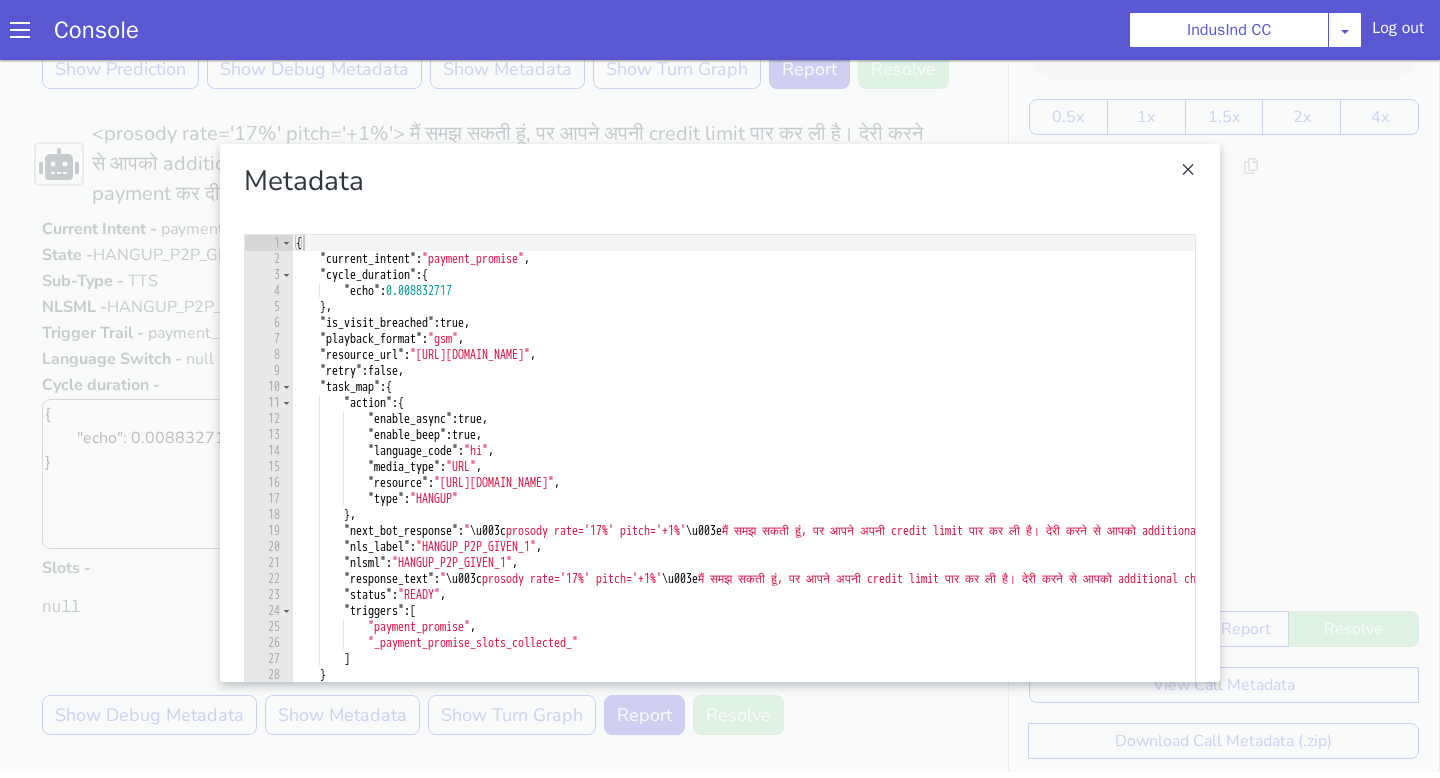 click at bounding box center [670, 561] 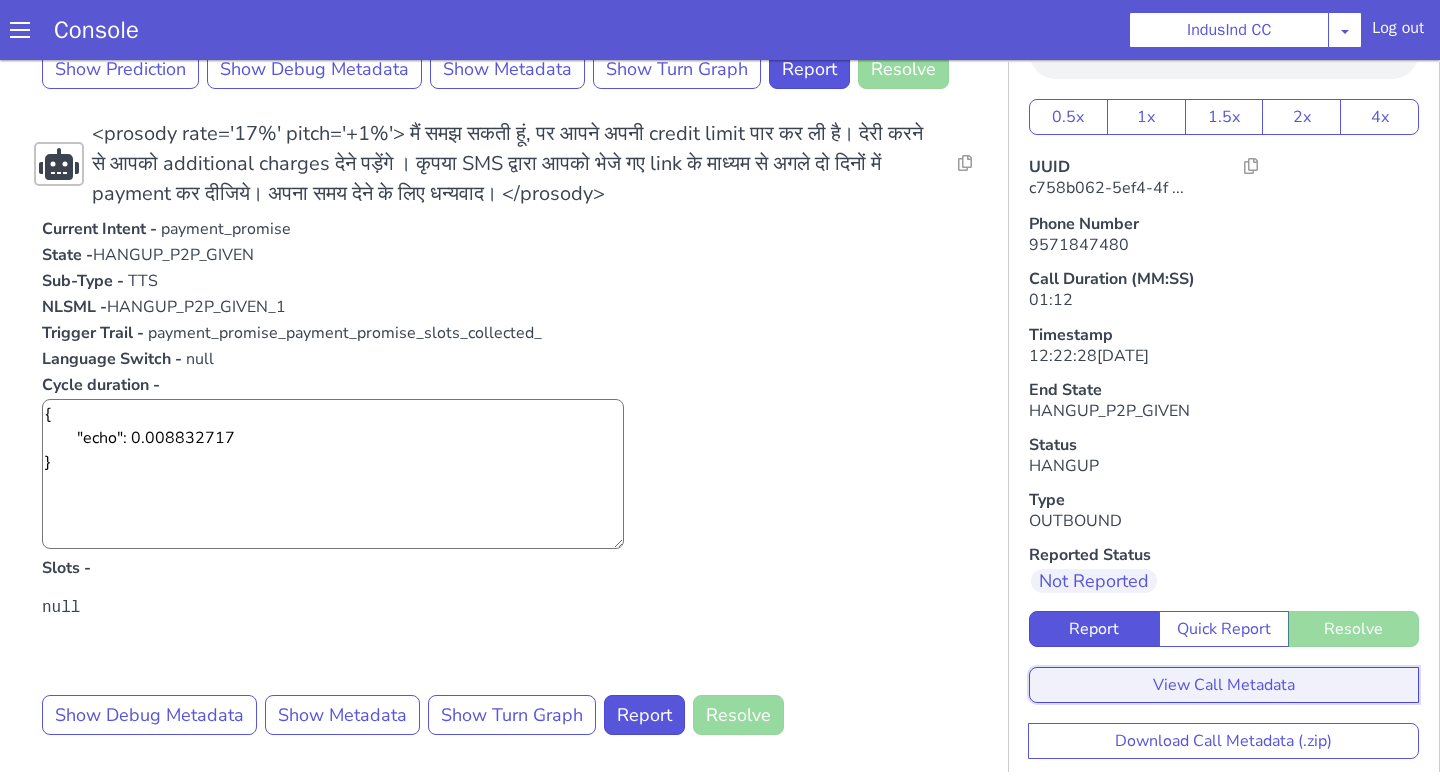 click on "View Call Metadata" at bounding box center [1206, 728] 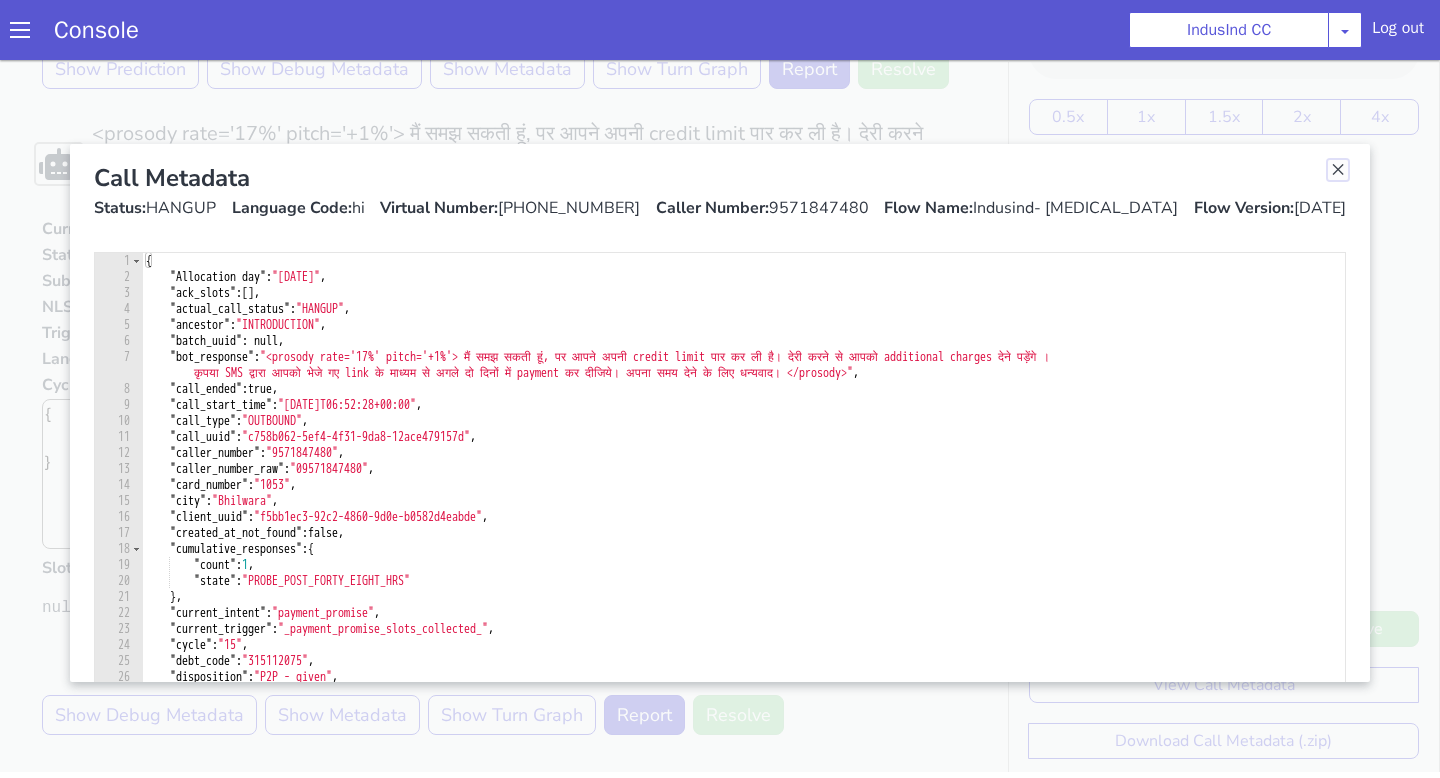click at bounding box center (1575, -128) 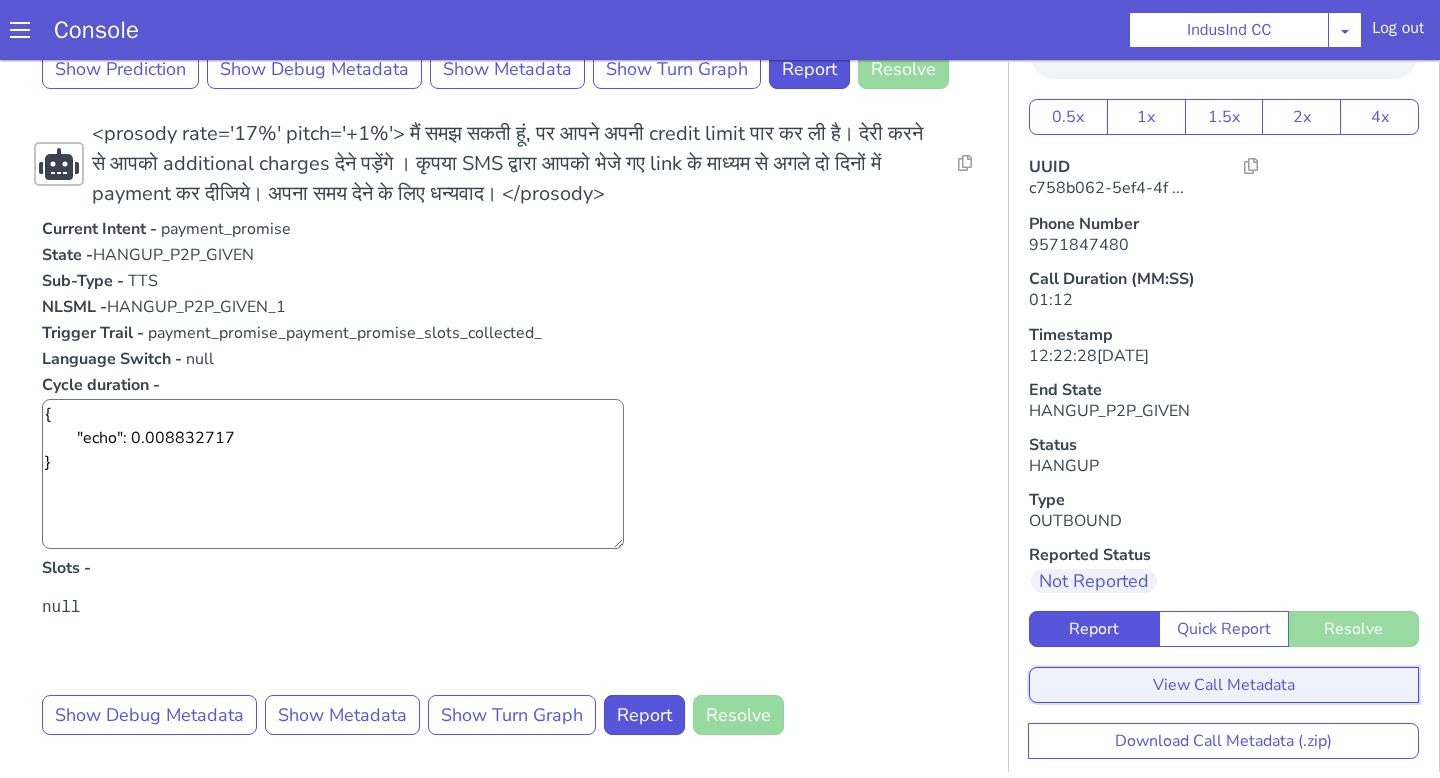 click on "View Call Metadata" at bounding box center (1661, 275) 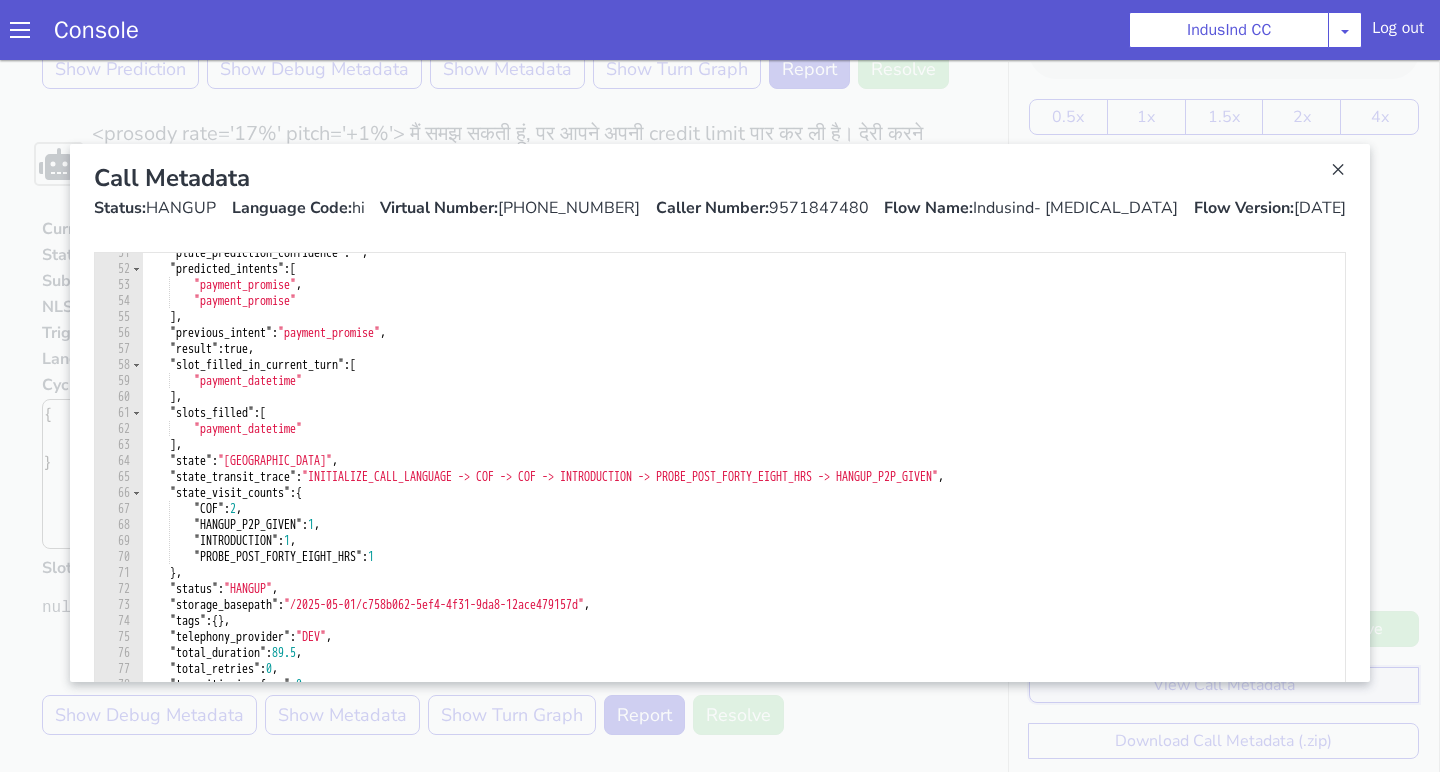 scroll, scrollTop: 894, scrollLeft: 0, axis: vertical 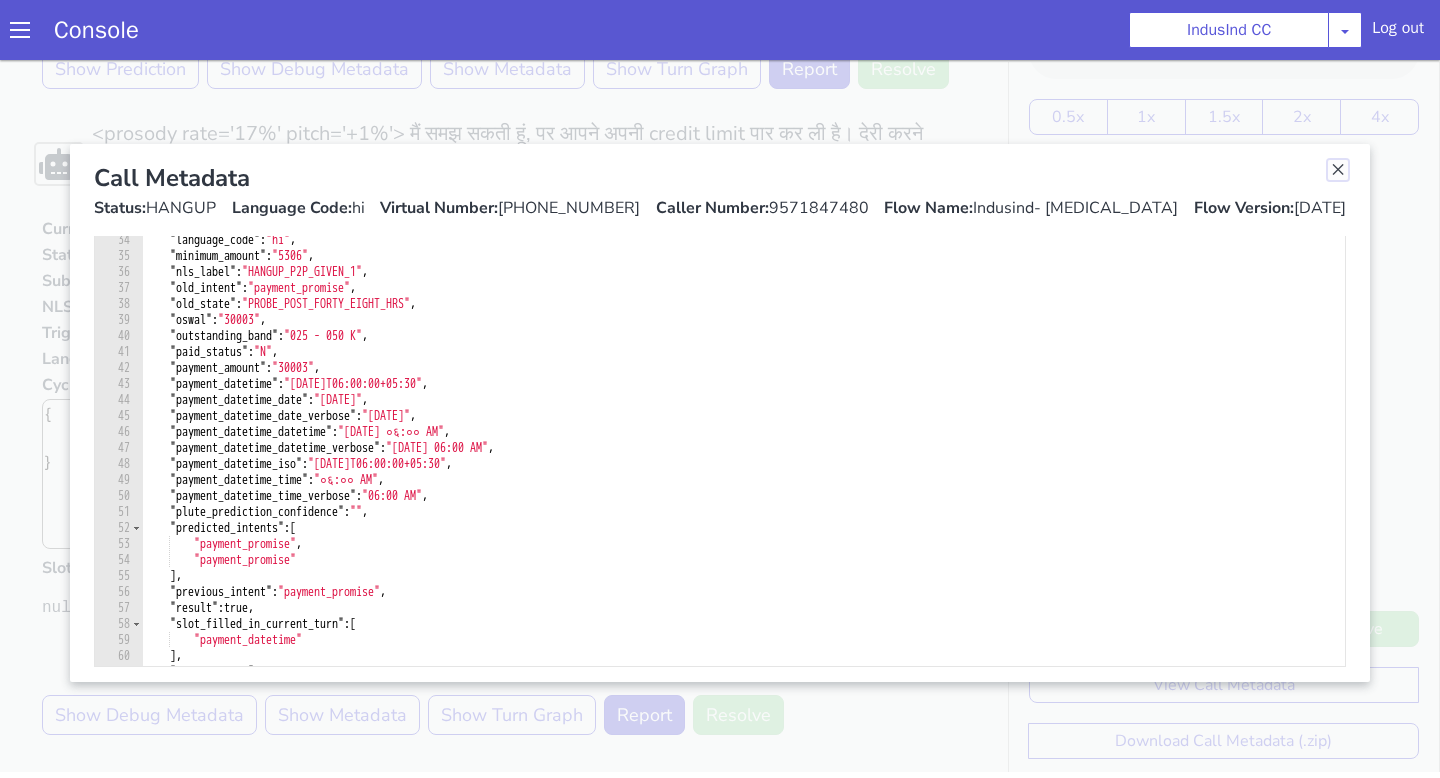 click at bounding box center [1338, 170] 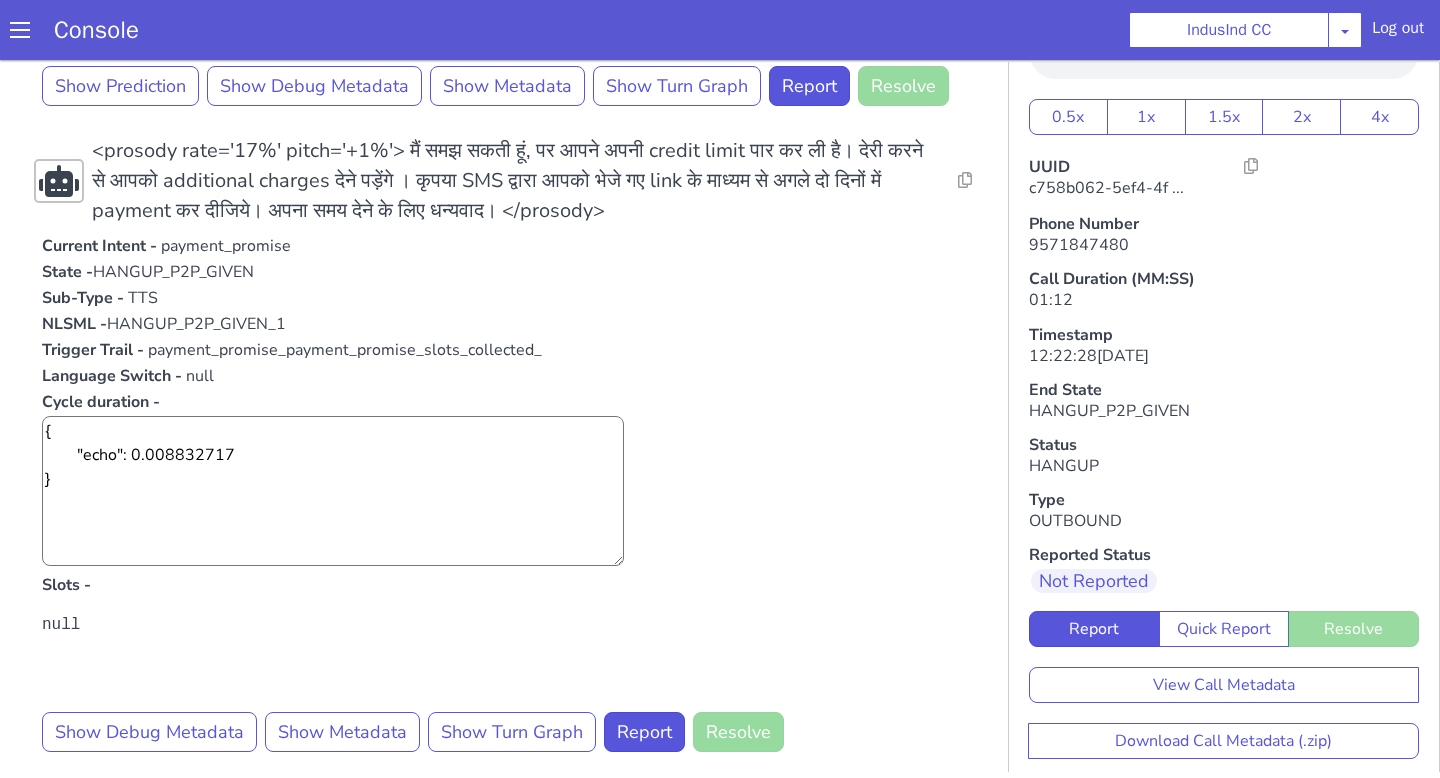 scroll, scrollTop: 1376, scrollLeft: 0, axis: vertical 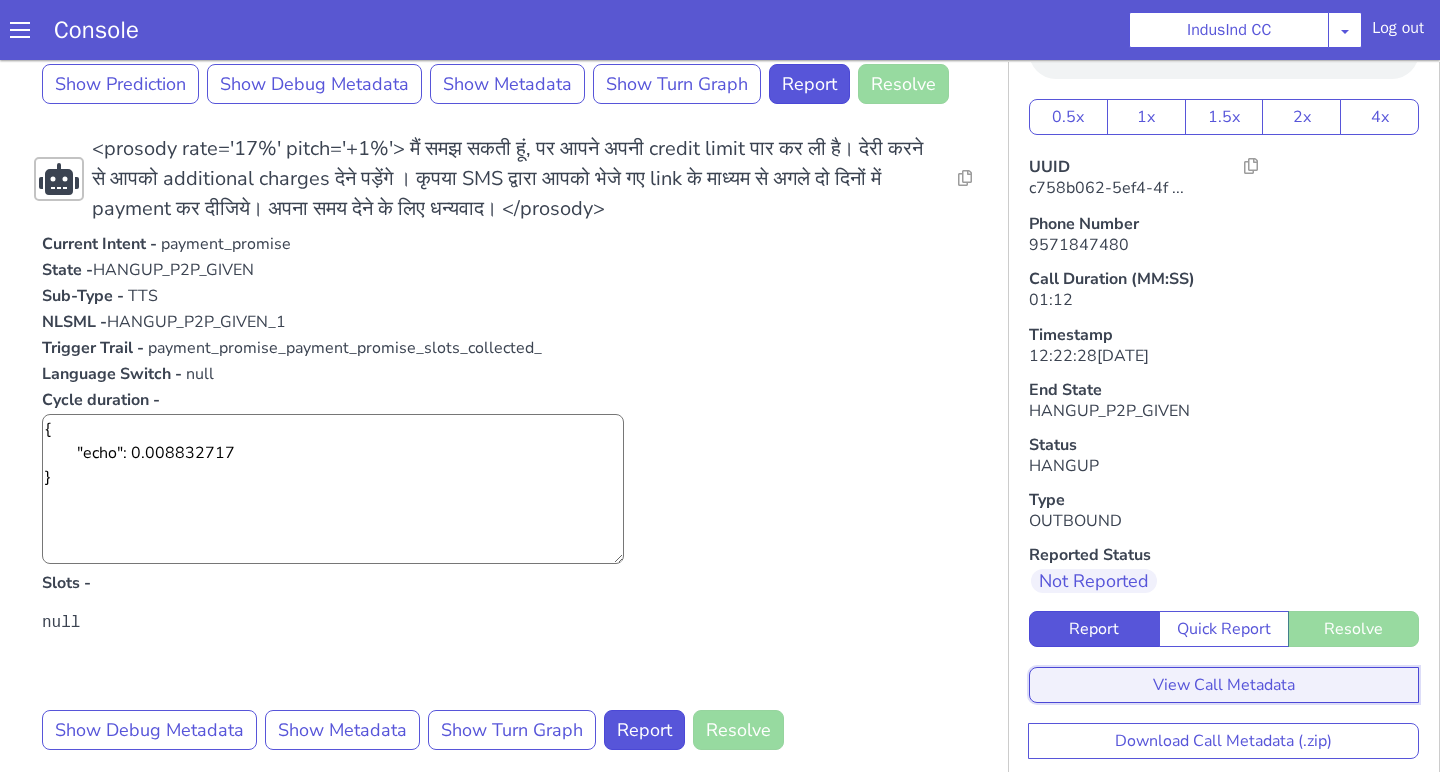 click on "View Call Metadata" at bounding box center [1932, 223] 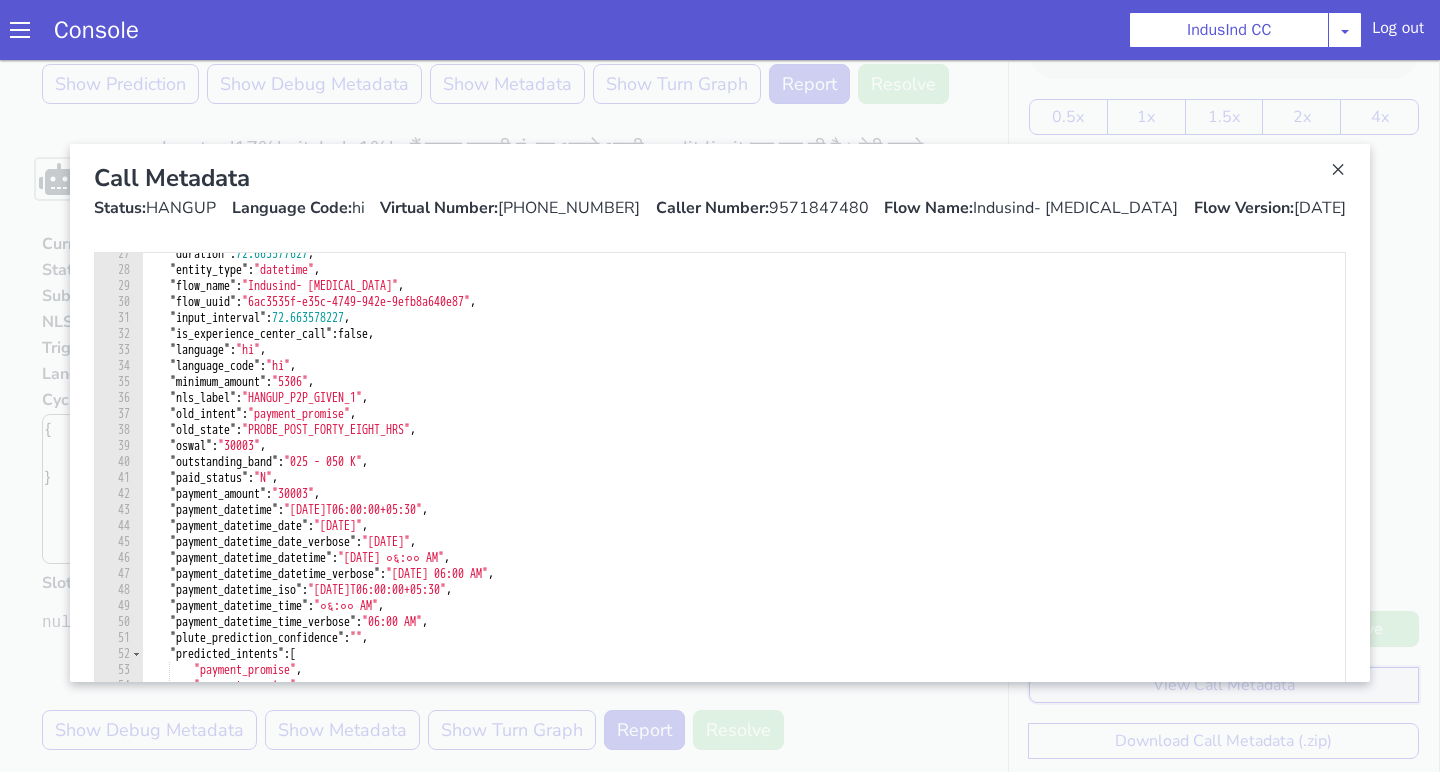 scroll, scrollTop: 894, scrollLeft: 0, axis: vertical 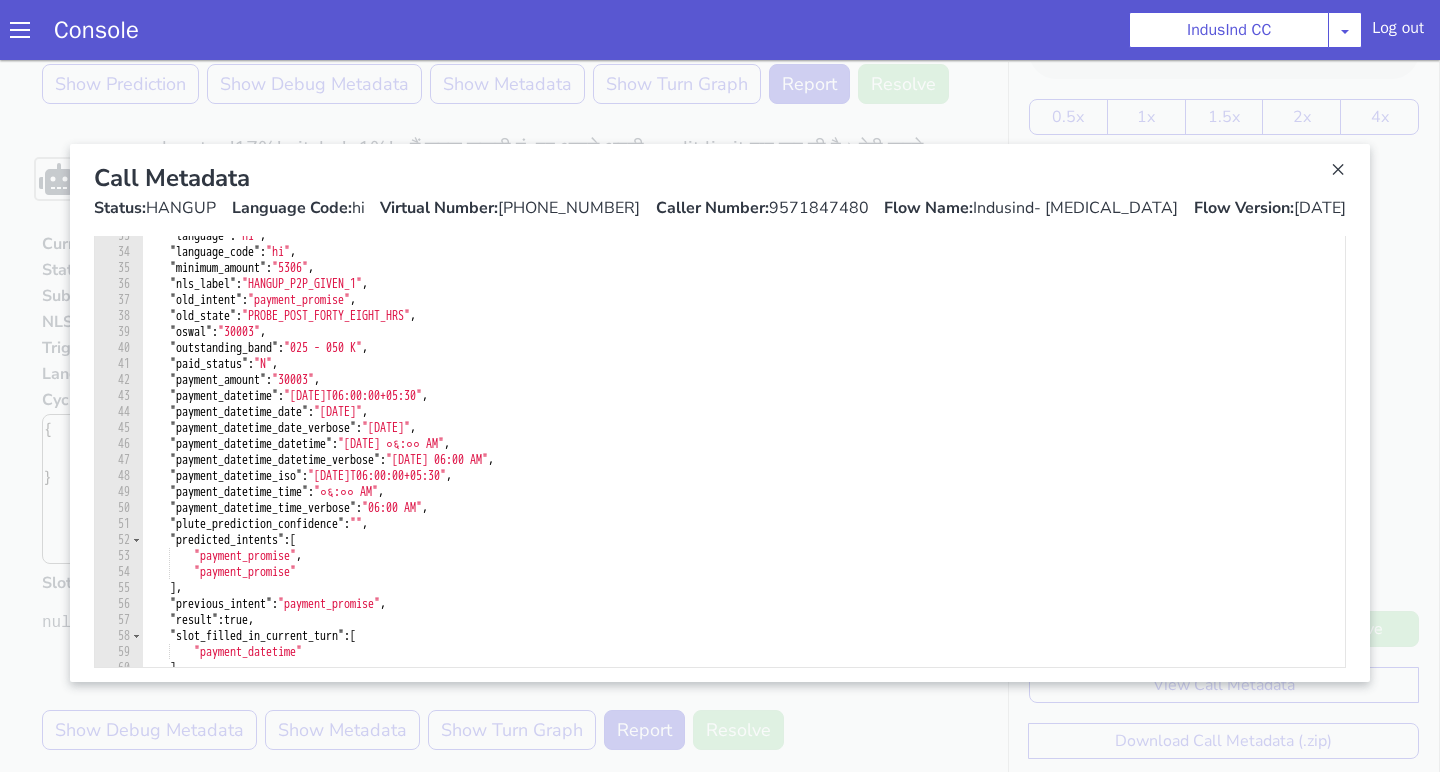 click on "Call Metadata Status:  HANGUP Language Code:  hi Virtual Number:  +918062122138 Caller Number:  9571847480 Flow Name:  Indusind- OCL Flow Version:  3.1.57" at bounding box center (720, 190) 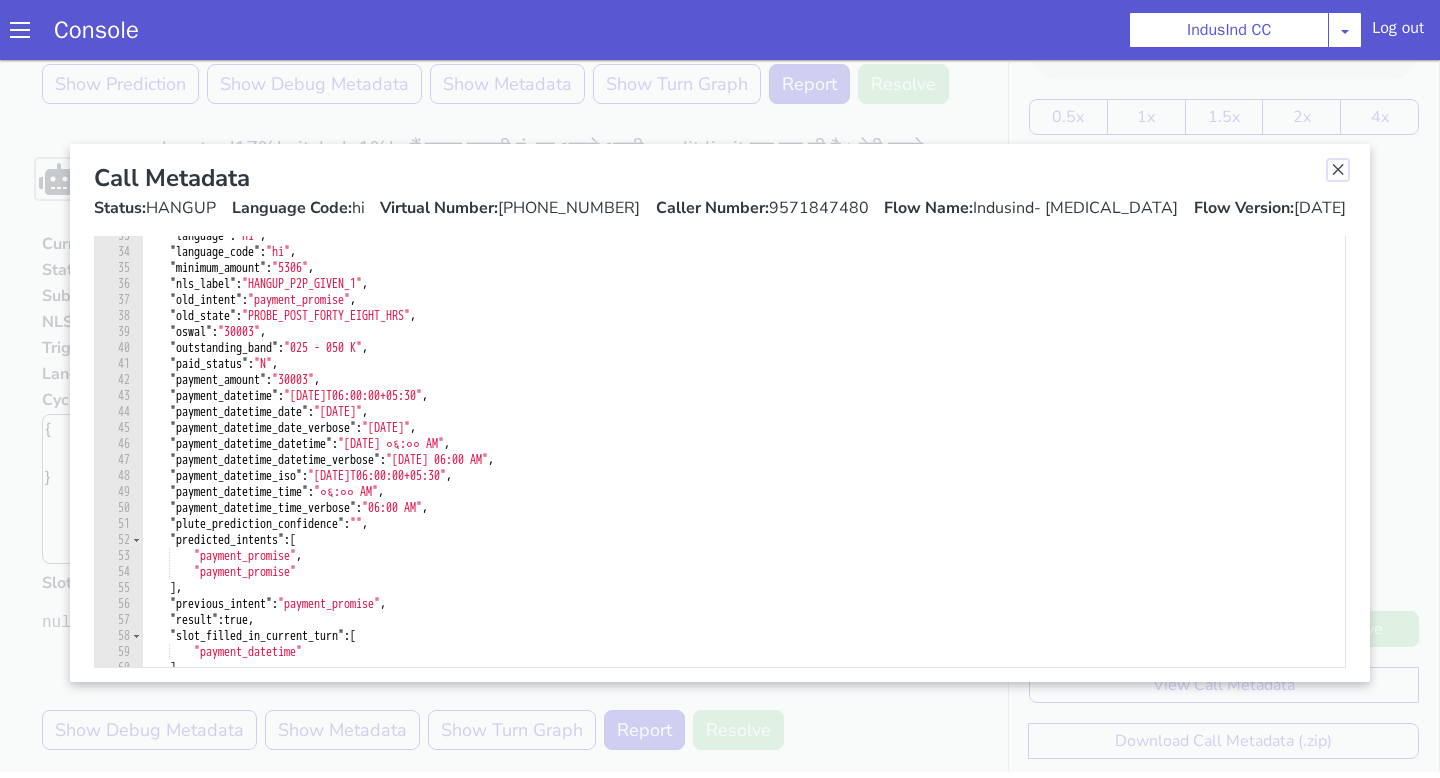 click at bounding box center [1338, 170] 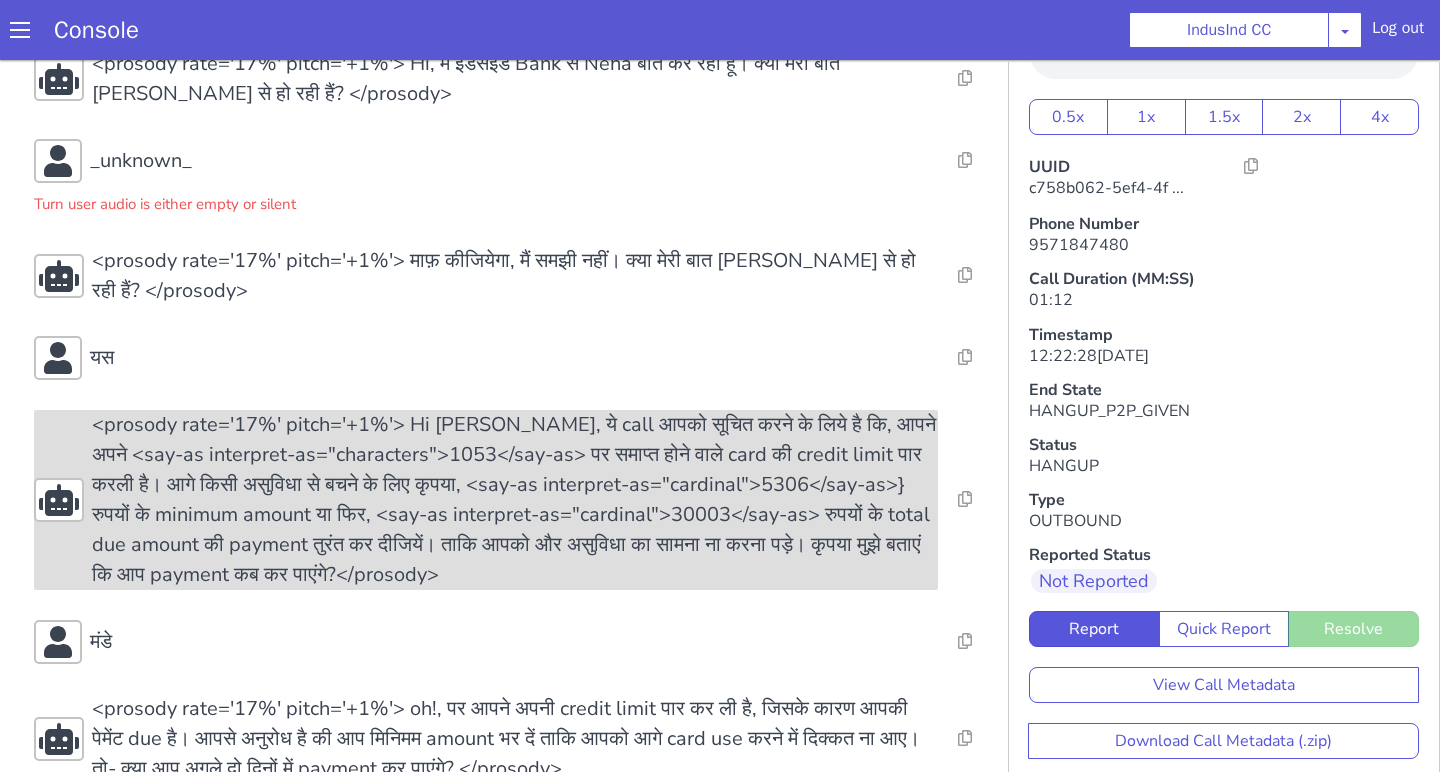 scroll, scrollTop: 35, scrollLeft: 0, axis: vertical 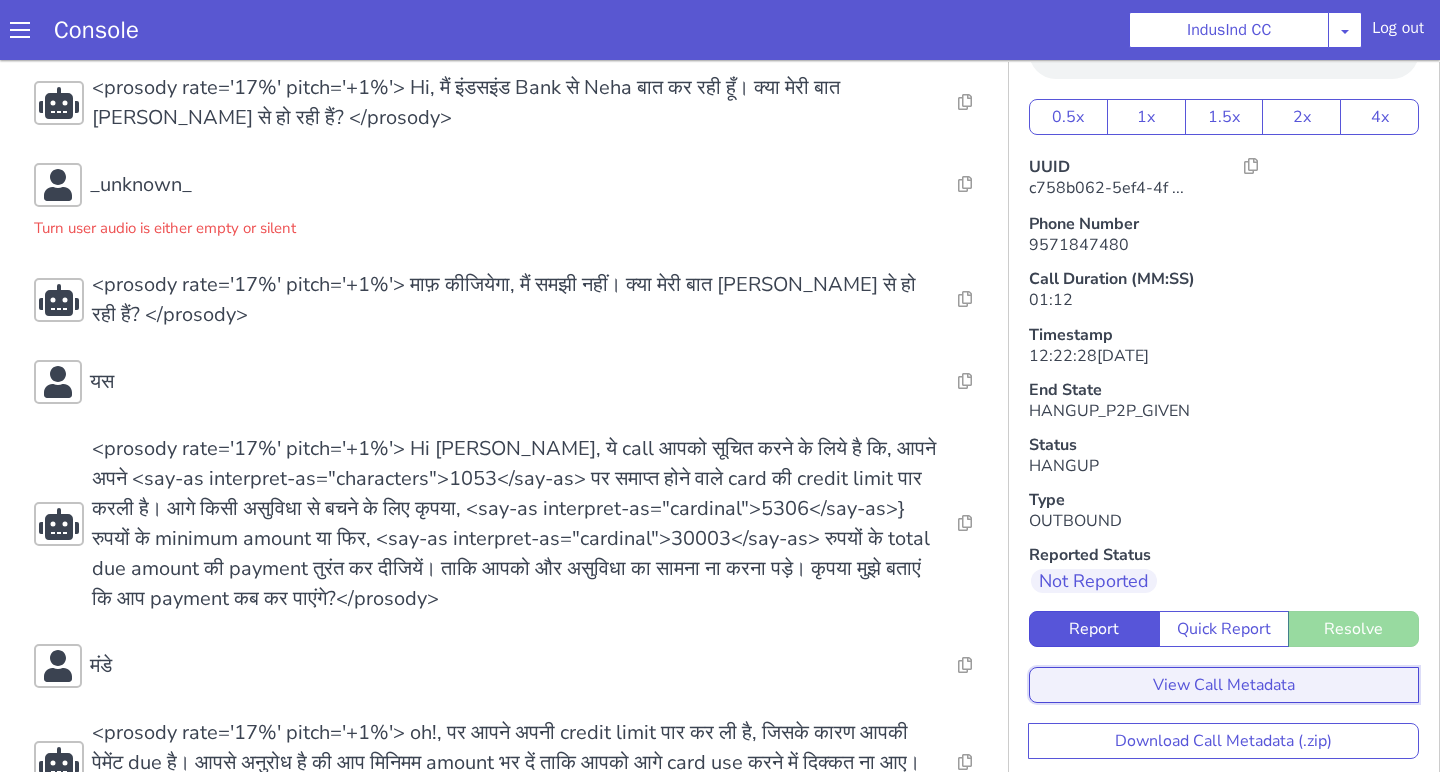 click on "View Call Metadata" at bounding box center (1262, 1416) 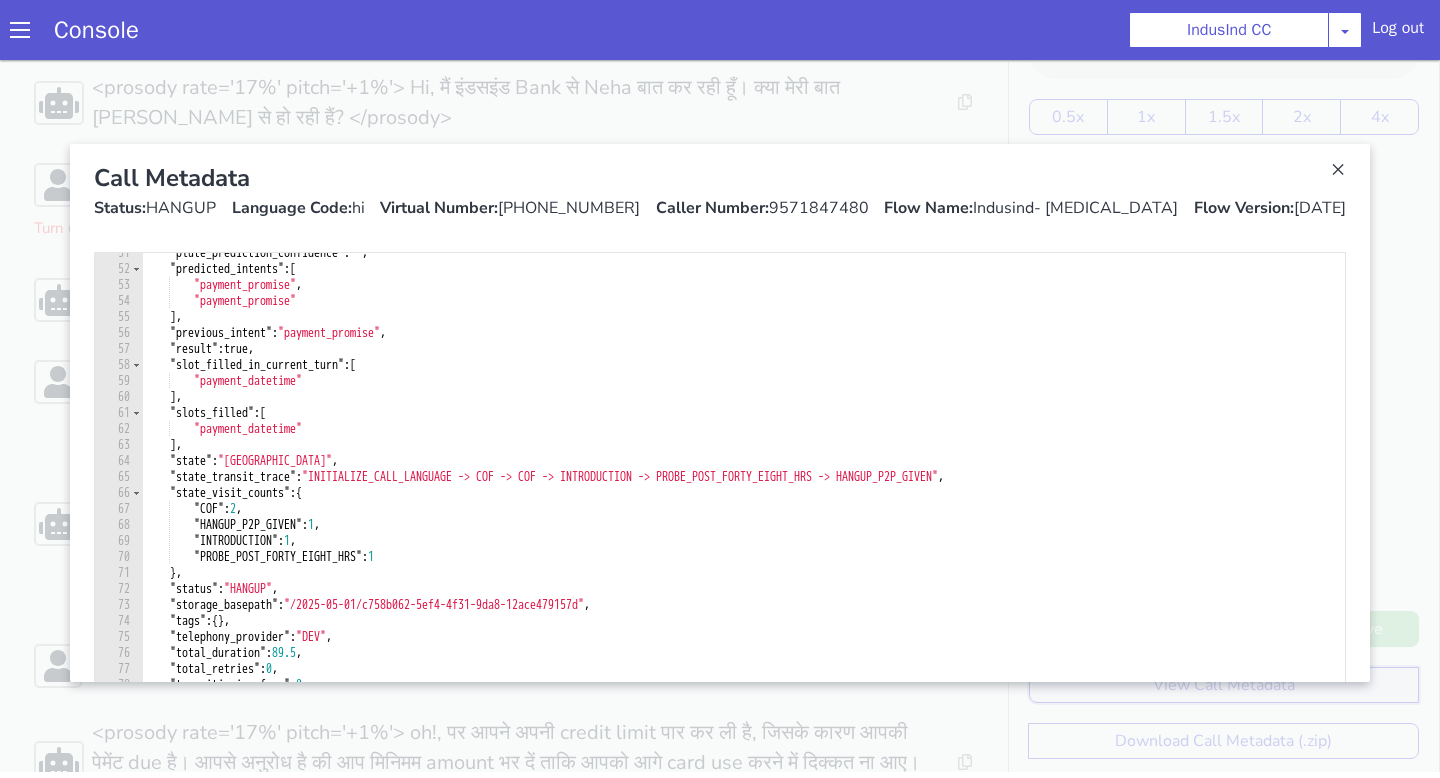 scroll, scrollTop: 826, scrollLeft: 0, axis: vertical 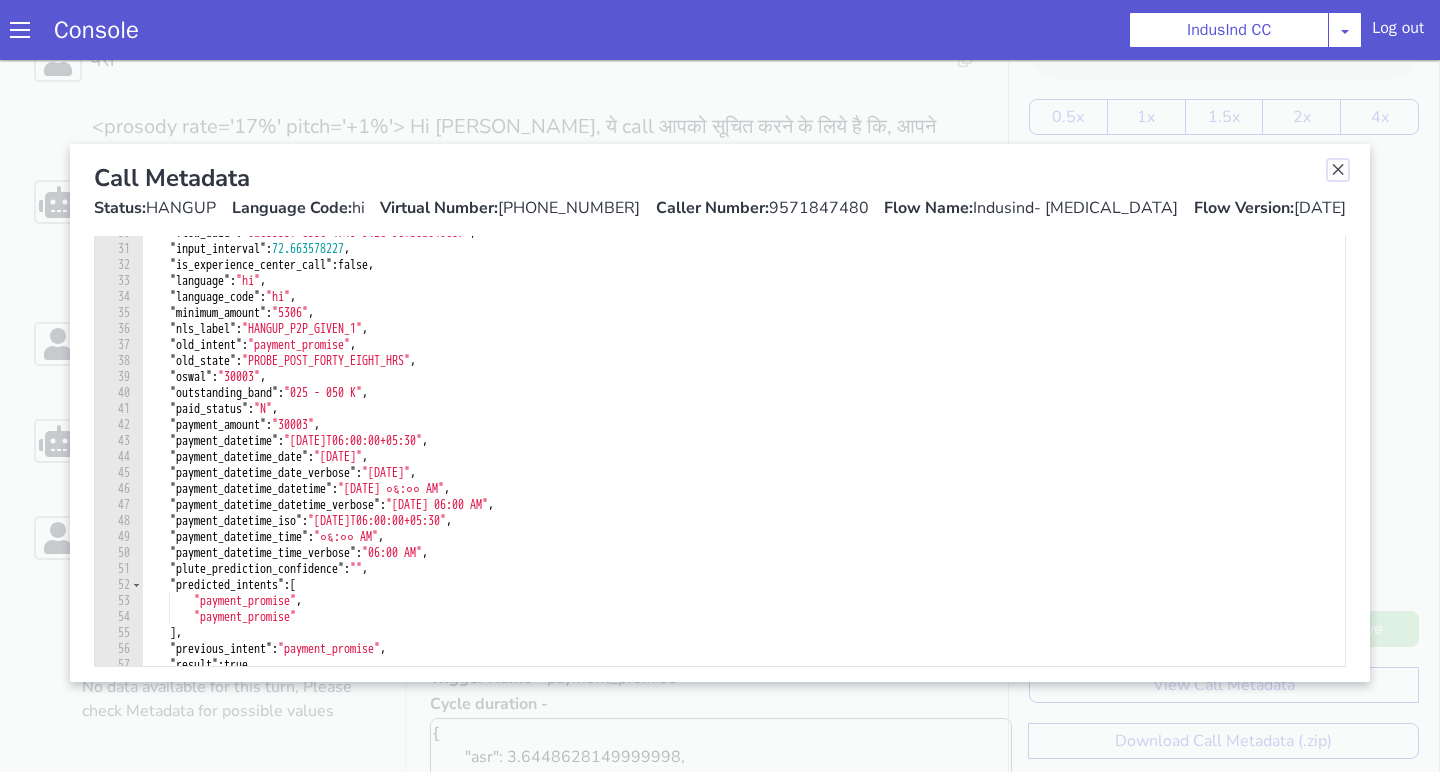 click at bounding box center (1275, 613) 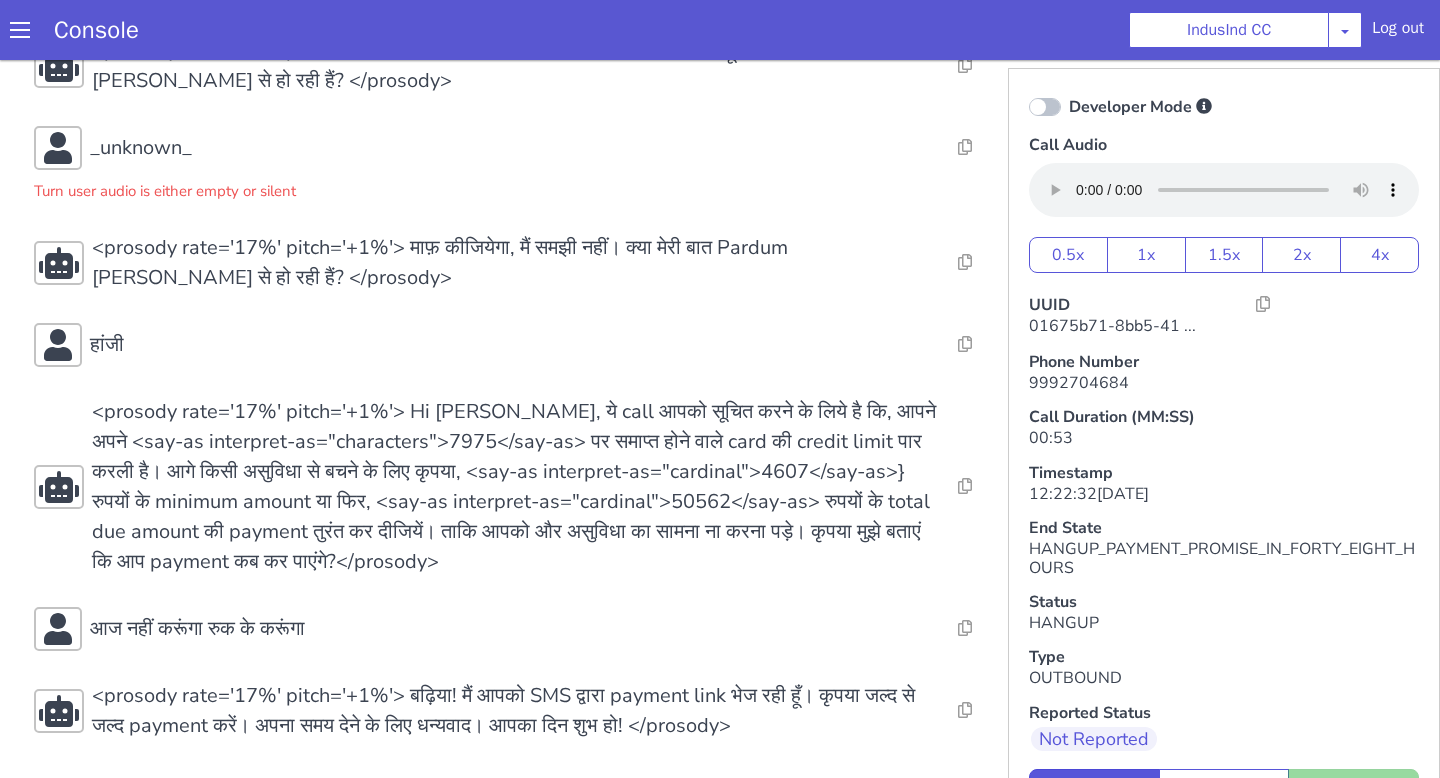scroll, scrollTop: 6, scrollLeft: 0, axis: vertical 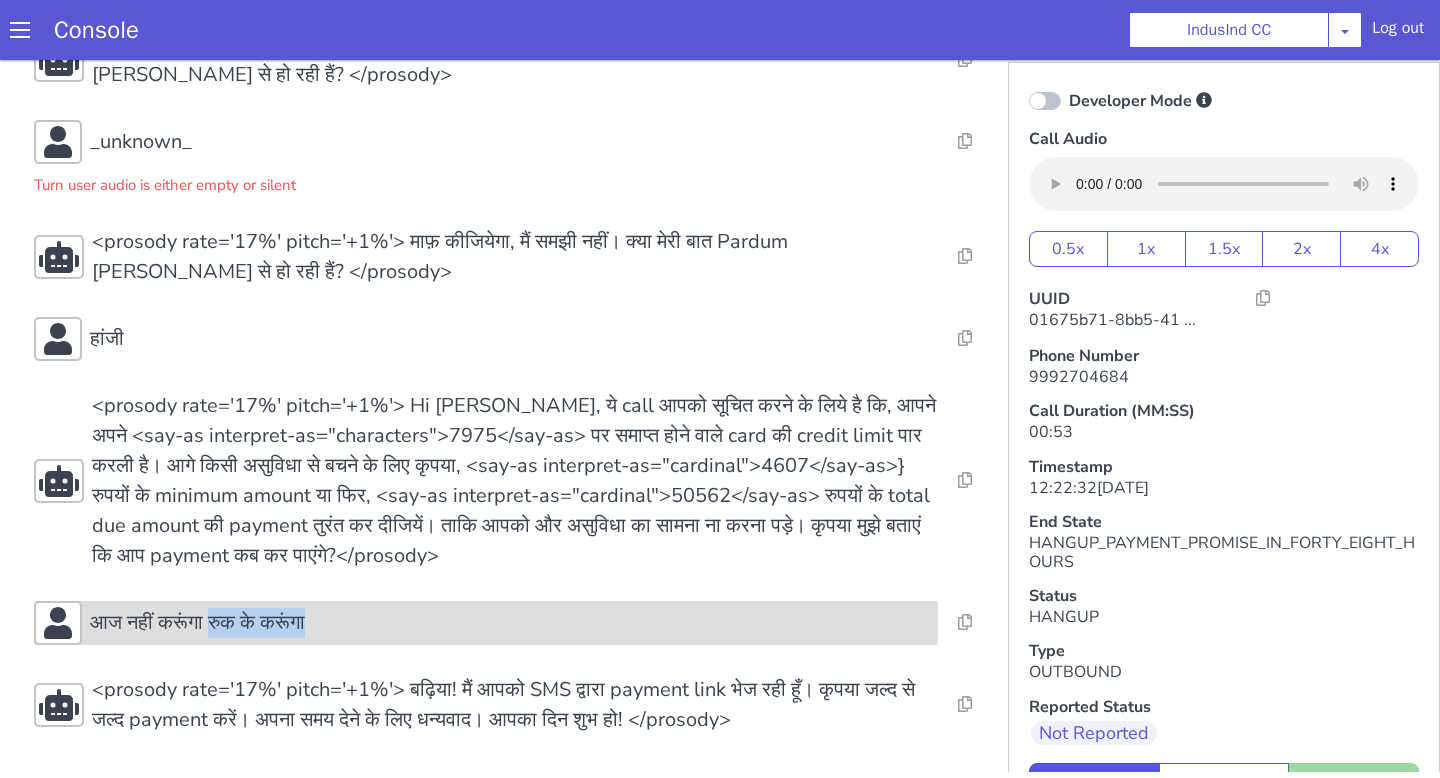 drag, startPoint x: 308, startPoint y: 624, endPoint x: 211, endPoint y: 628, distance: 97.082436 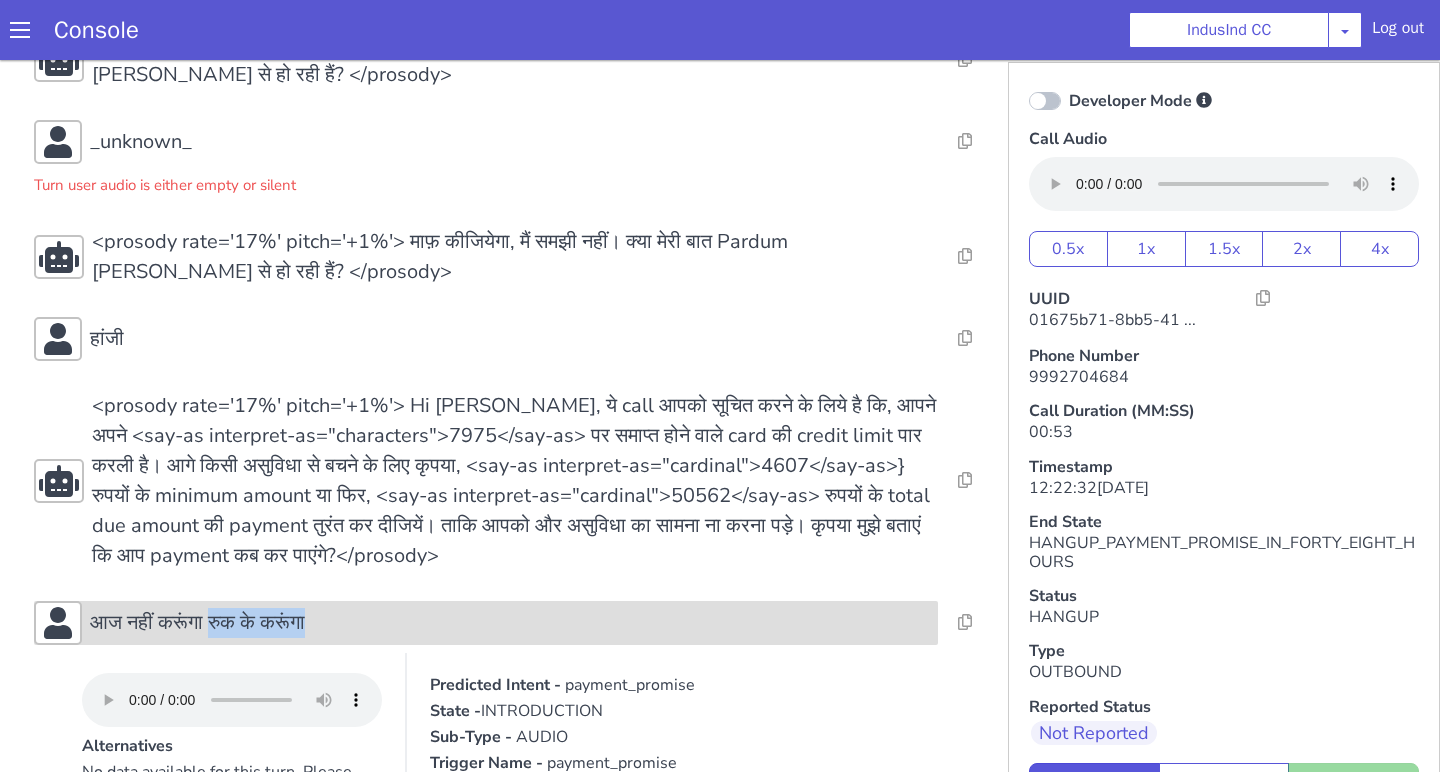 copy on "रुक के करूंगा" 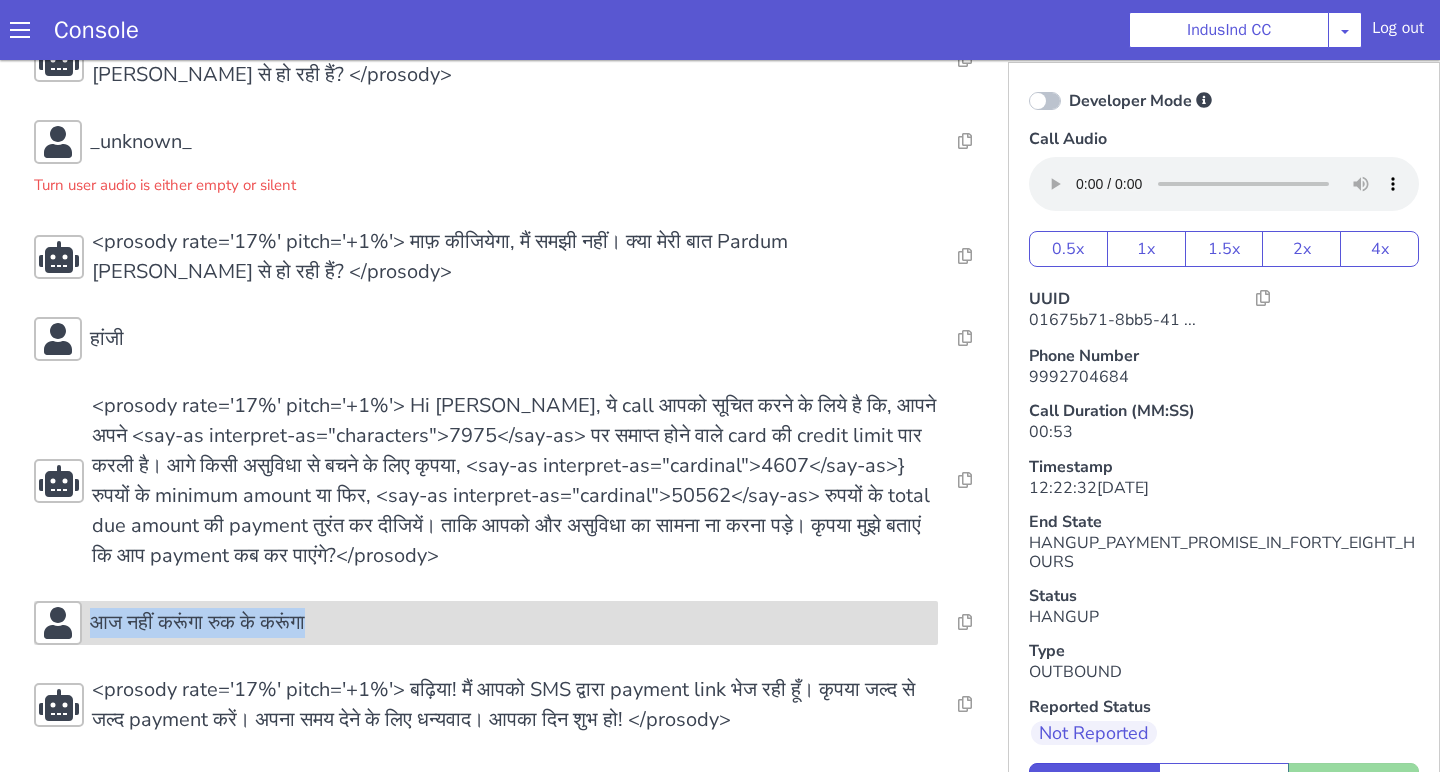 drag, startPoint x: 313, startPoint y: 624, endPoint x: 95, endPoint y: 627, distance: 218.02065 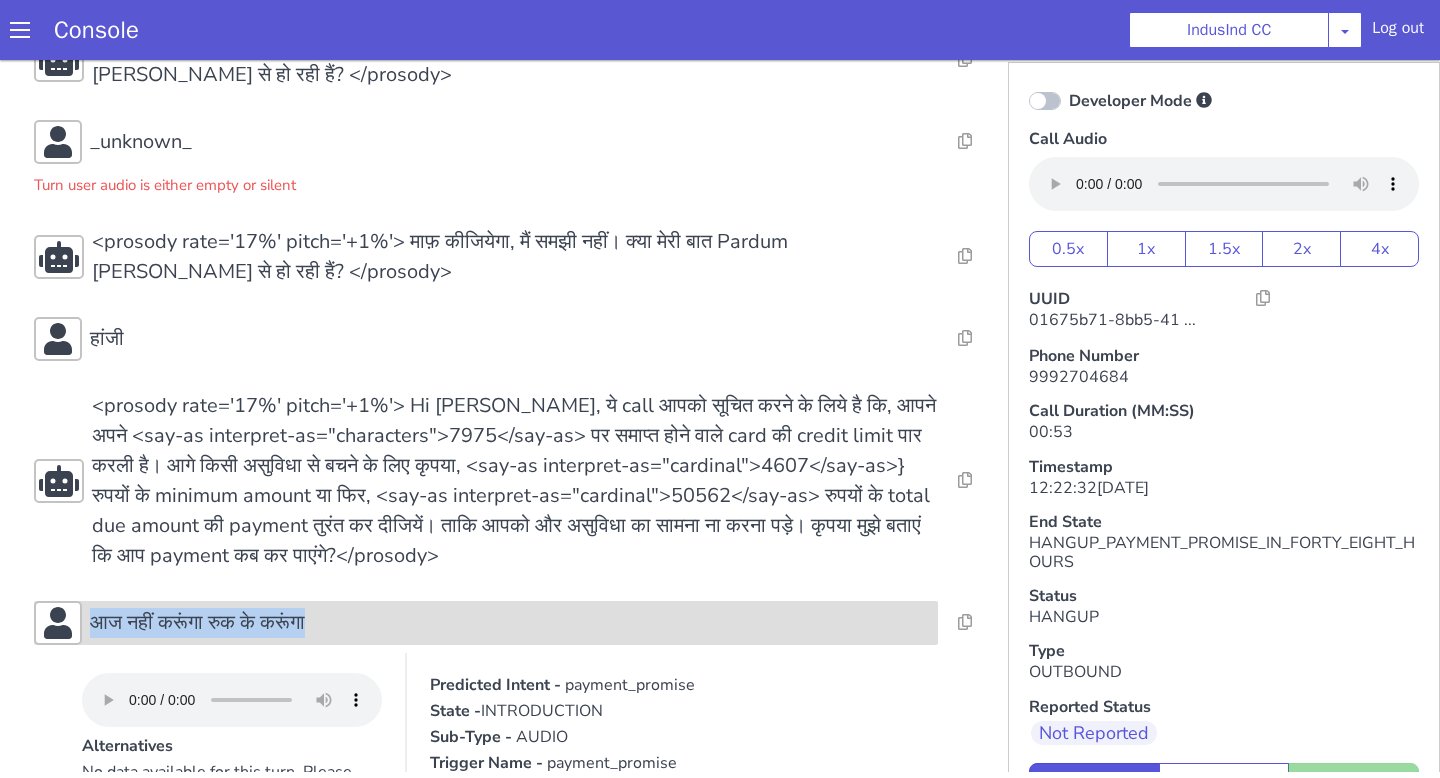 copy on "आज नहीं करूंगा रुक के करूंगा" 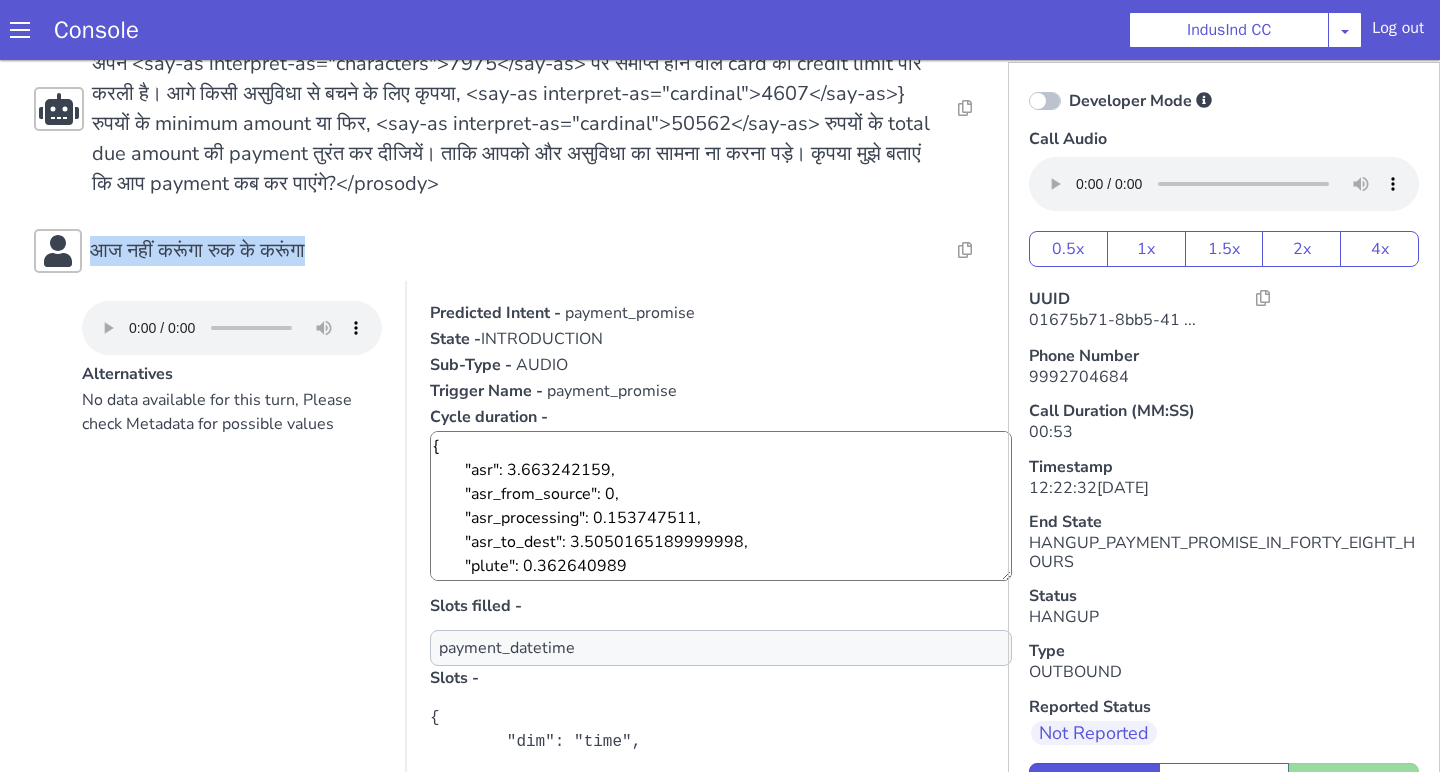 scroll, scrollTop: 447, scrollLeft: 0, axis: vertical 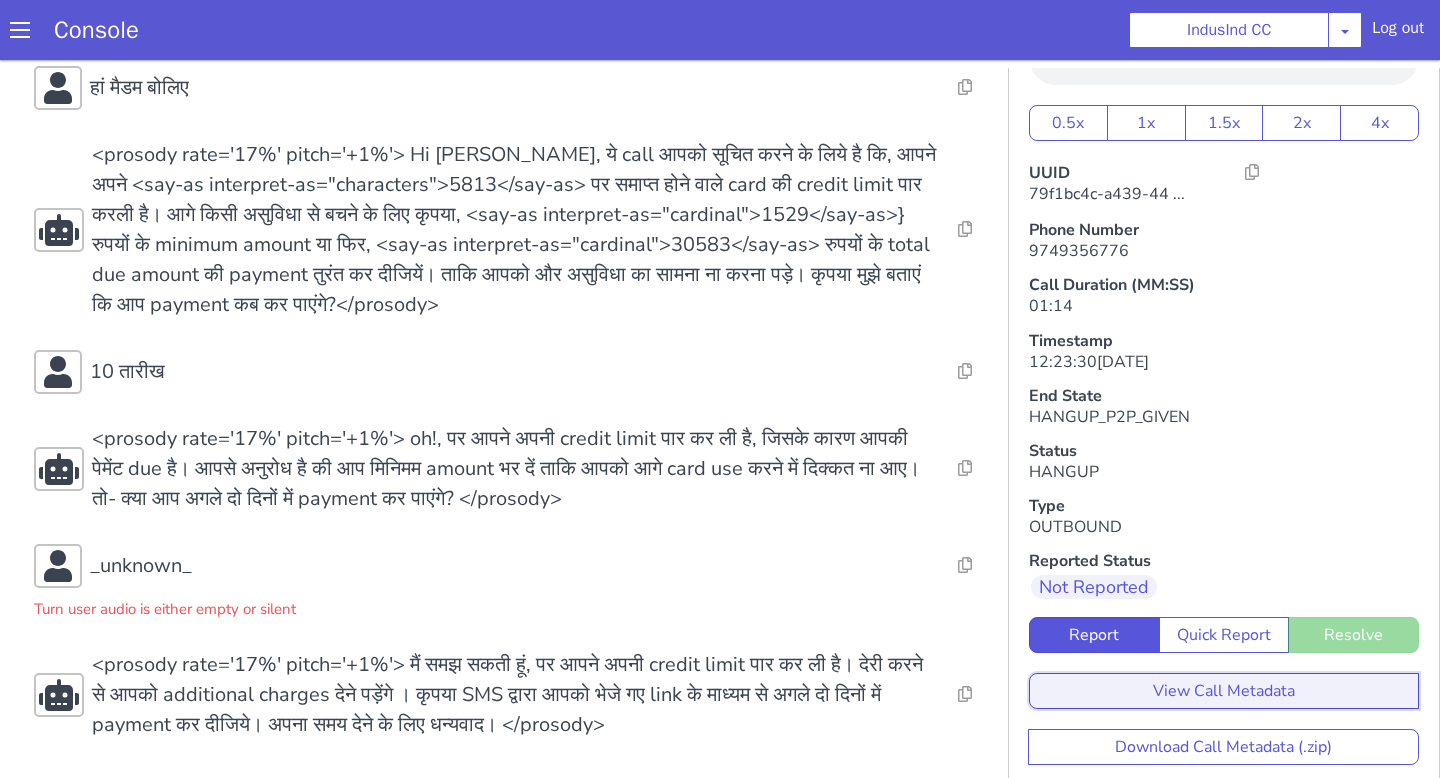 click on "View Call Metadata" at bounding box center (1224, 691) 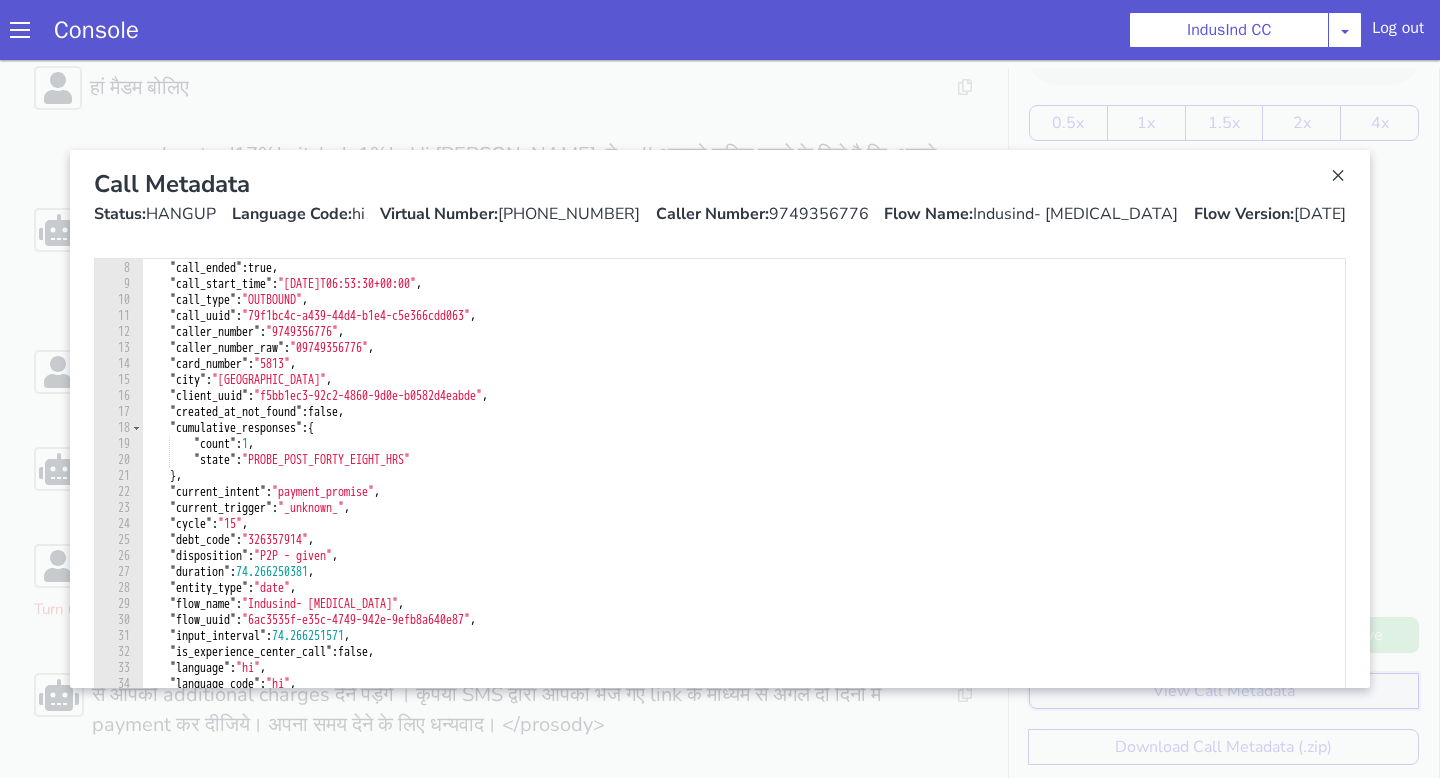 scroll, scrollTop: 267, scrollLeft: 0, axis: vertical 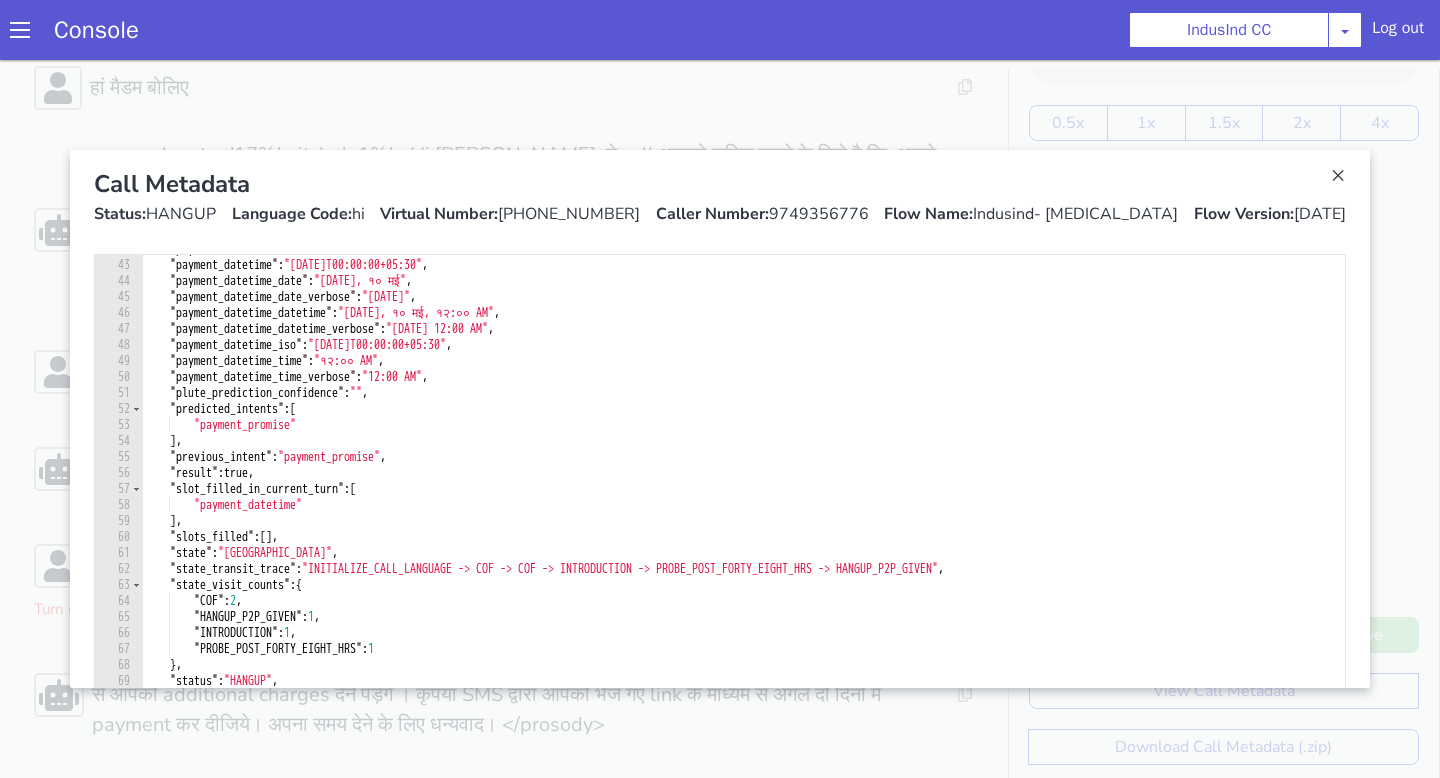 click on "Call Metadata" at bounding box center [720, 184] 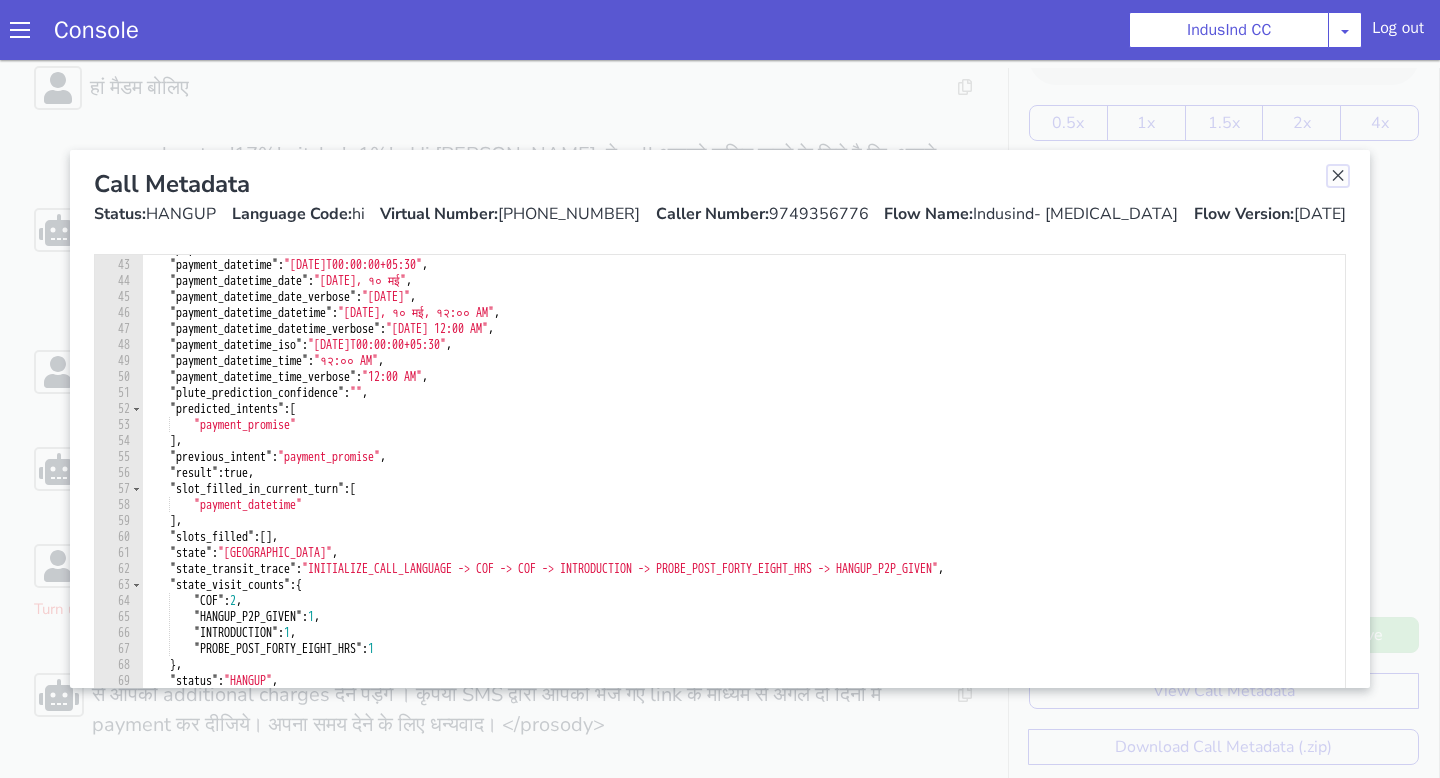 click at bounding box center [1338, 176] 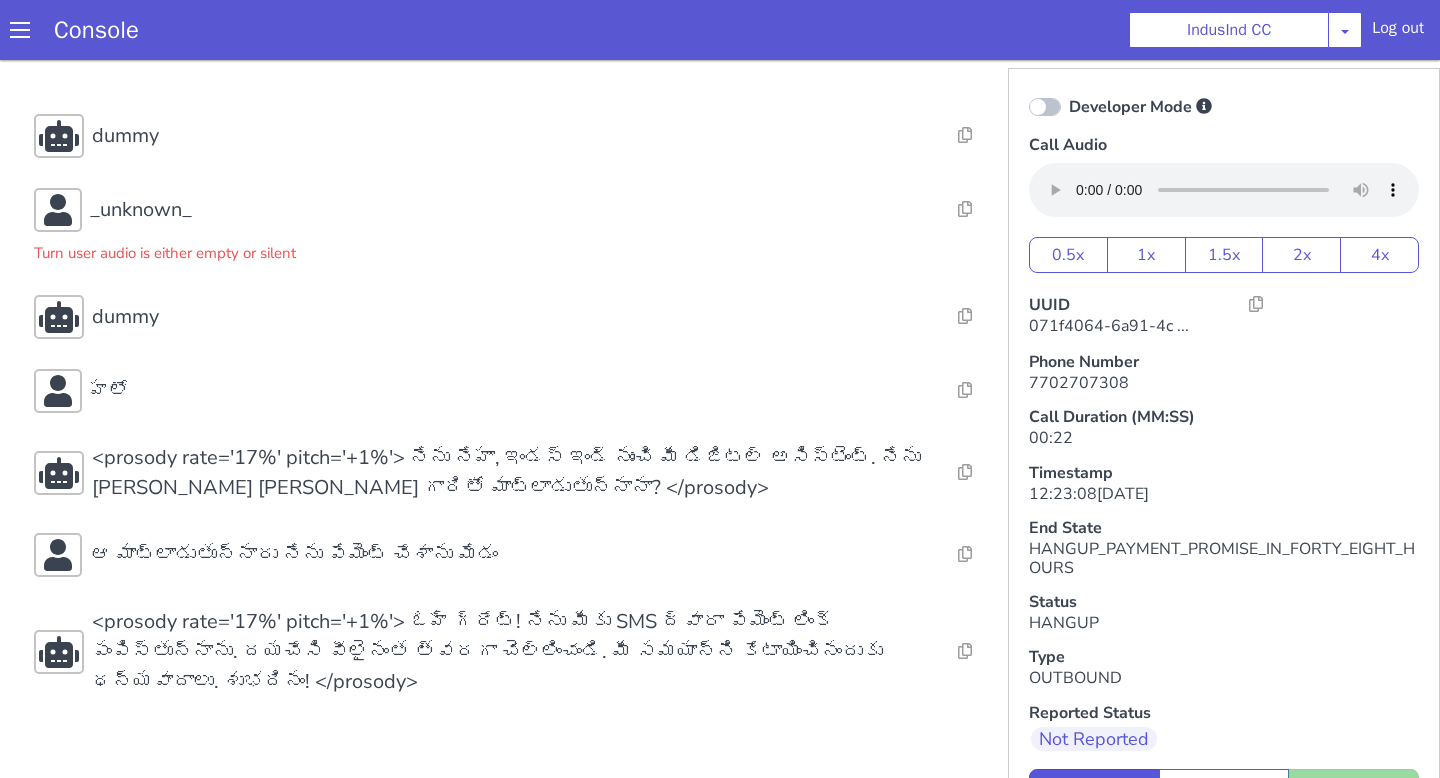 scroll, scrollTop: 8, scrollLeft: 0, axis: vertical 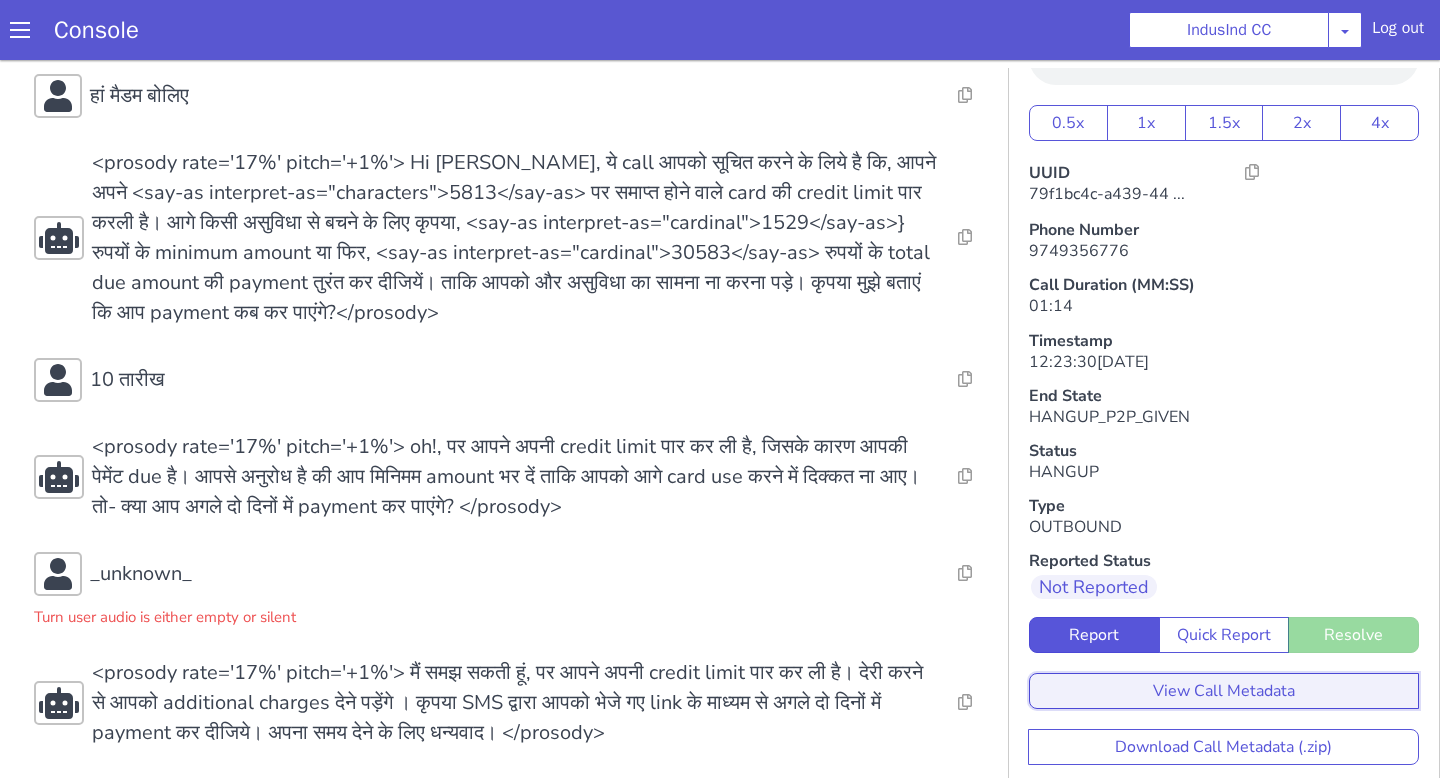click on "View Call Metadata" at bounding box center [1224, 691] 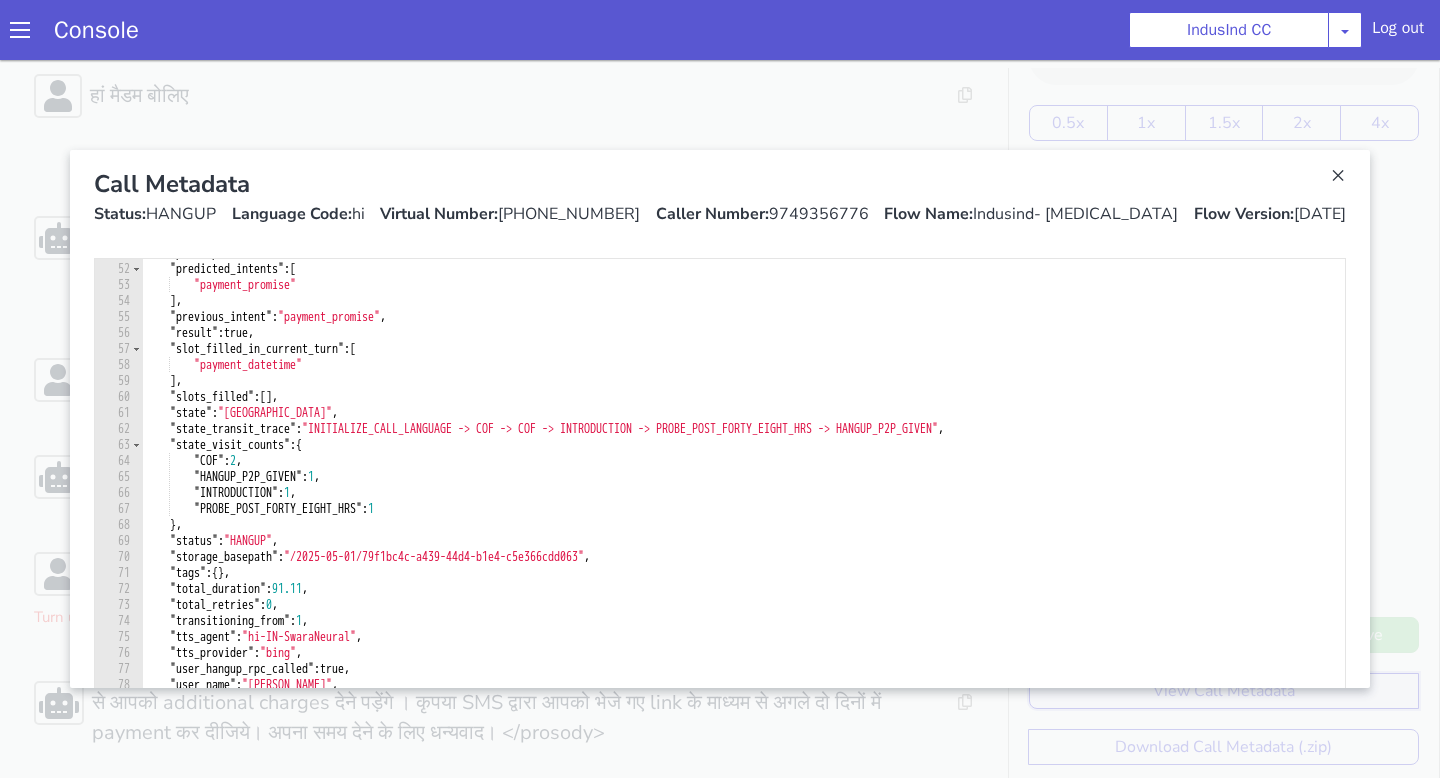 scroll, scrollTop: 830, scrollLeft: 0, axis: vertical 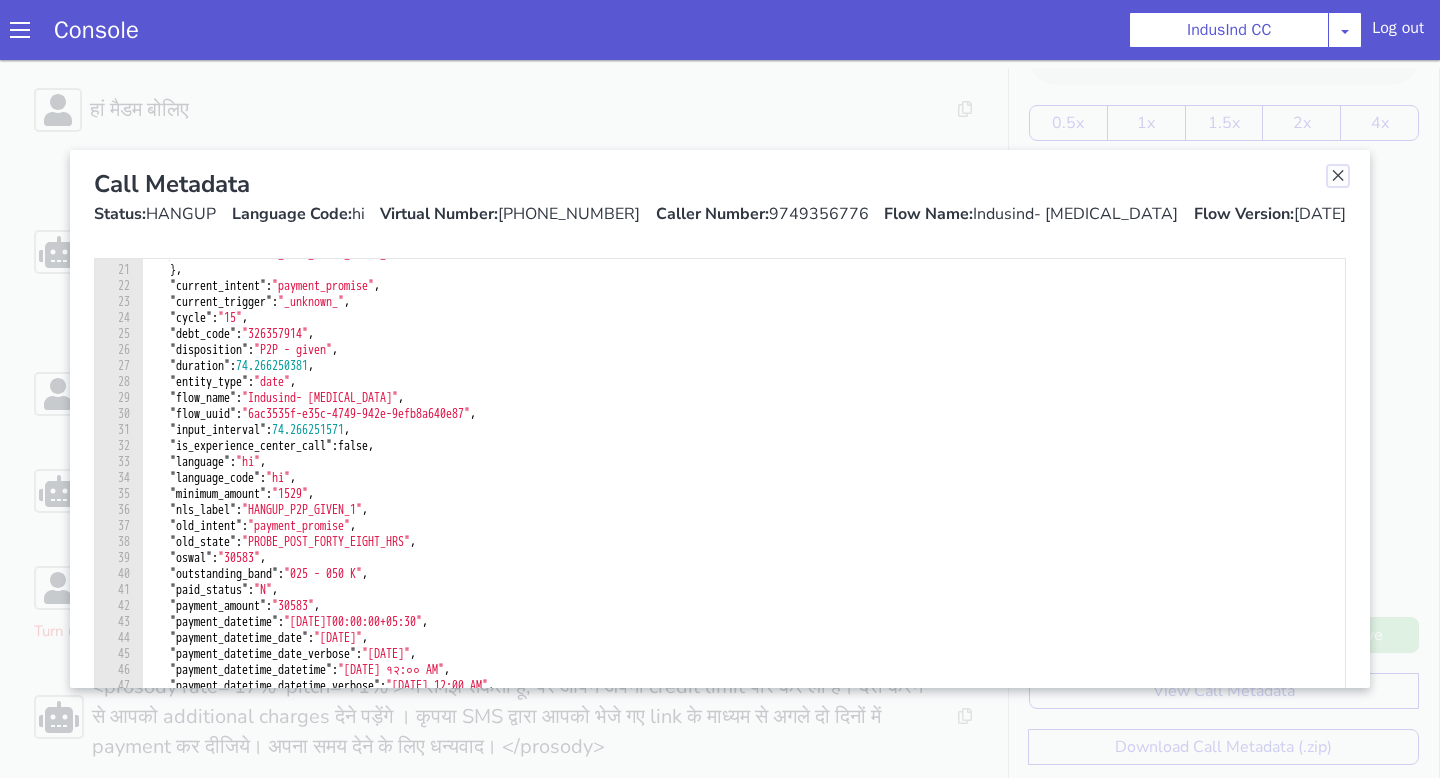 click at bounding box center (1338, 176) 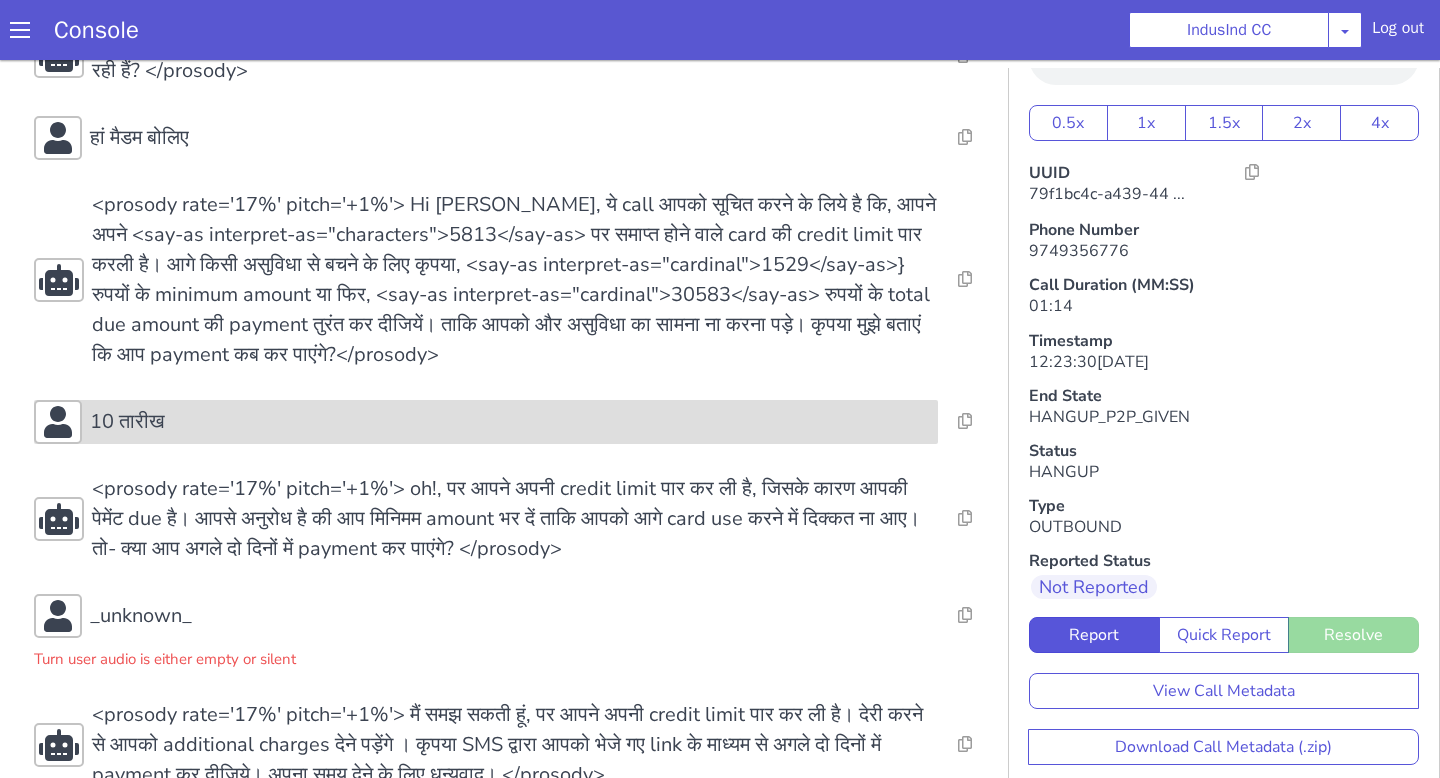 scroll, scrollTop: 280, scrollLeft: 0, axis: vertical 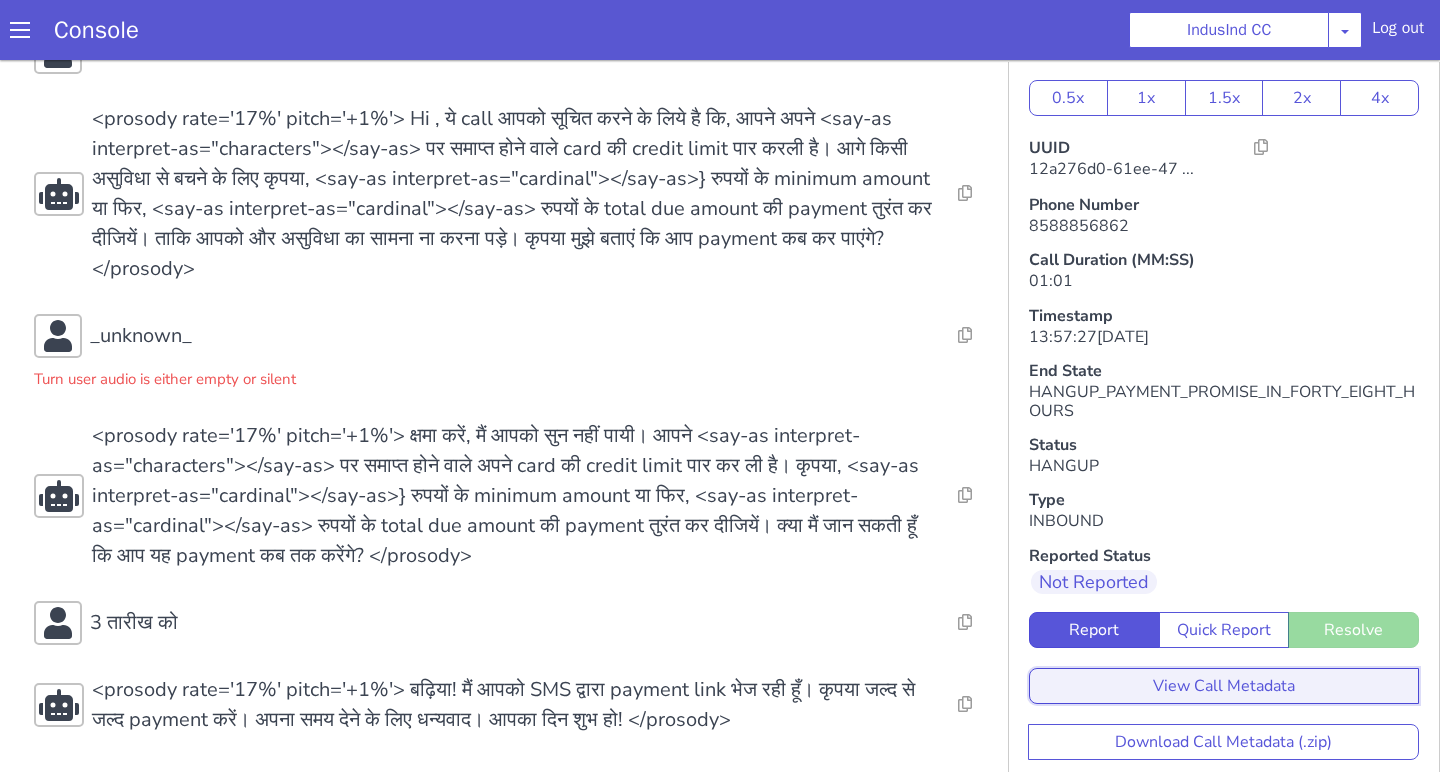 click on "View Call Metadata" at bounding box center [1224, 686] 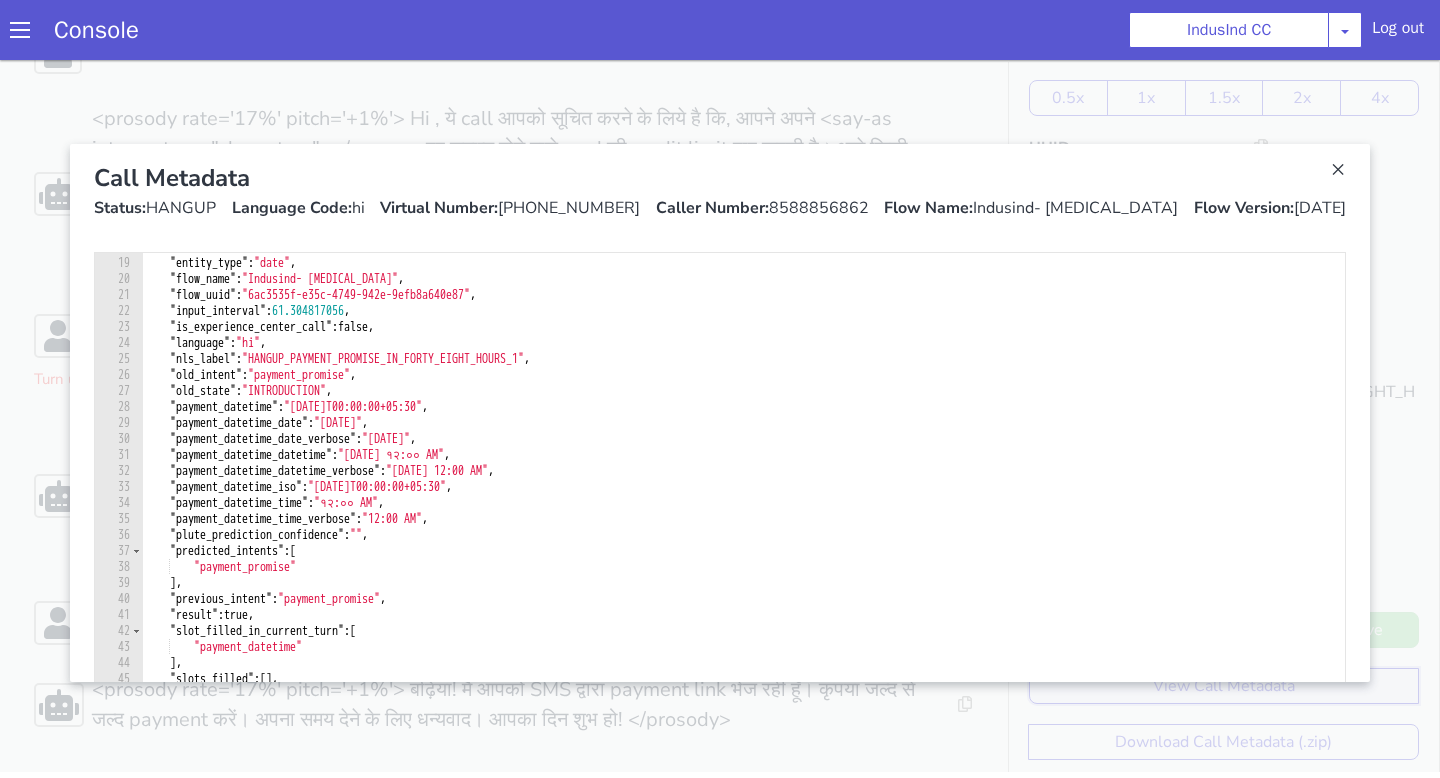 scroll, scrollTop: 302, scrollLeft: 0, axis: vertical 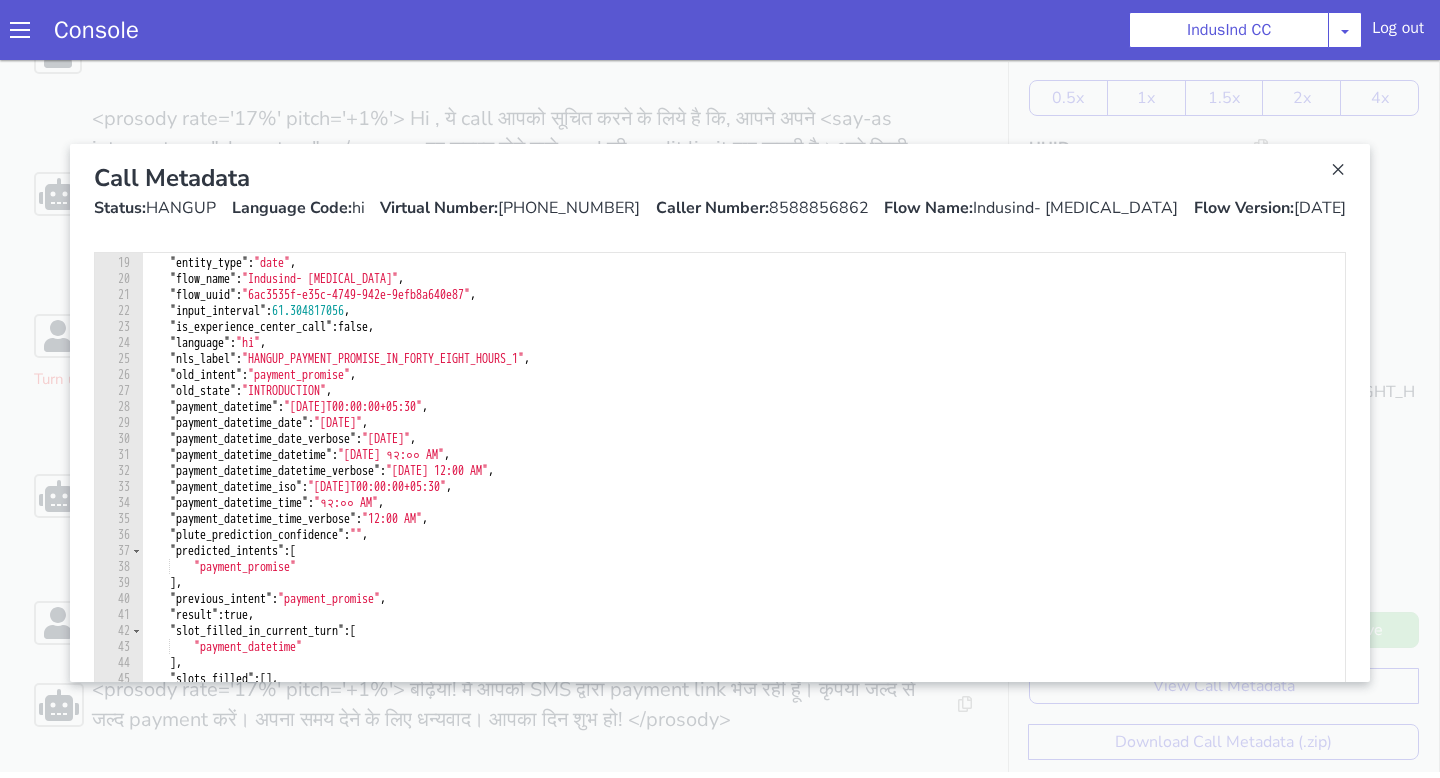 click on "Call Metadata" at bounding box center (720, 178) 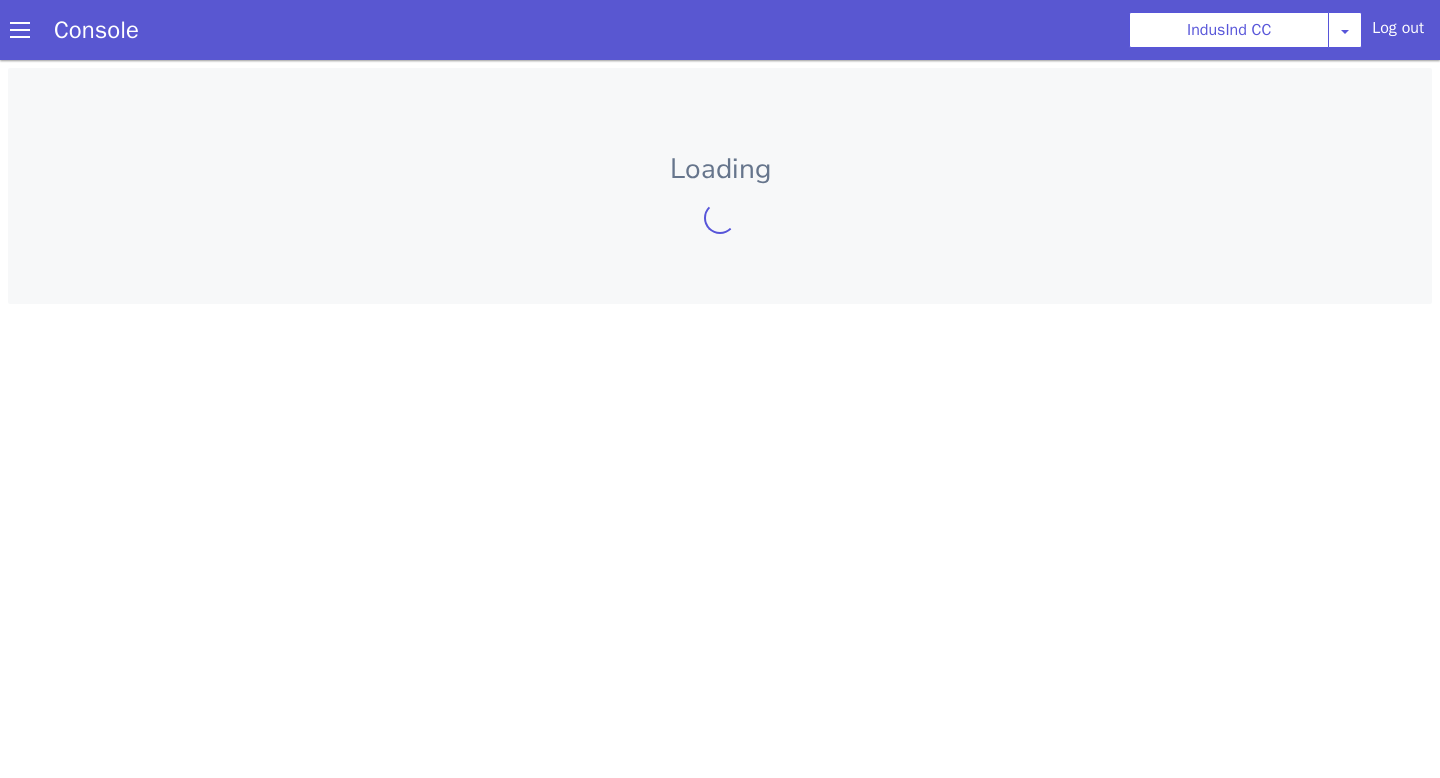 scroll, scrollTop: 0, scrollLeft: 0, axis: both 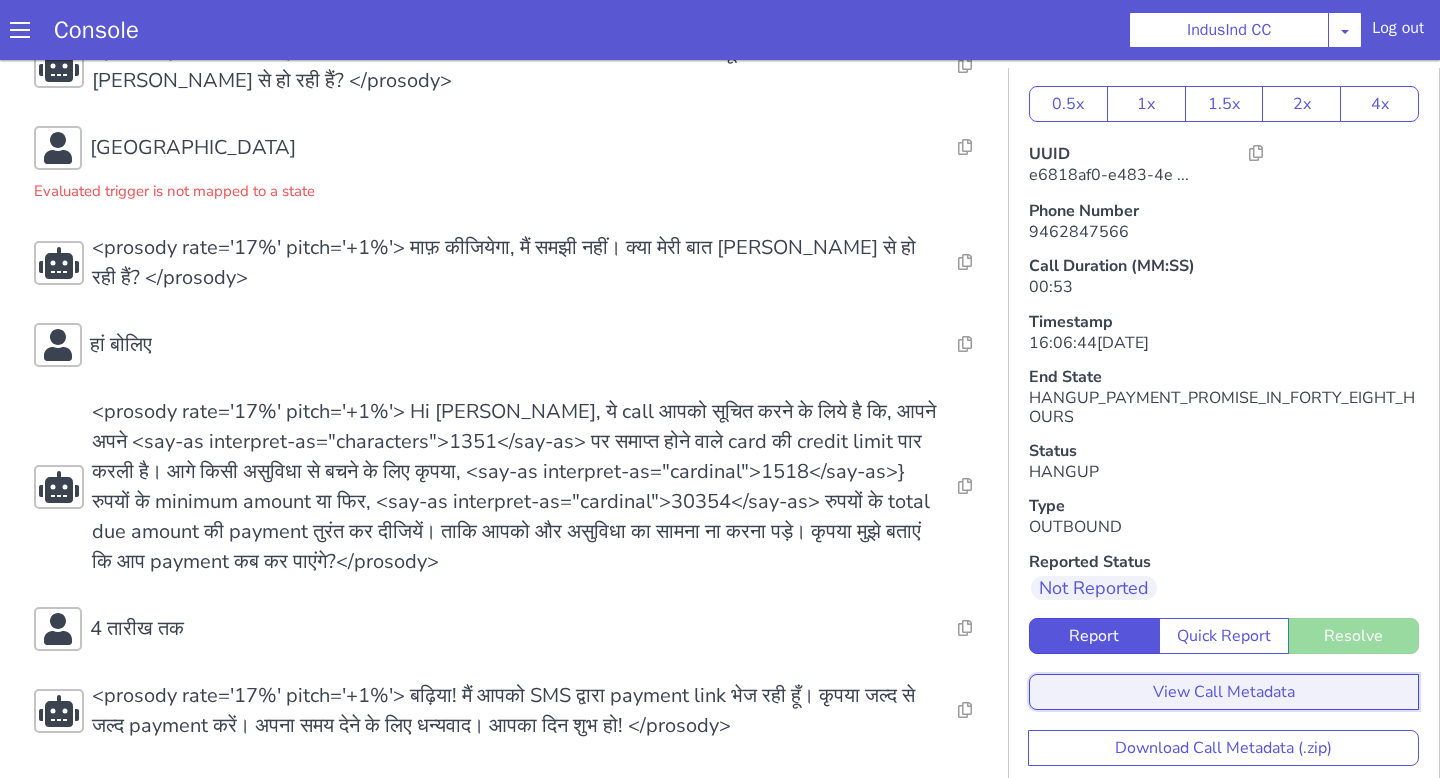 click on "View Call Metadata" at bounding box center (1224, 692) 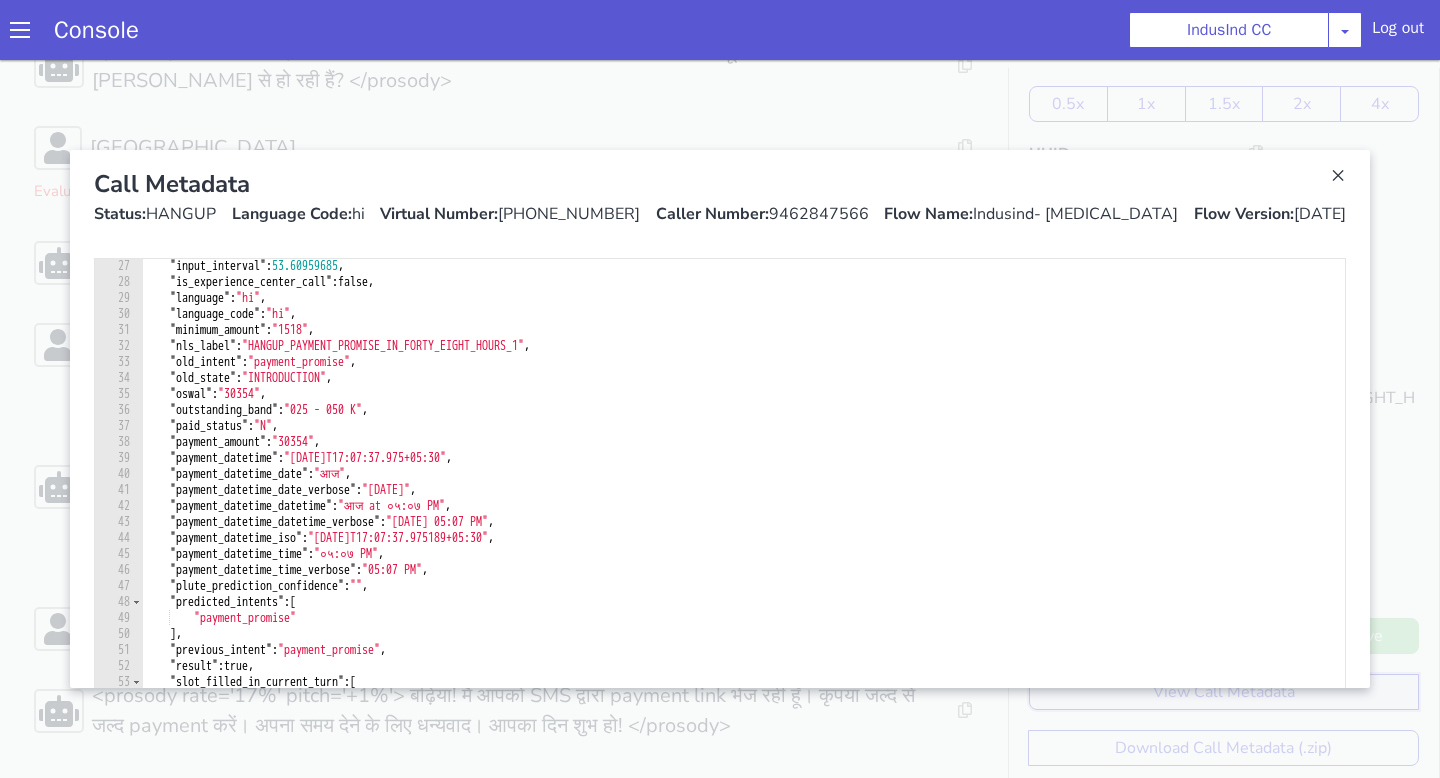 scroll, scrollTop: 433, scrollLeft: 0, axis: vertical 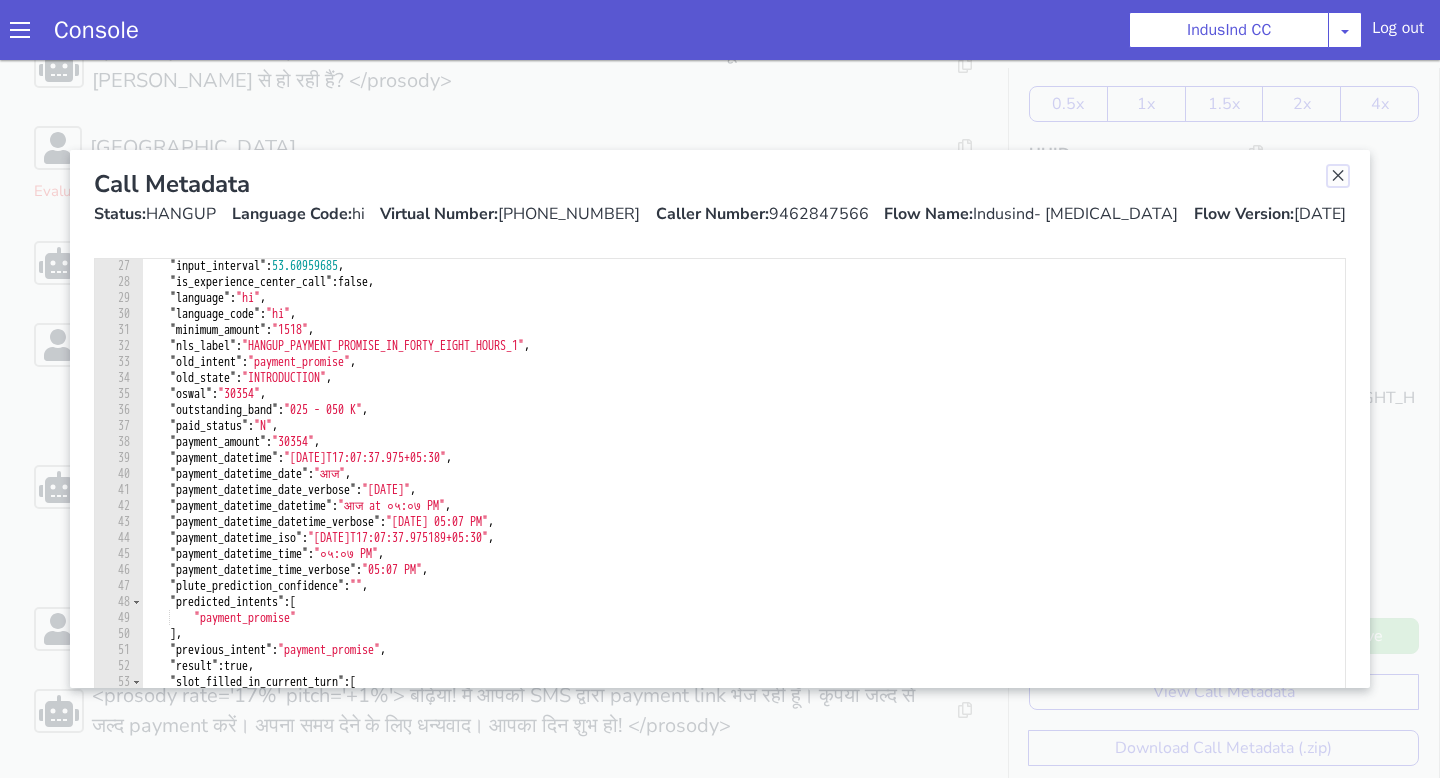 click at bounding box center [1338, 176] 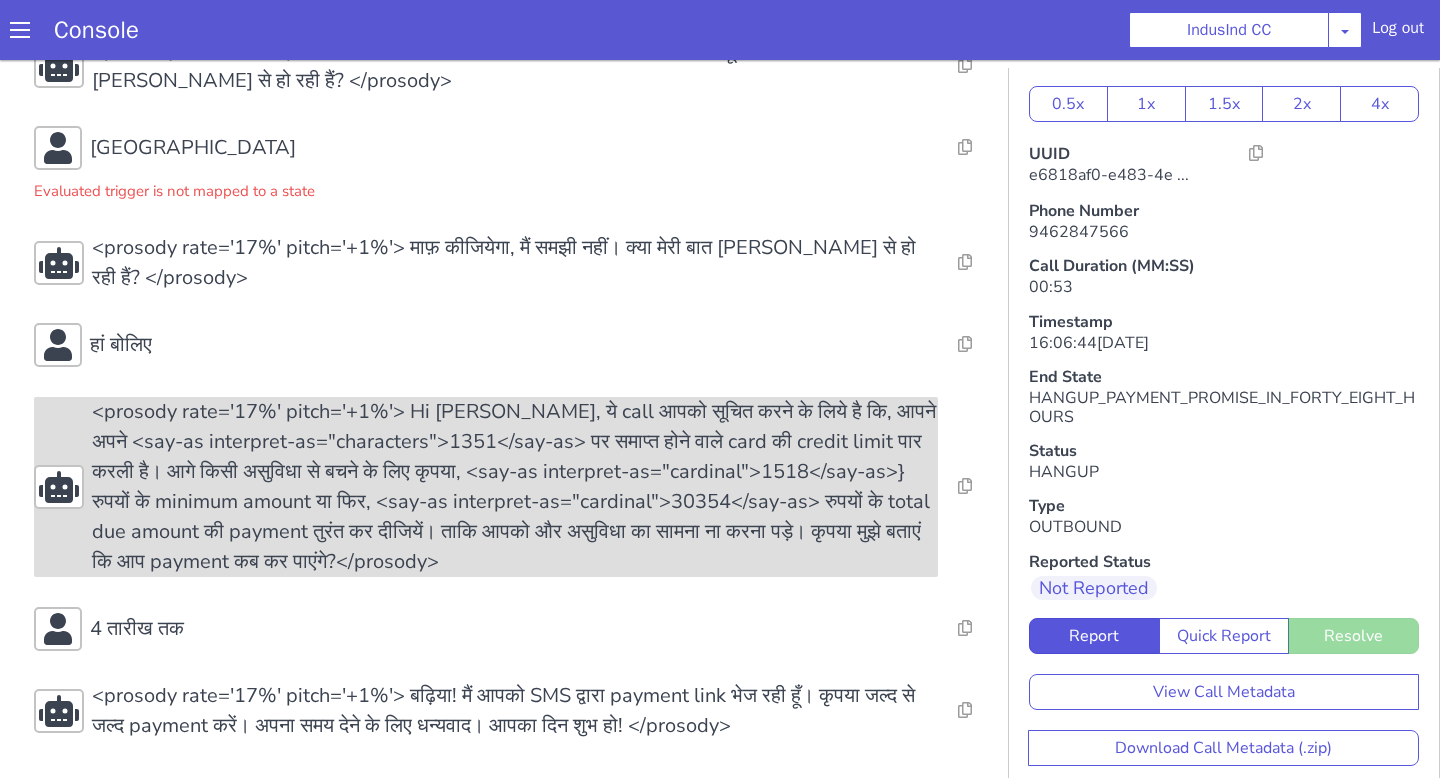 scroll, scrollTop: 6, scrollLeft: 0, axis: vertical 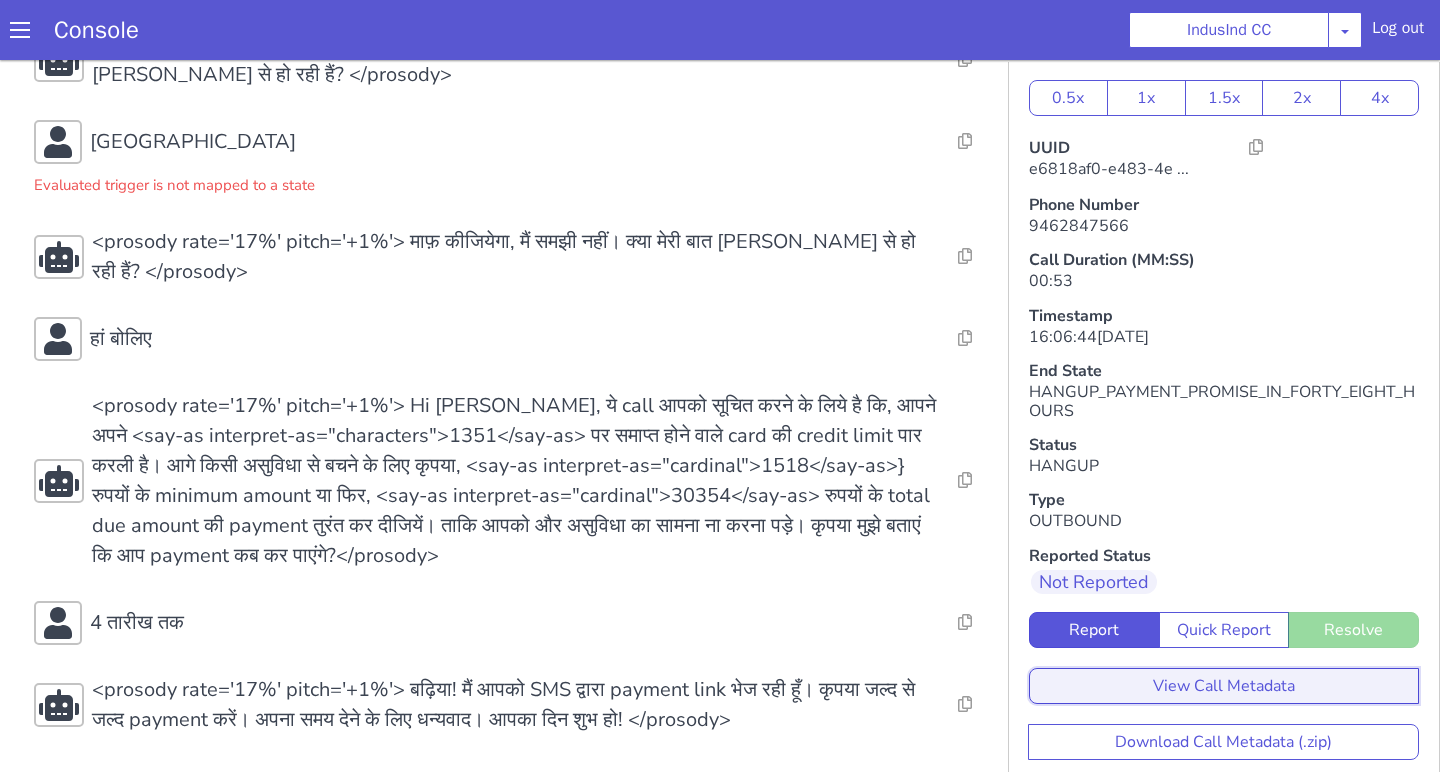 click on "View Call Metadata" at bounding box center [1224, 686] 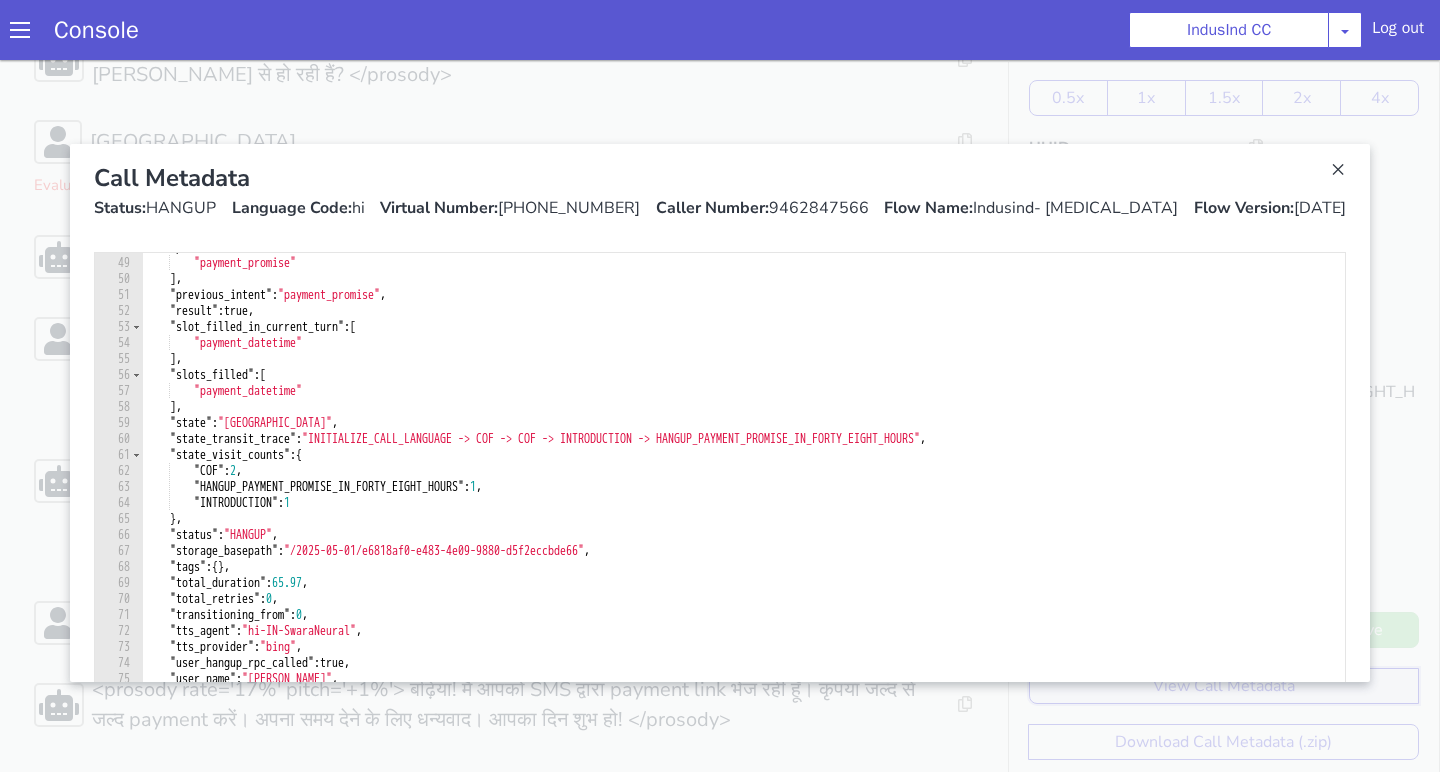 scroll, scrollTop: 782, scrollLeft: 0, axis: vertical 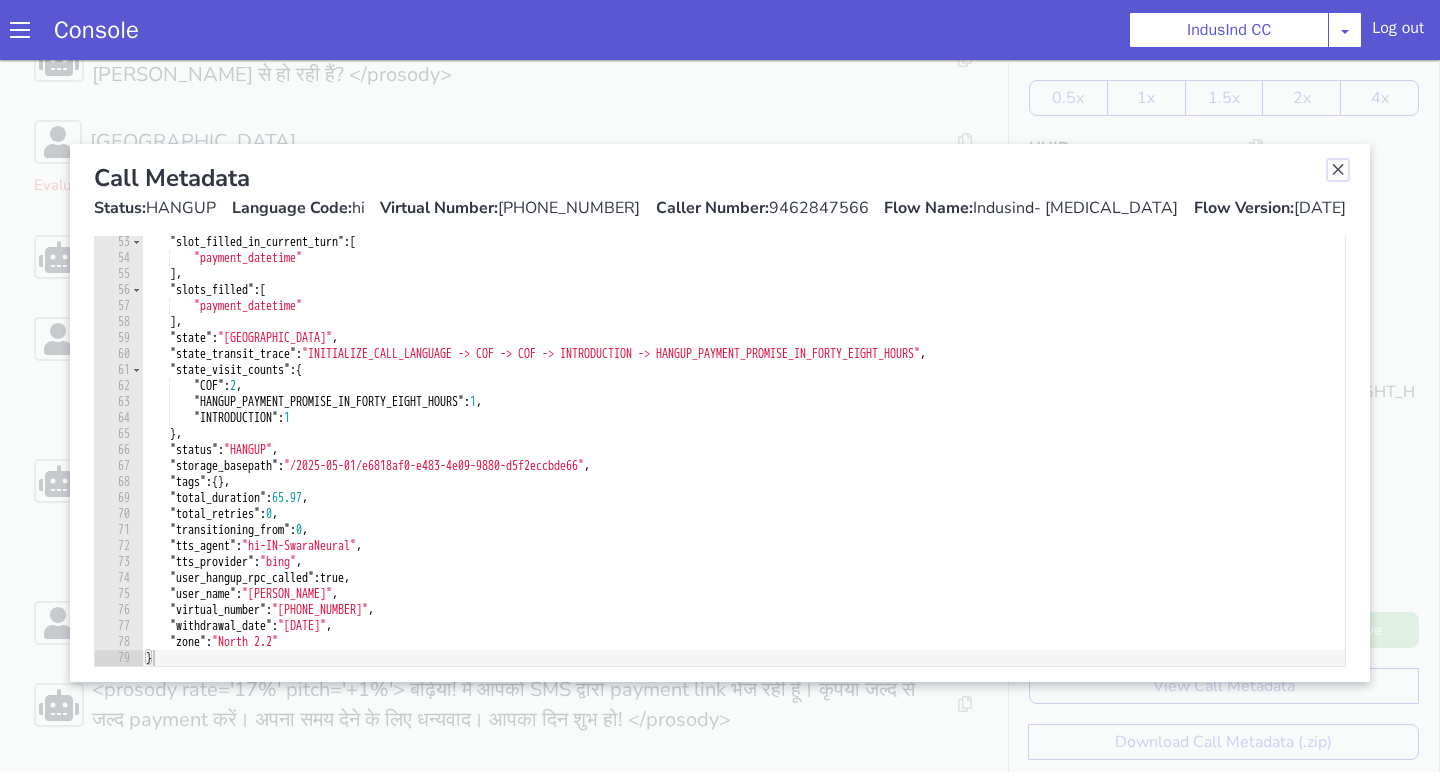 click at bounding box center [1338, 170] 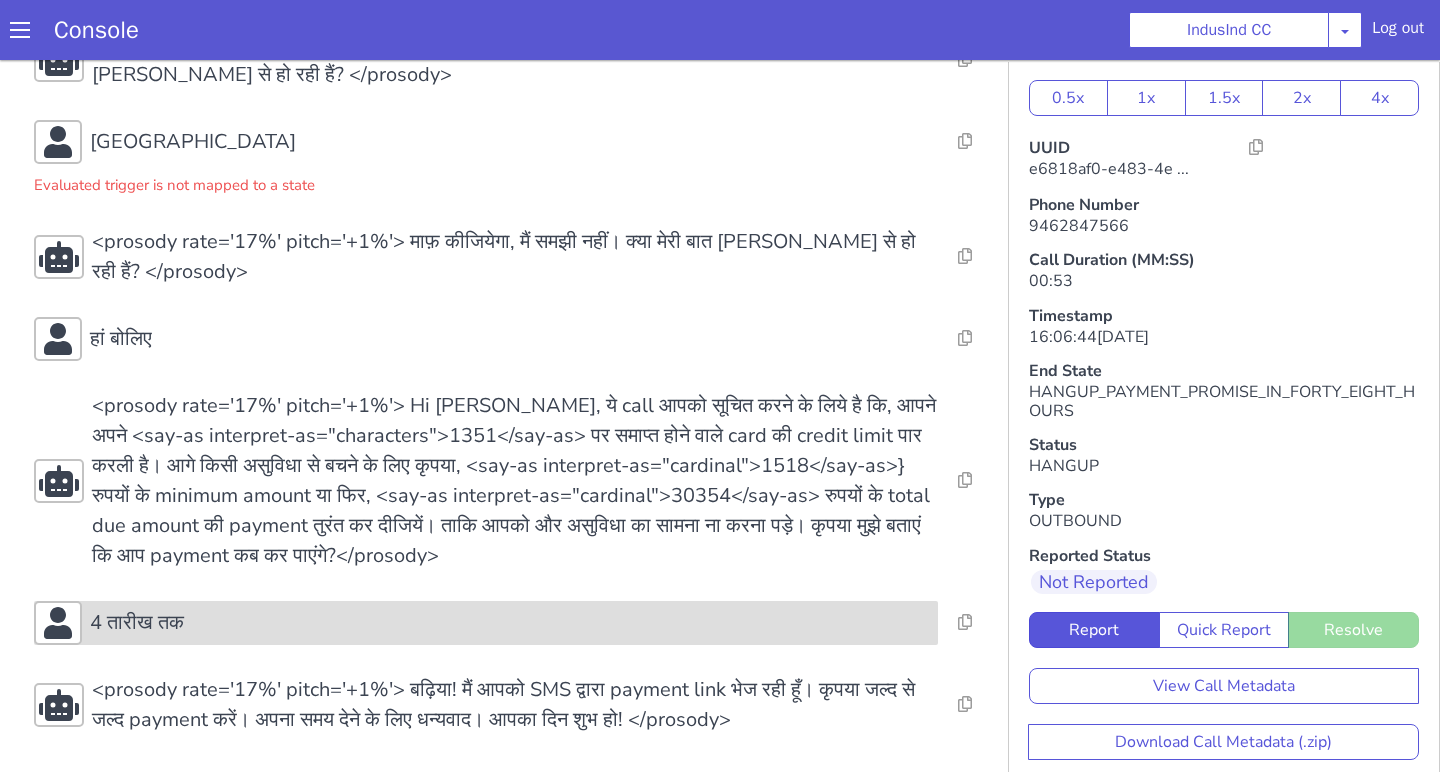 click on "4 तारीख तक" at bounding box center [510, 623] 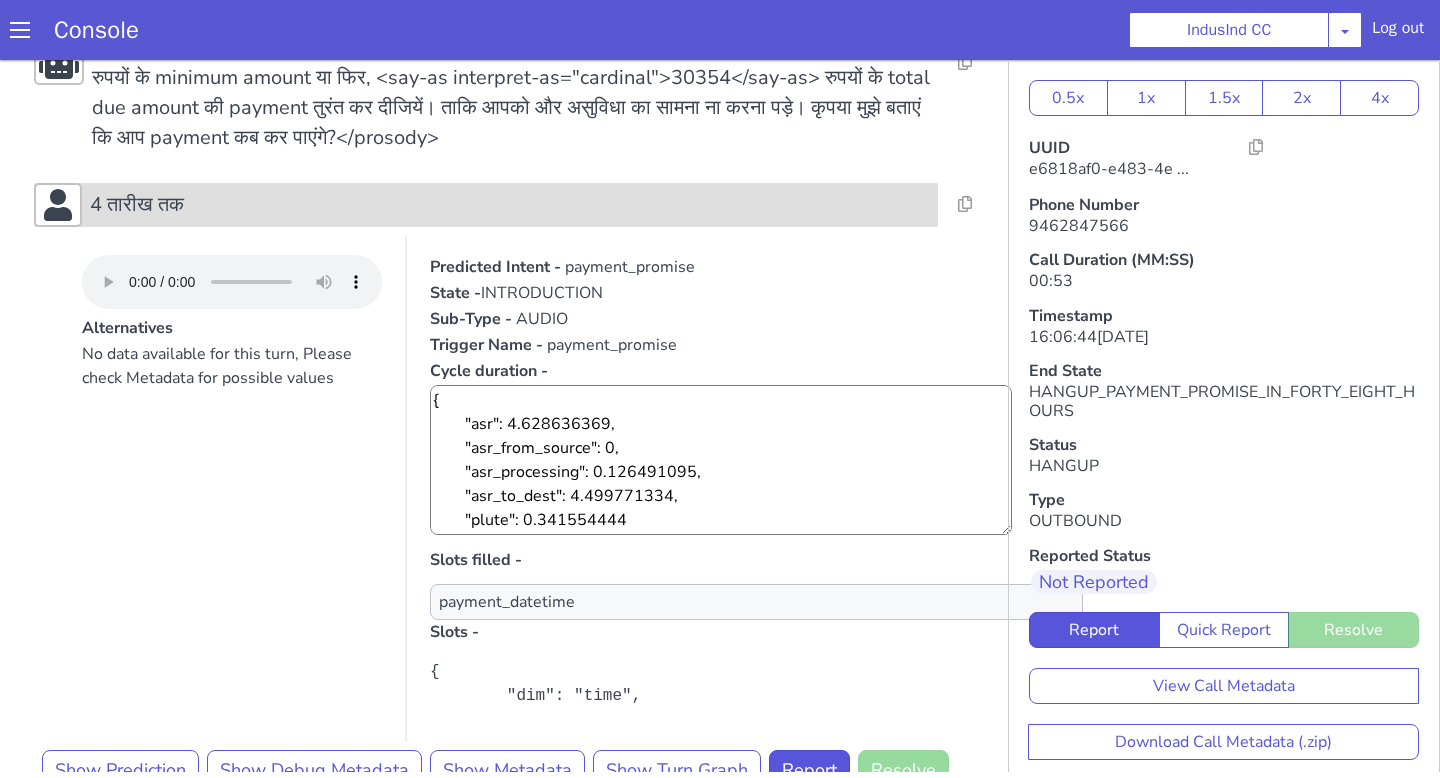 scroll, scrollTop: 641, scrollLeft: 0, axis: vertical 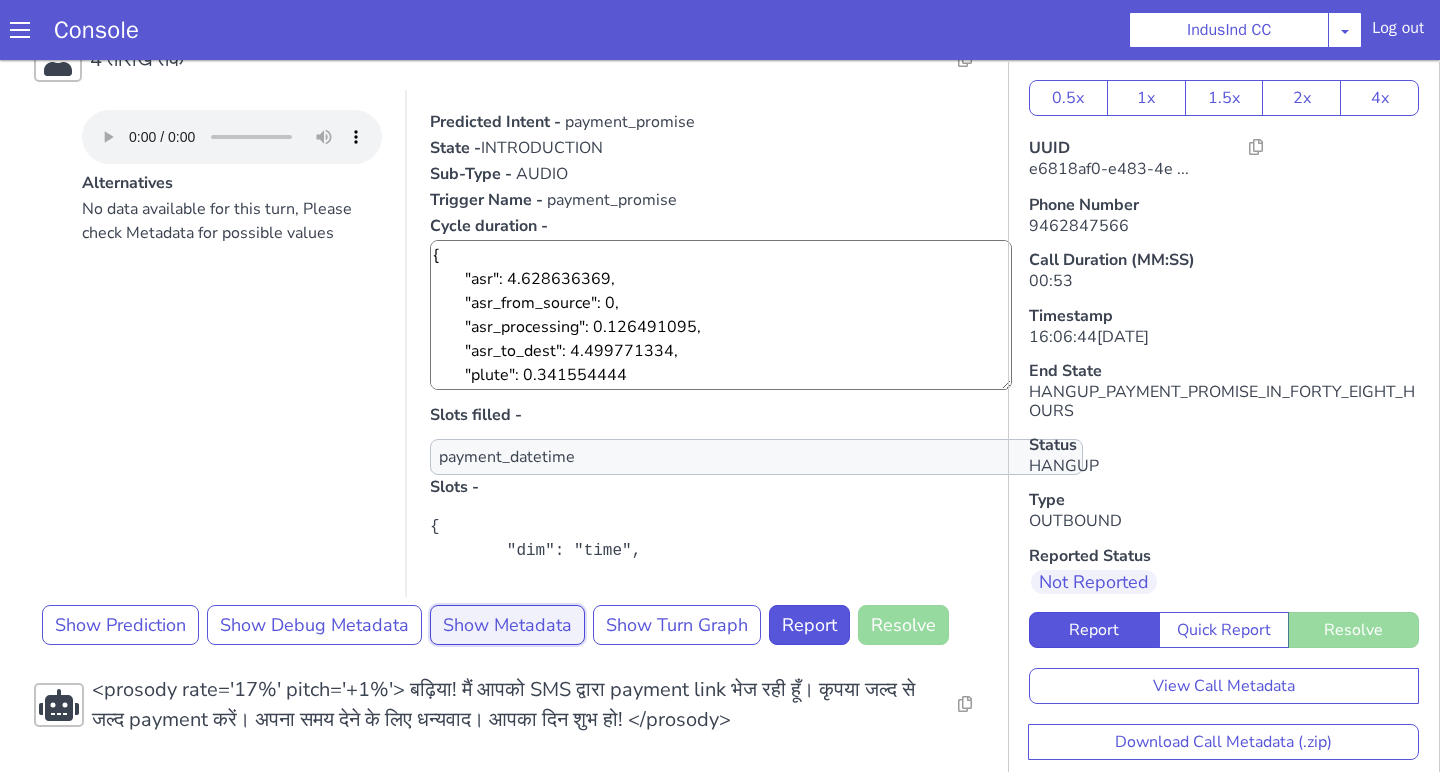 click on "Show Metadata" at bounding box center (507, 625) 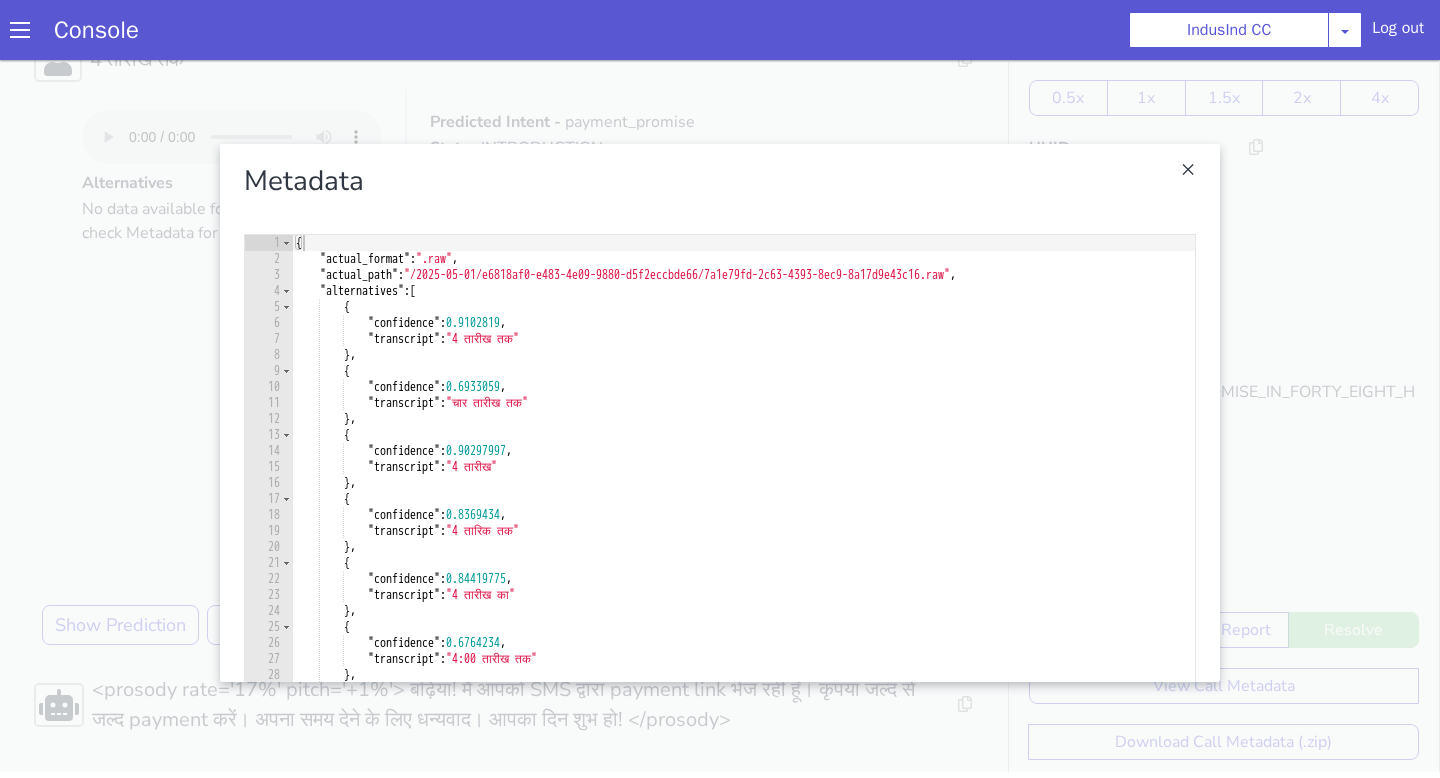 type on ""transcript": "4 तारीख"" 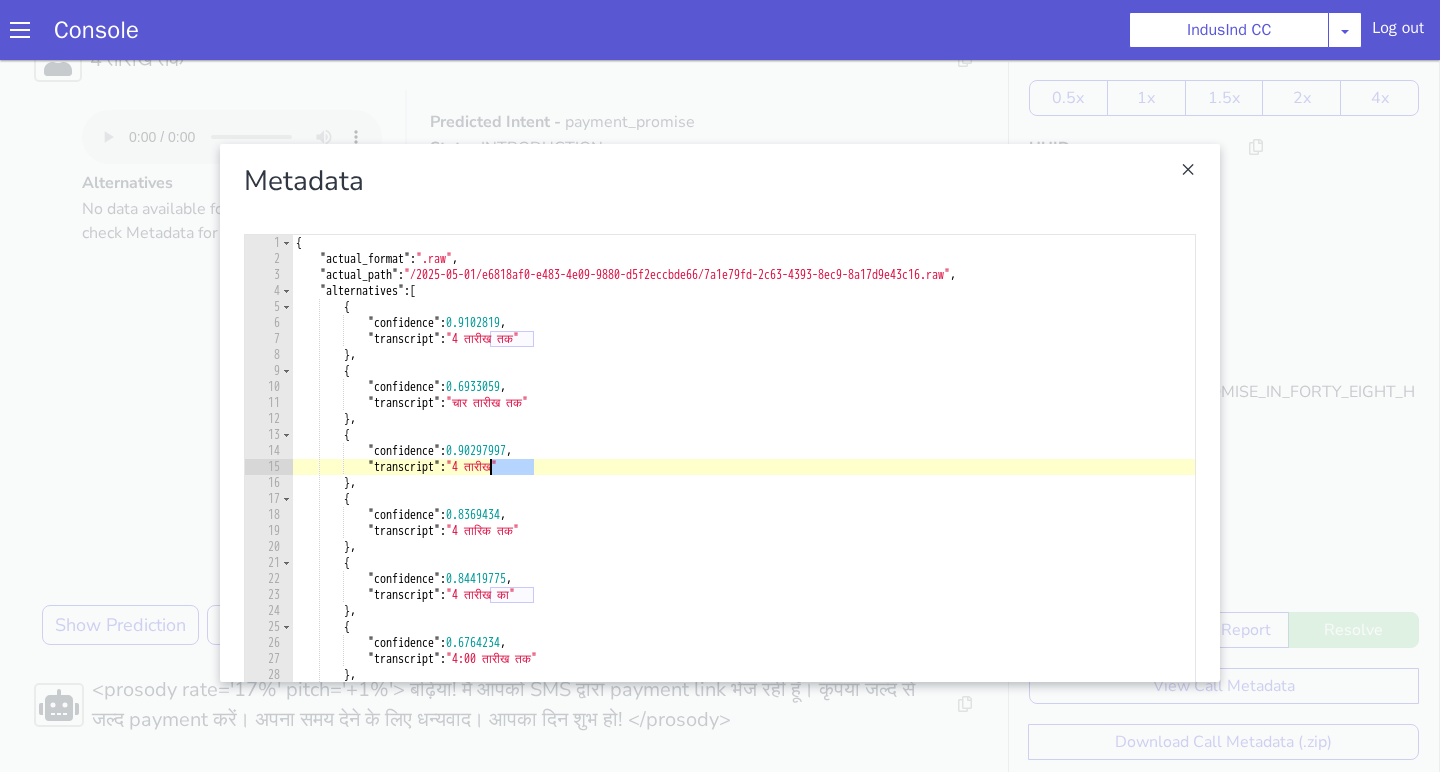 drag, startPoint x: 535, startPoint y: 465, endPoint x: 494, endPoint y: 464, distance: 41.01219 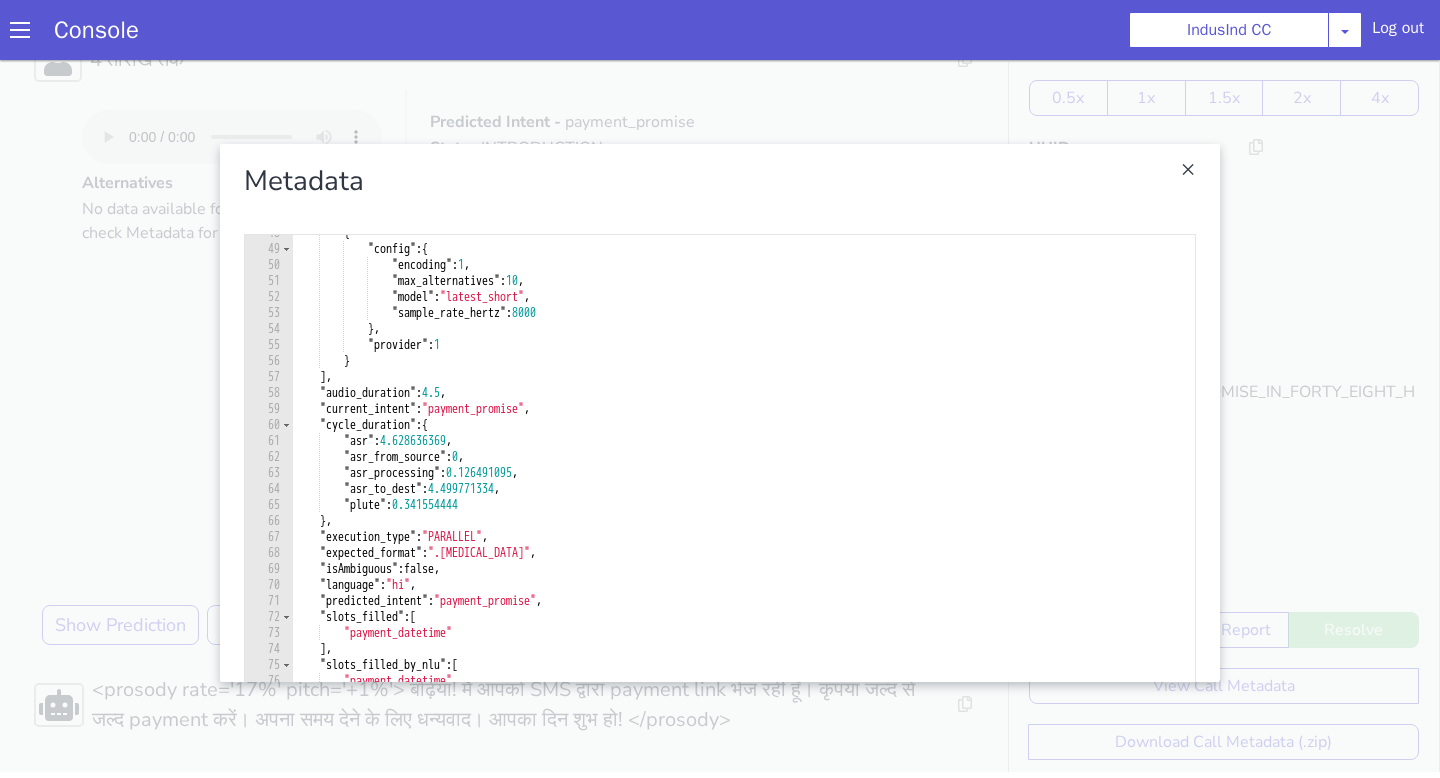 scroll, scrollTop: 782, scrollLeft: 0, axis: vertical 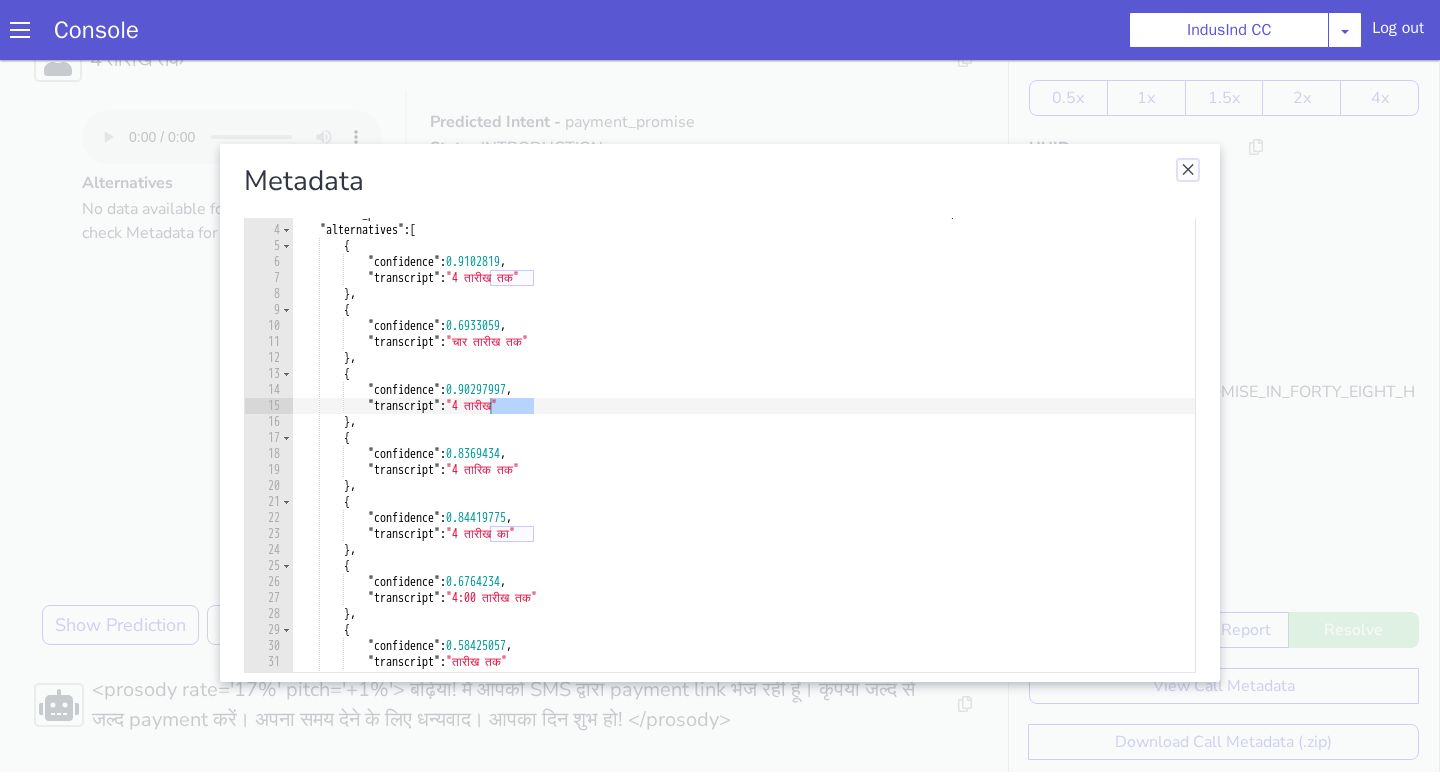 click at bounding box center (1188, 170) 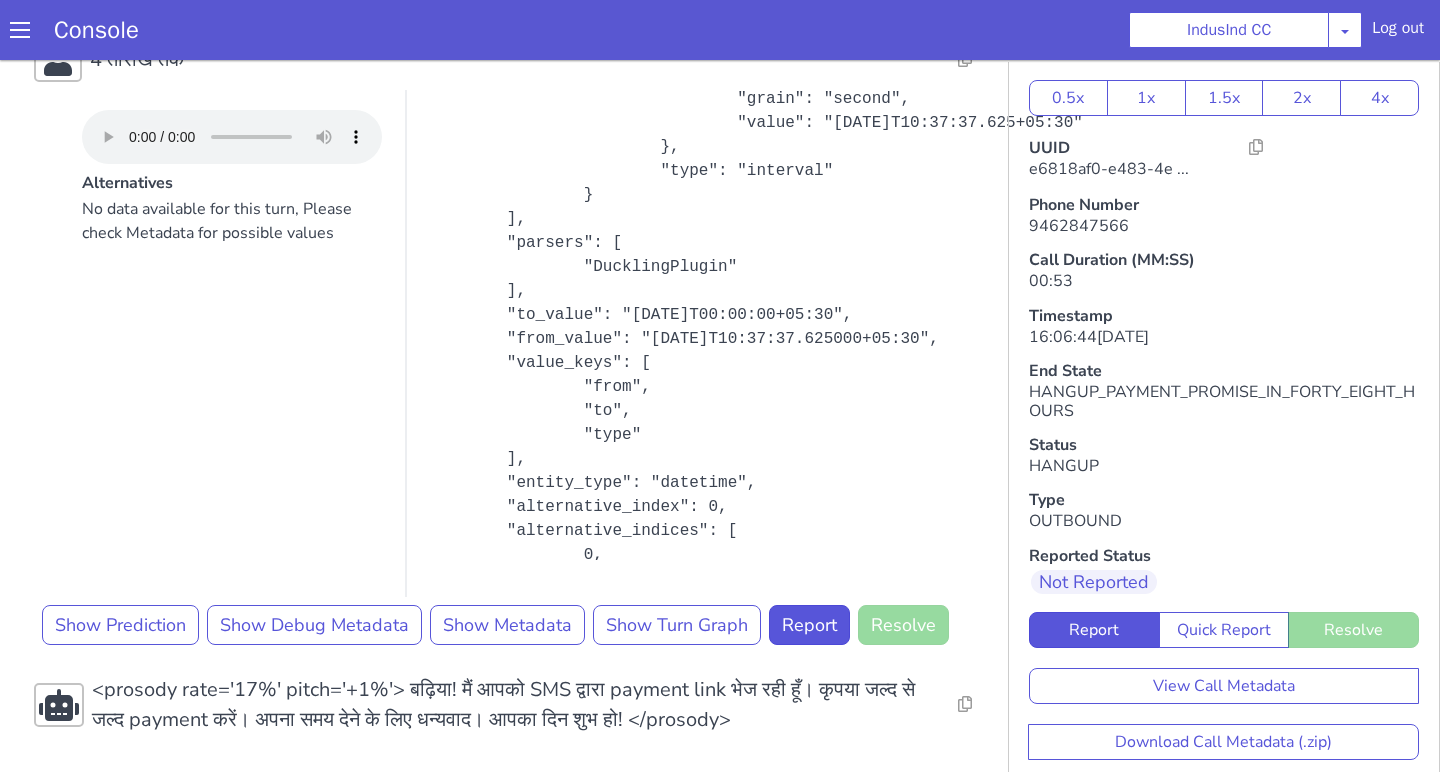 scroll, scrollTop: 1075, scrollLeft: 0, axis: vertical 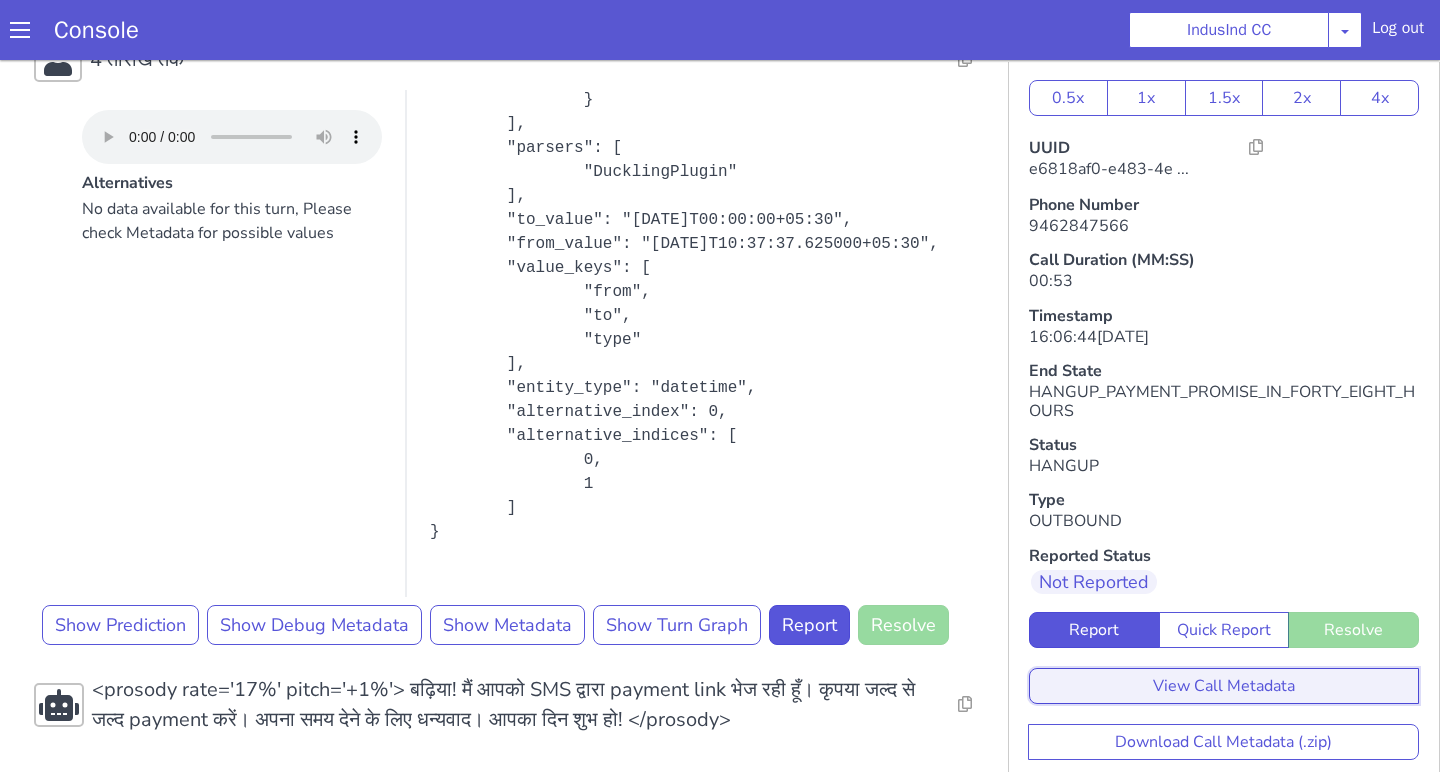 click on "View Call Metadata" at bounding box center [1224, 686] 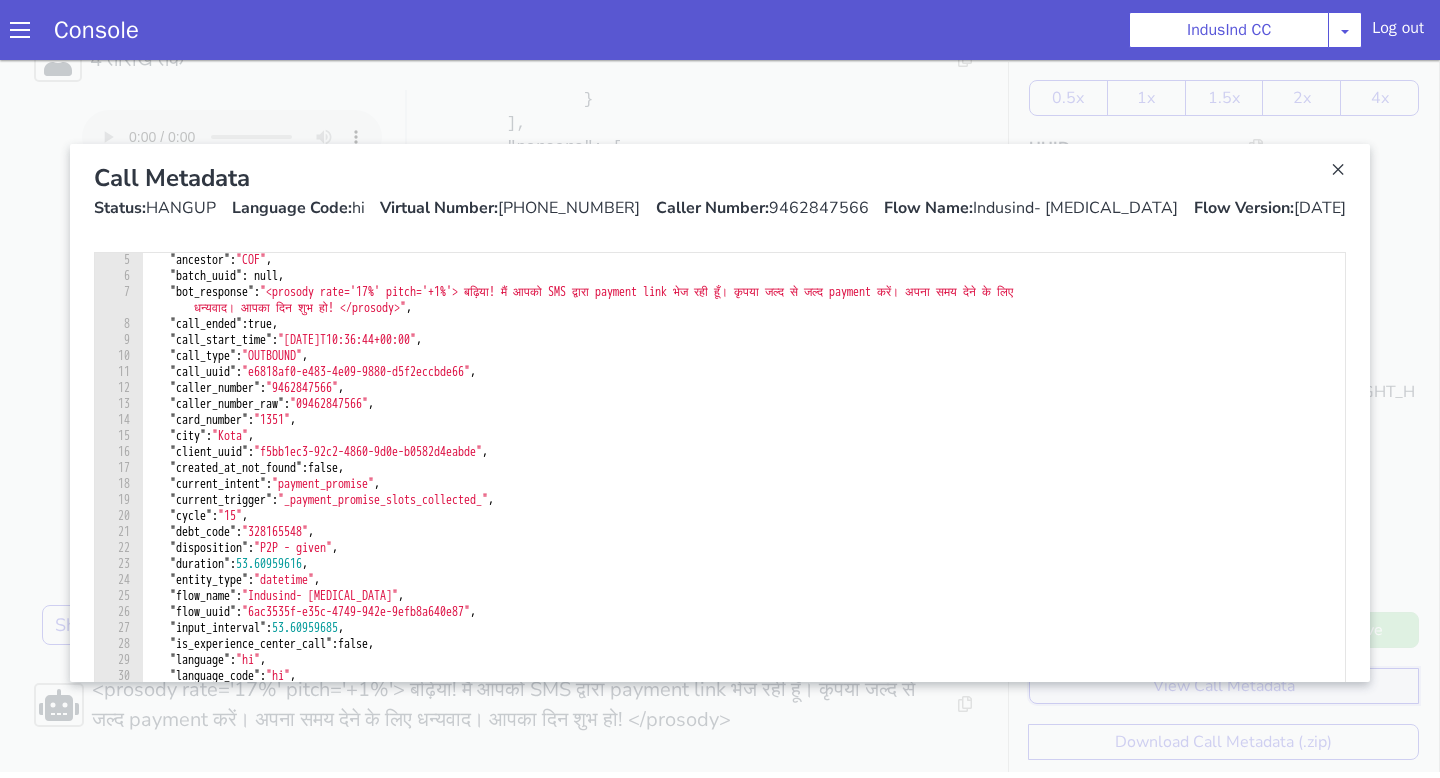 scroll, scrollTop: 0, scrollLeft: 0, axis: both 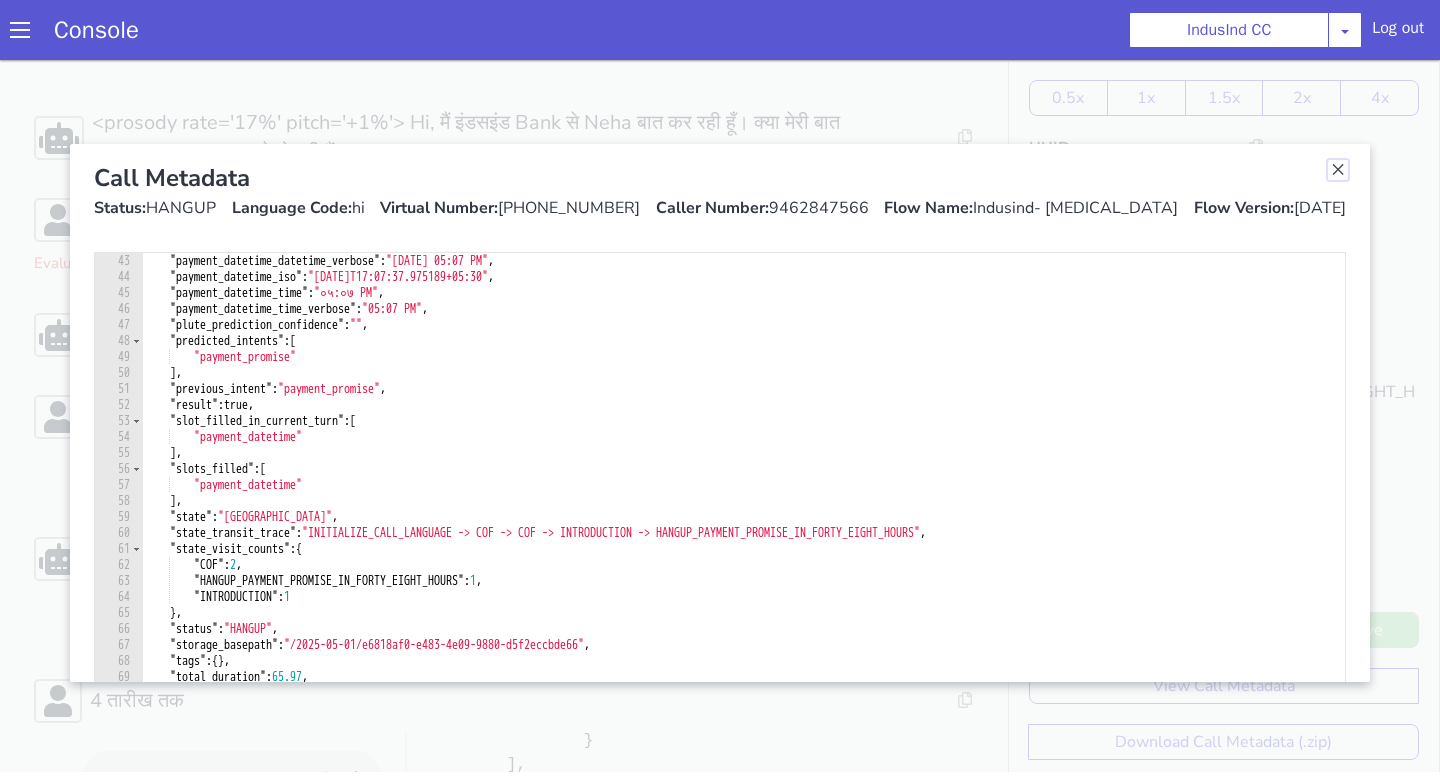 click at bounding box center (1338, 170) 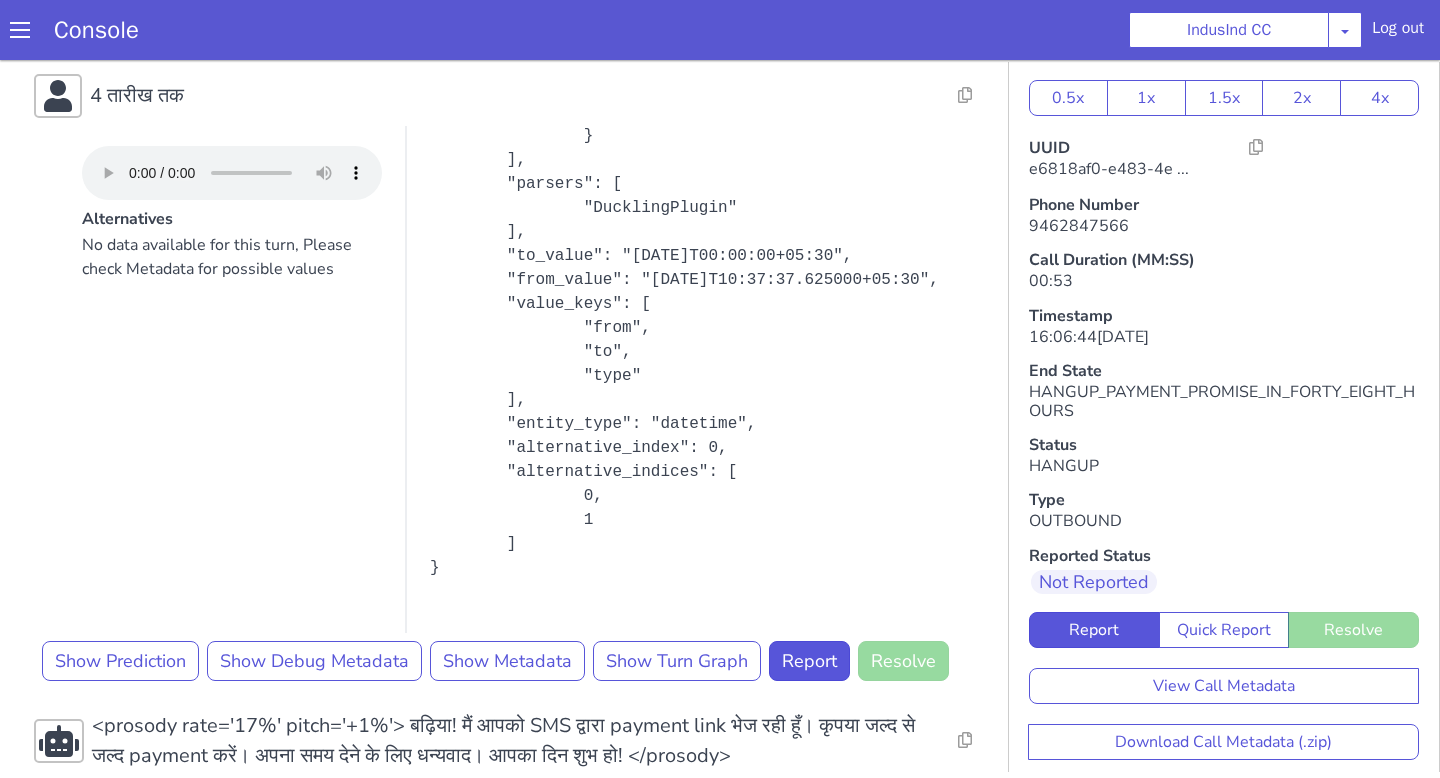 scroll, scrollTop: 641, scrollLeft: 0, axis: vertical 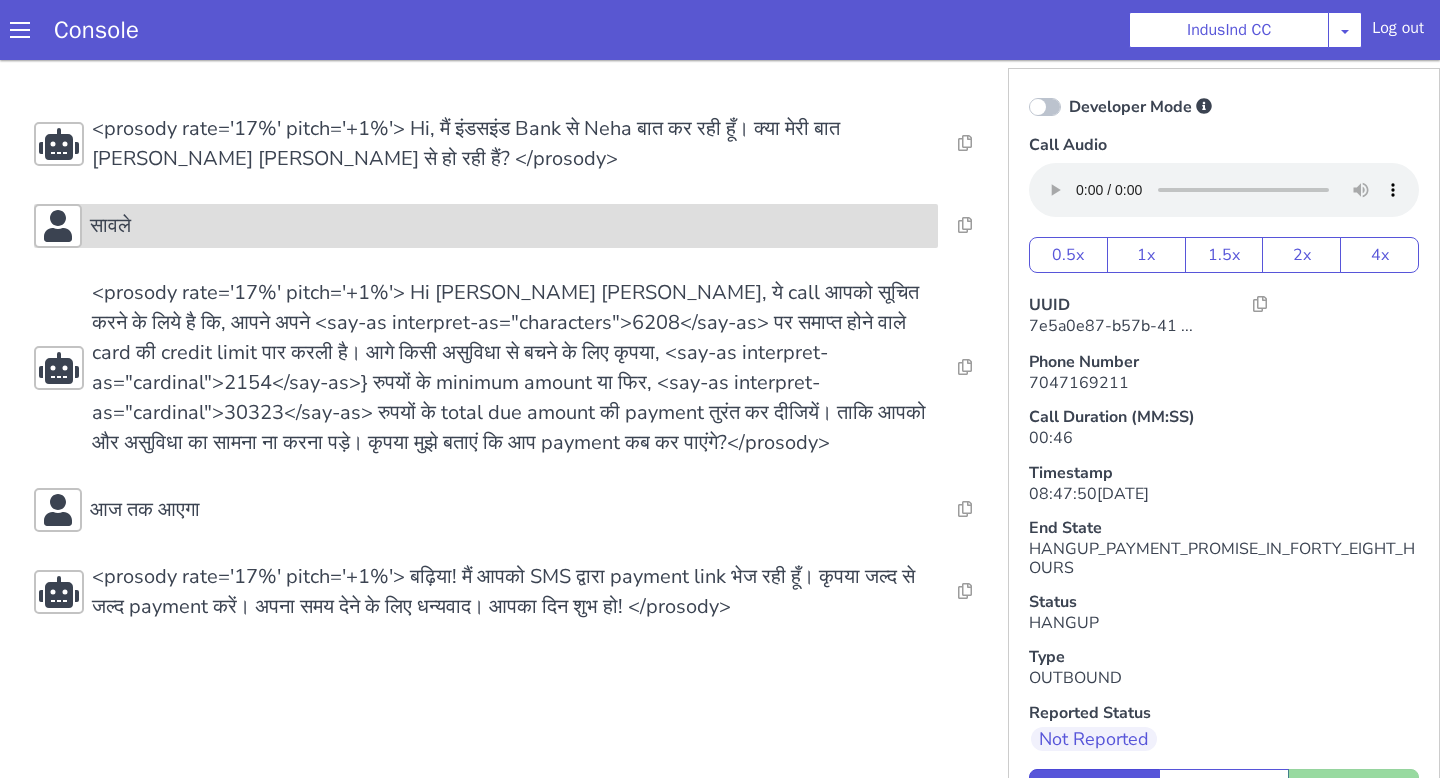 click on "सावले" at bounding box center [510, 226] 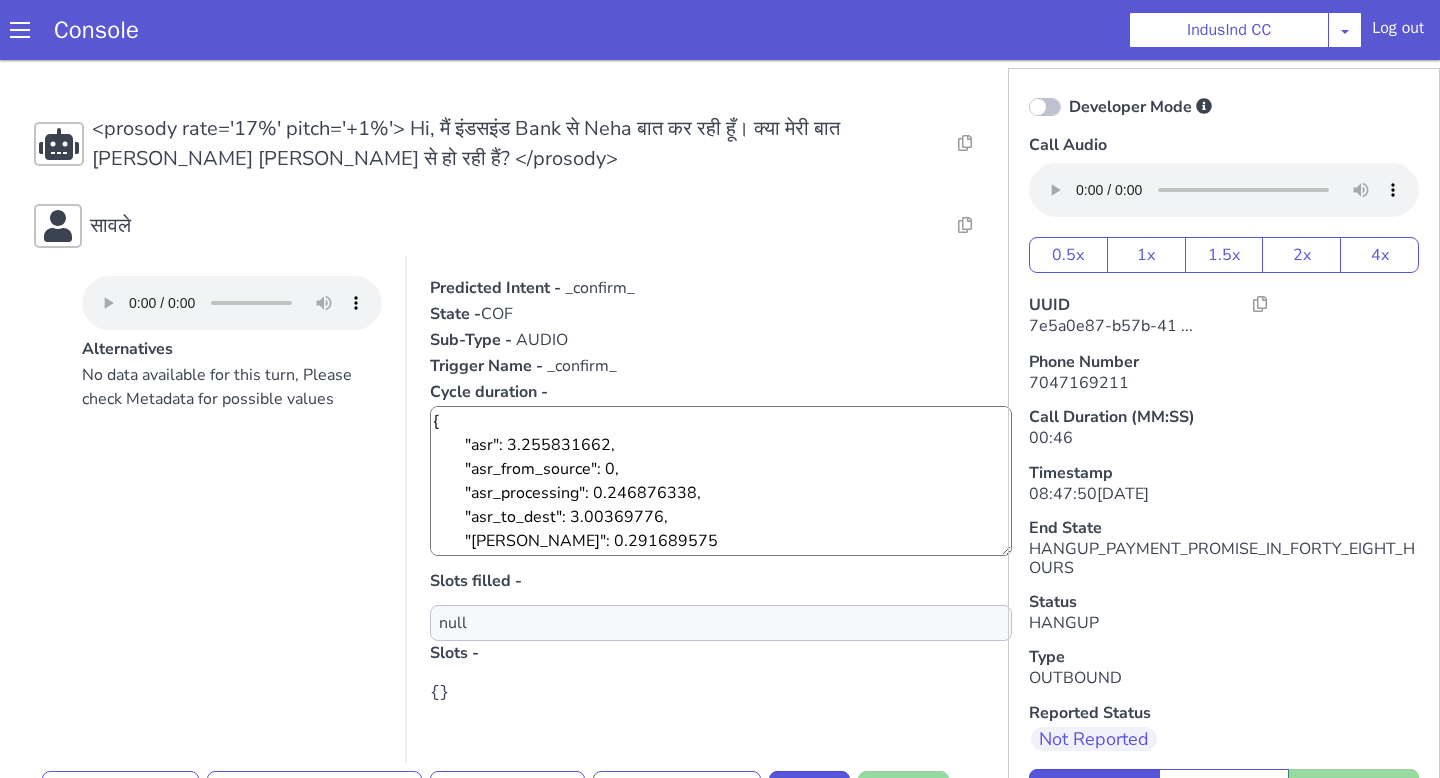 scroll, scrollTop: 151, scrollLeft: 0, axis: vertical 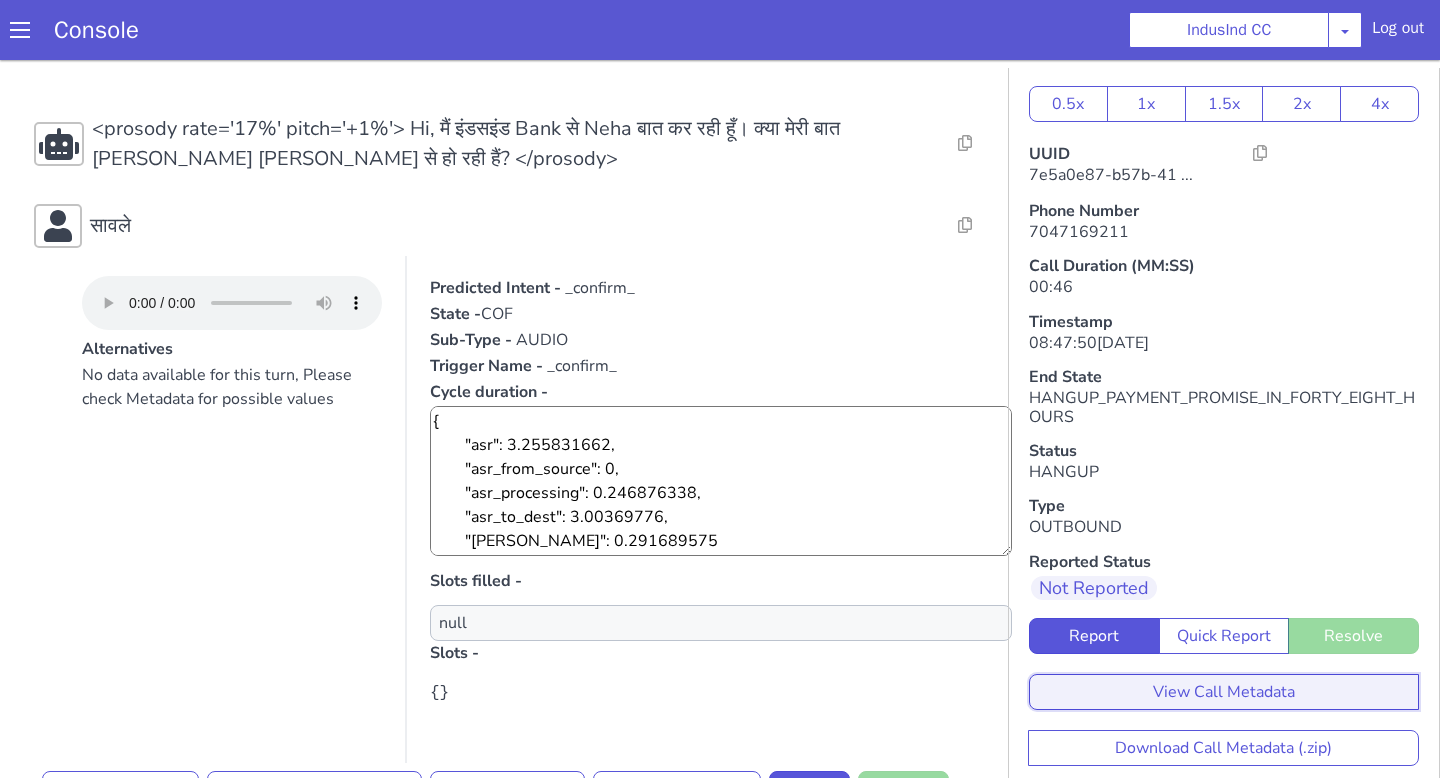click on "View Call Metadata" at bounding box center (1224, 692) 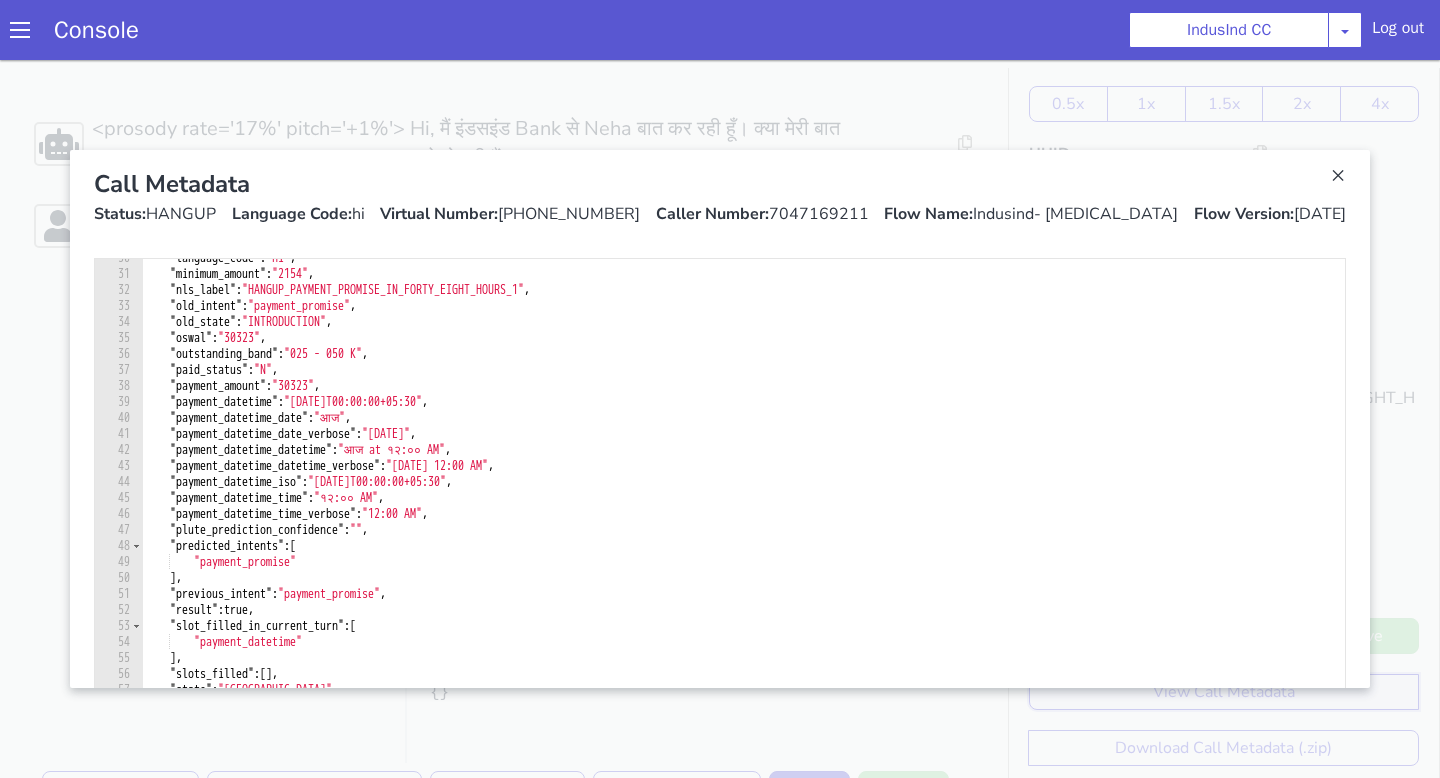scroll, scrollTop: 490, scrollLeft: 0, axis: vertical 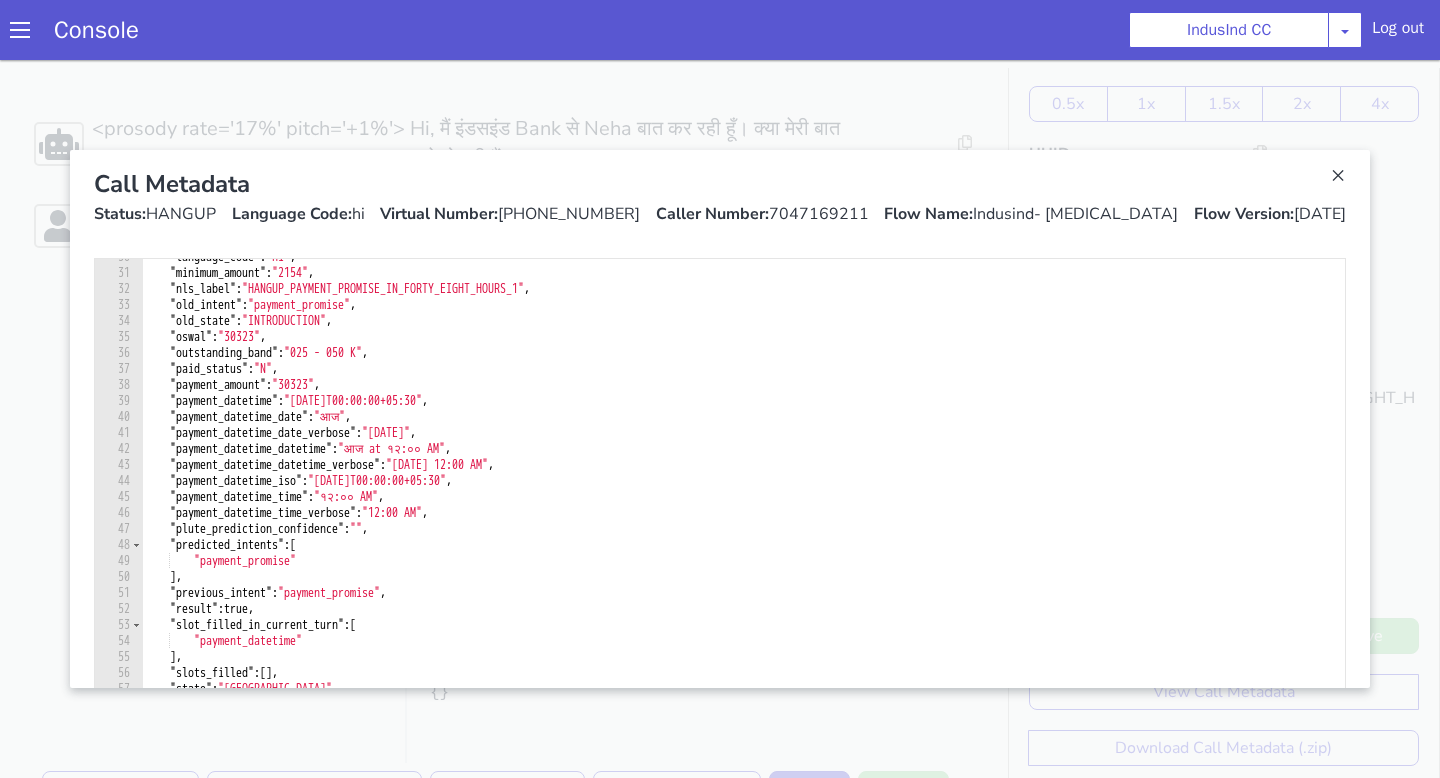 click on "Call Metadata Status:  HANGUP Language Code:  hi Virtual Number:  +918062122139 Caller Number:  7047169211 Flow Name:  Indusind- OCL Flow Version:  3.1.57" at bounding box center (720, 196) 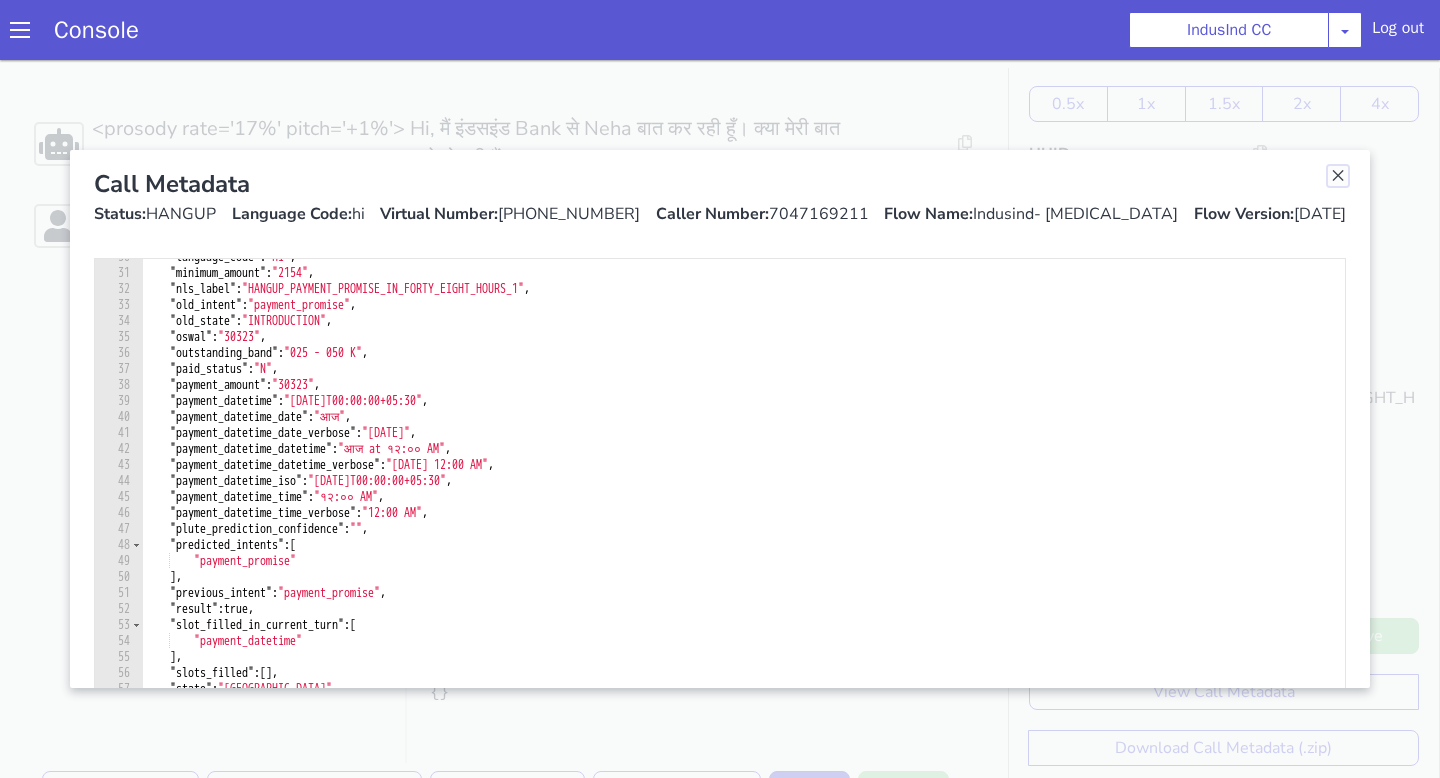 click at bounding box center [1338, 176] 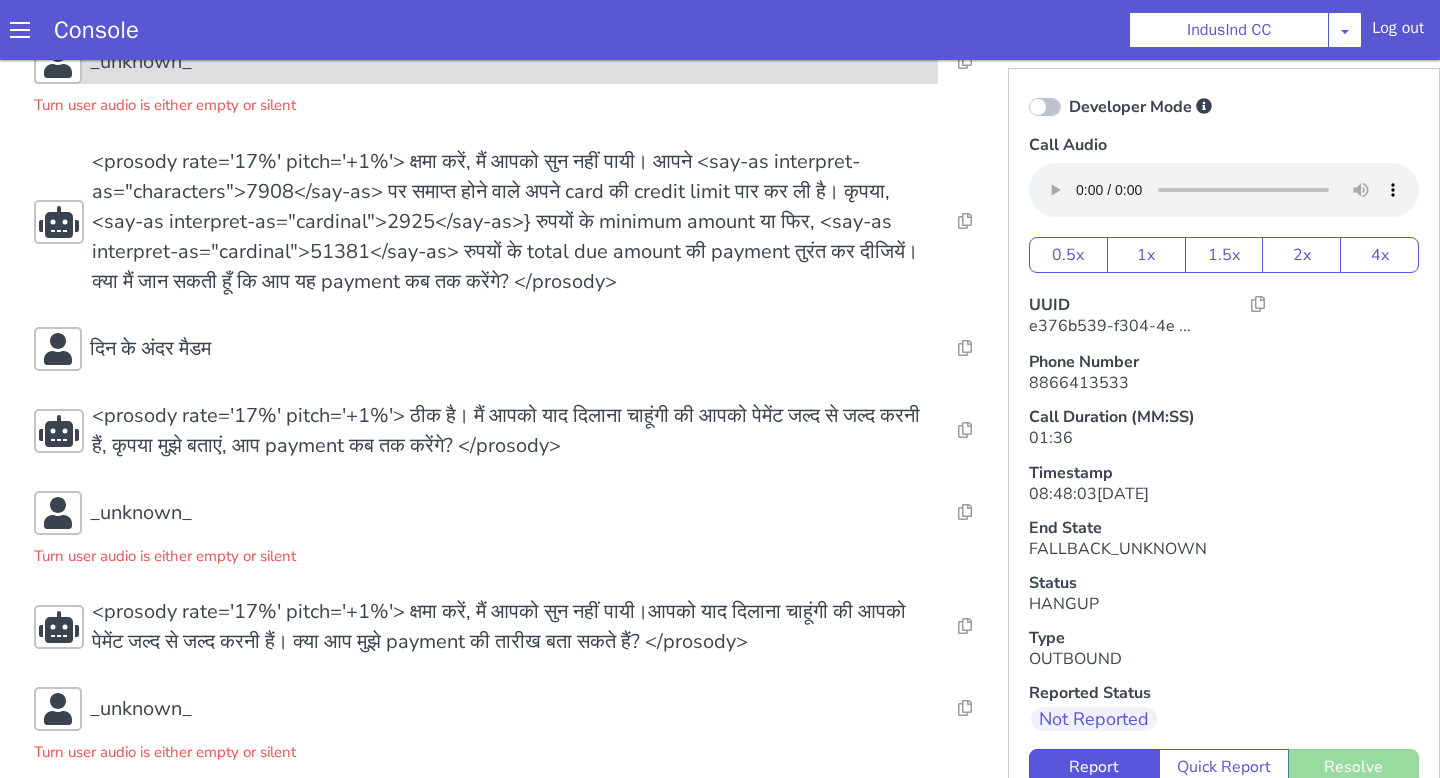 scroll, scrollTop: 485, scrollLeft: 0, axis: vertical 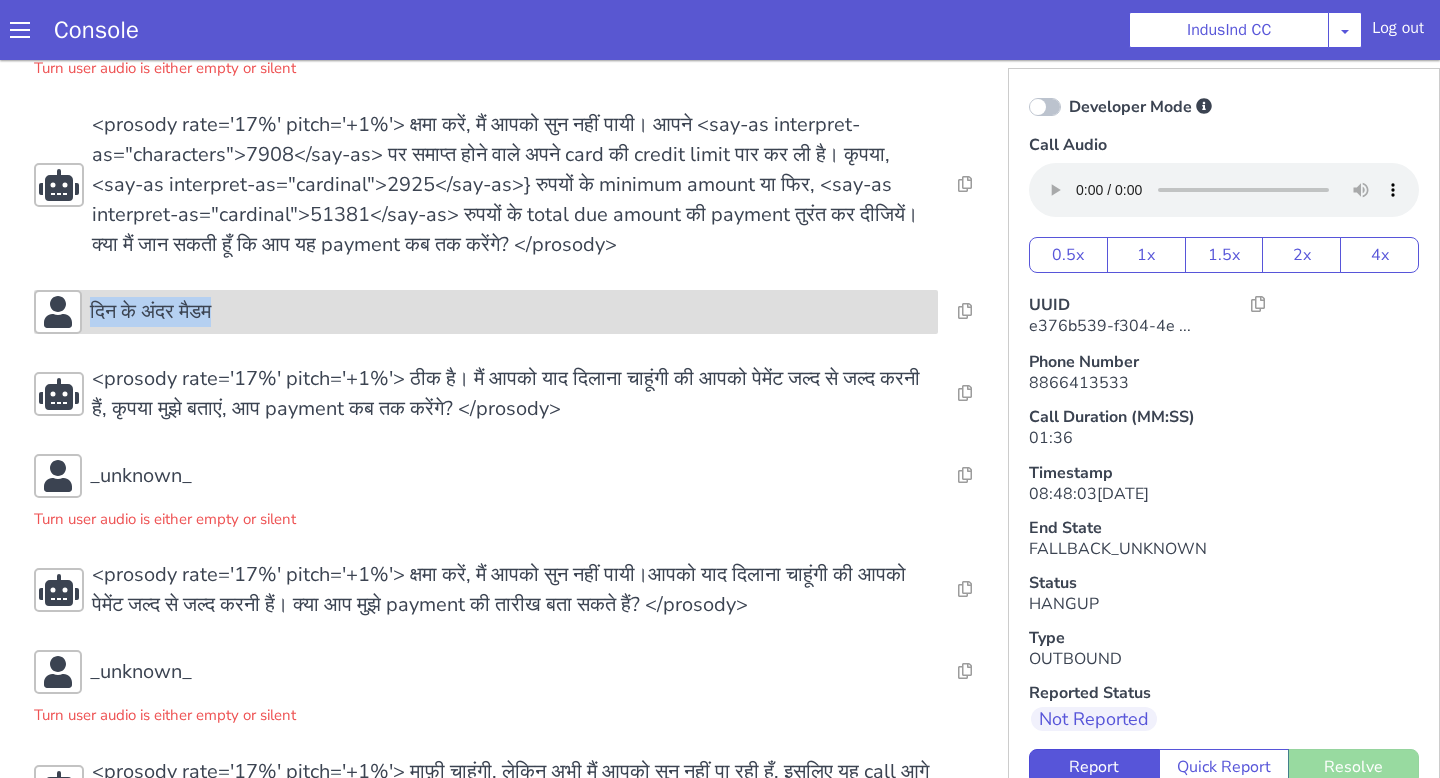drag, startPoint x: 218, startPoint y: 314, endPoint x: 85, endPoint y: 315, distance: 133.00375 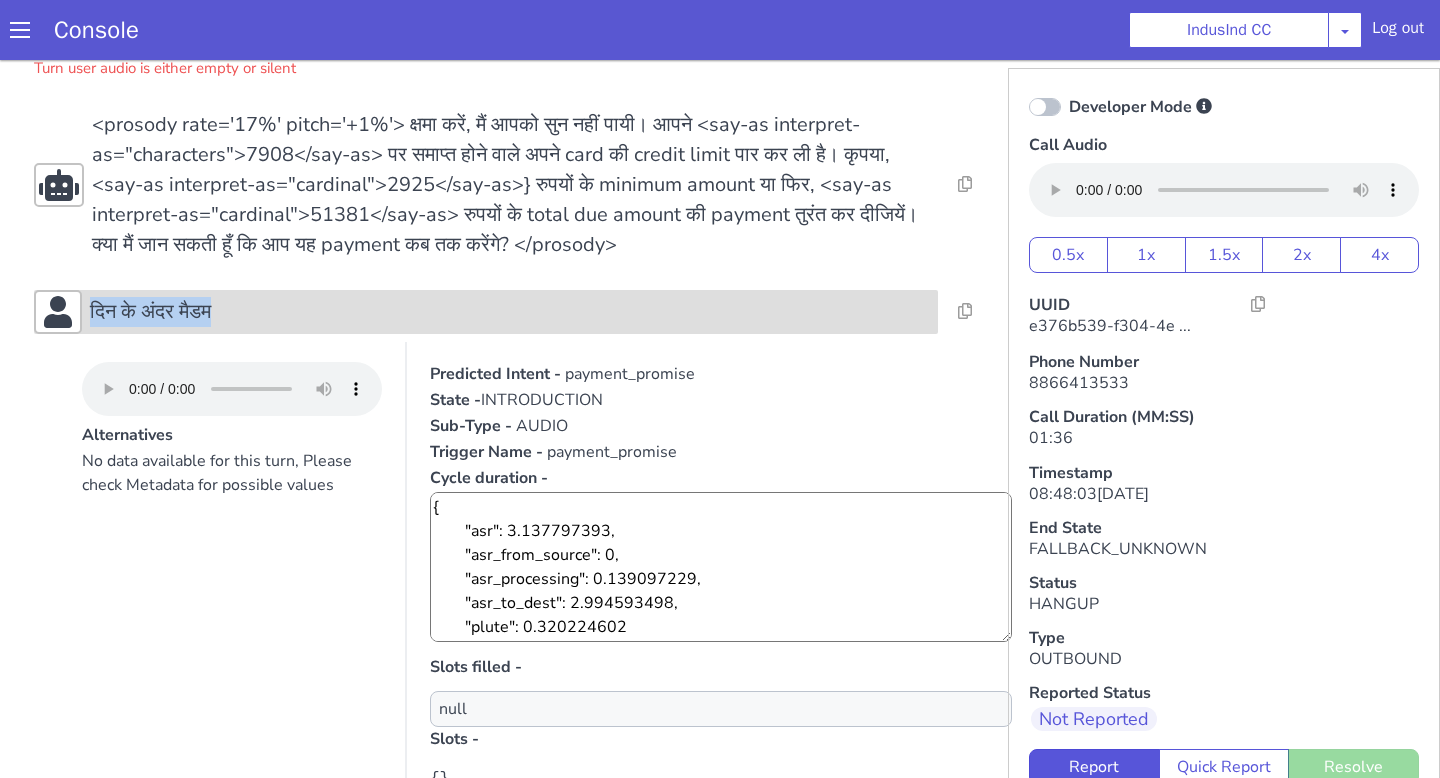 copy on "दिन के अंदर मैडम" 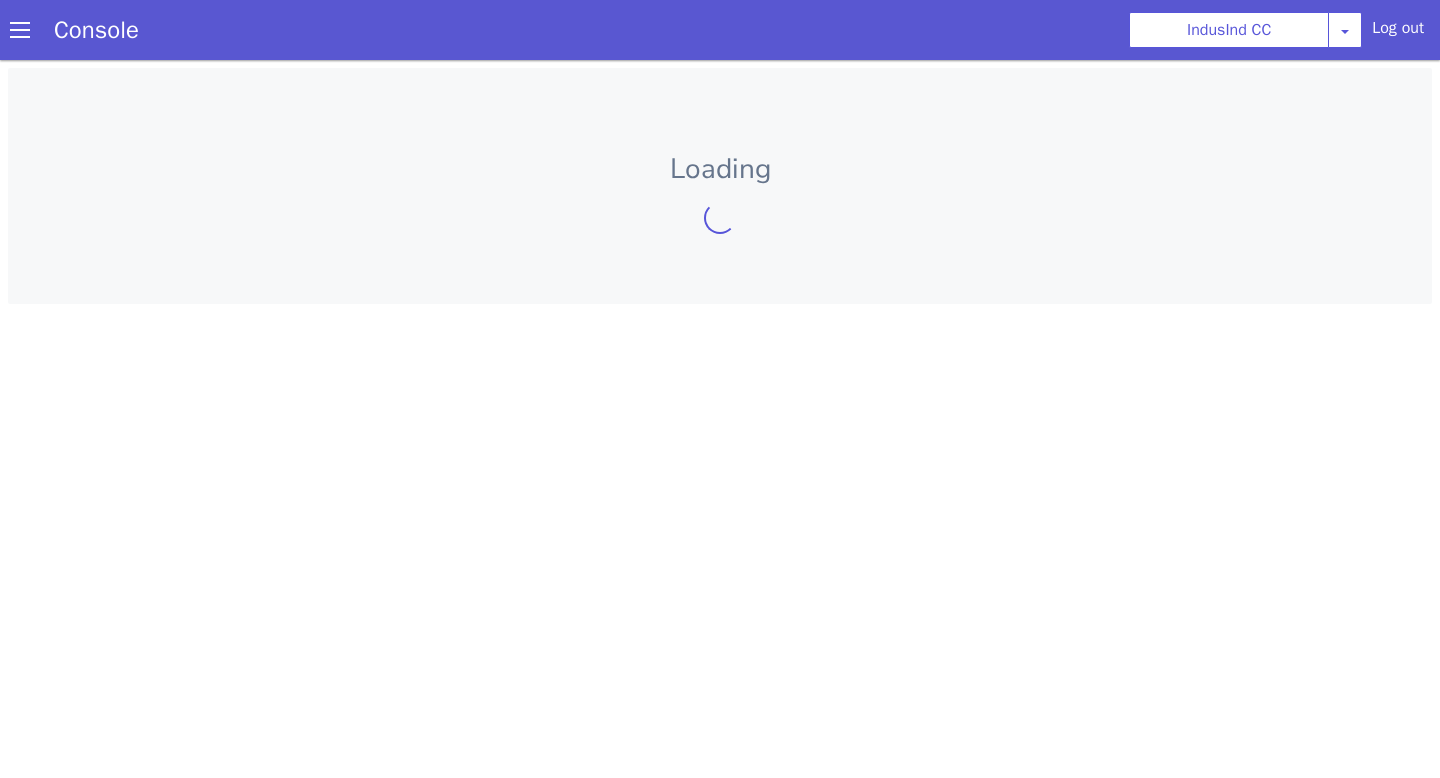 scroll, scrollTop: 0, scrollLeft: 0, axis: both 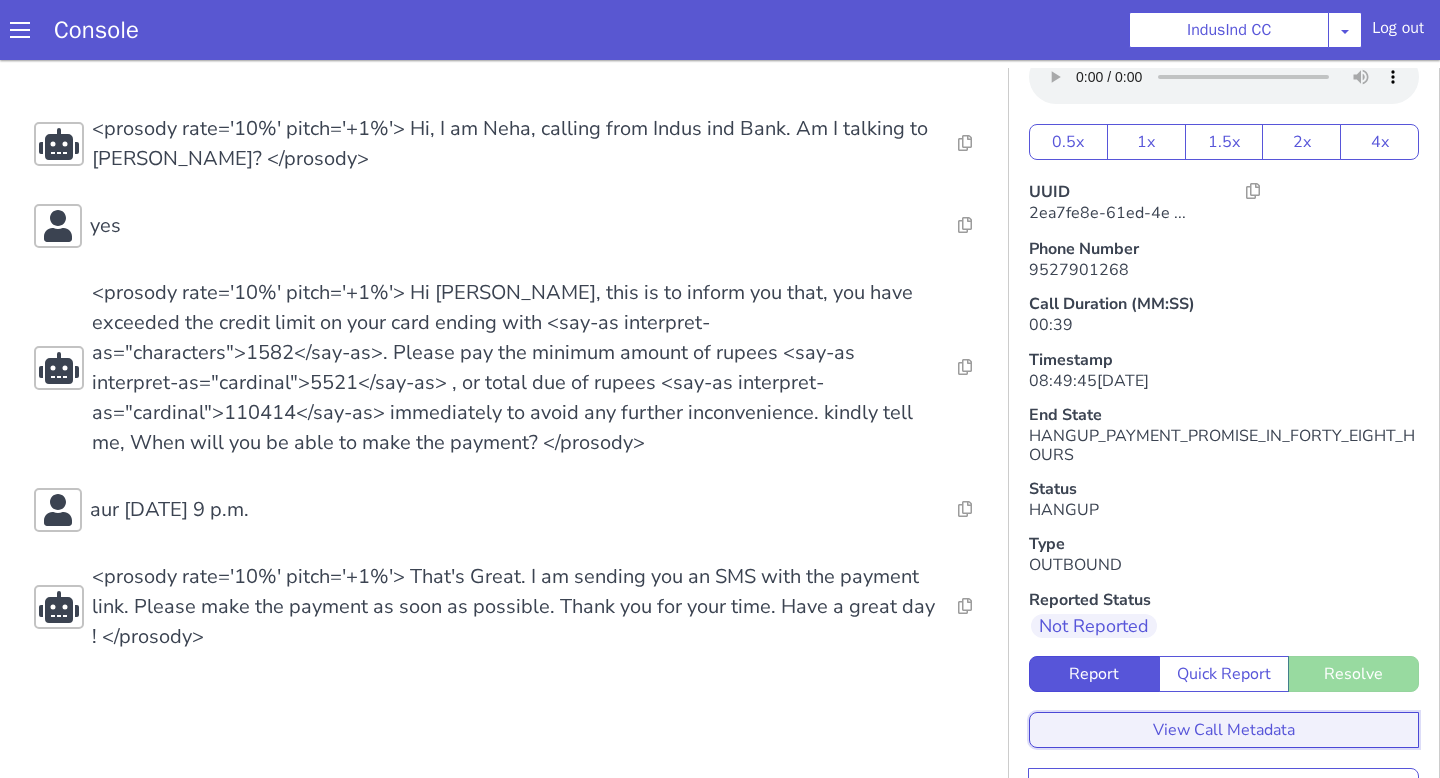 click on "View Call Metadata" at bounding box center [1224, 730] 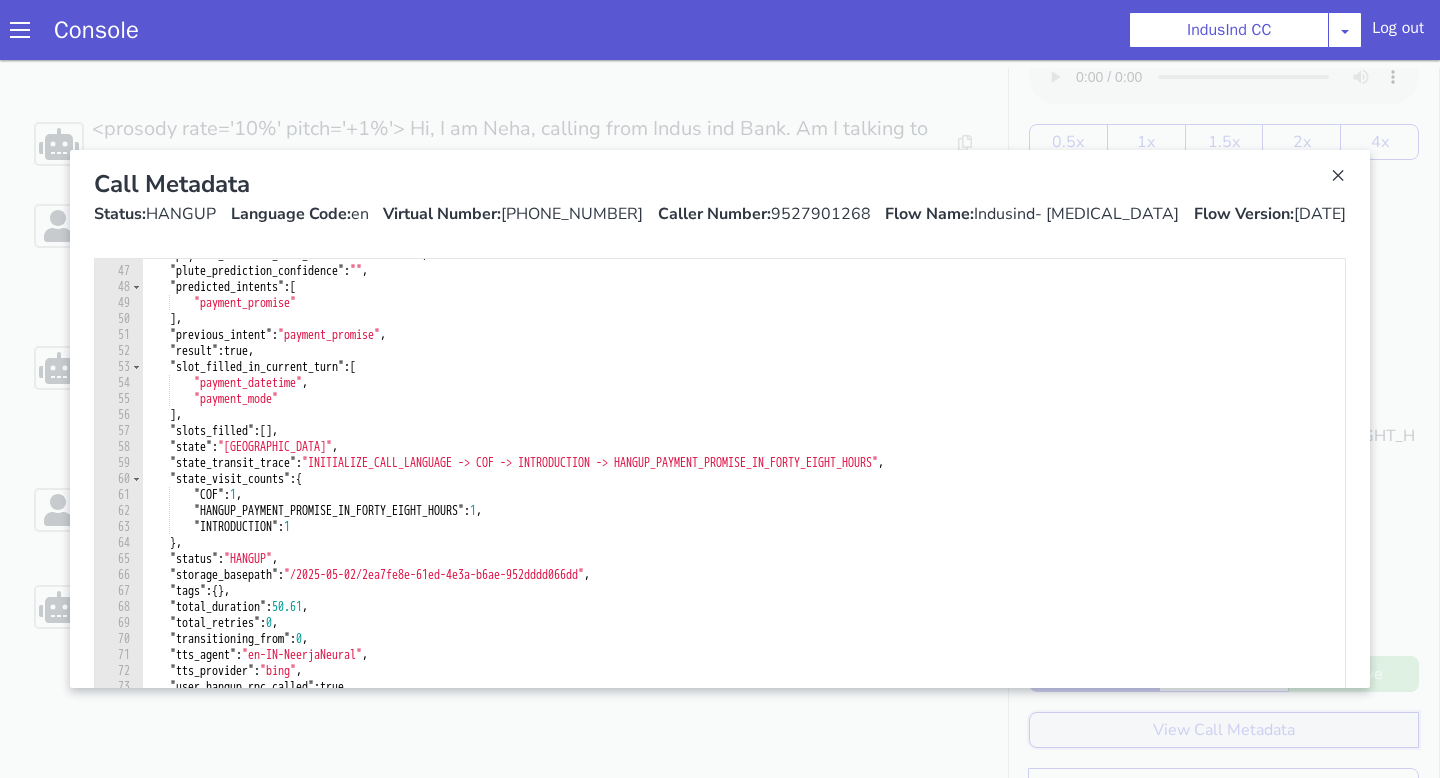 scroll, scrollTop: 533, scrollLeft: 0, axis: vertical 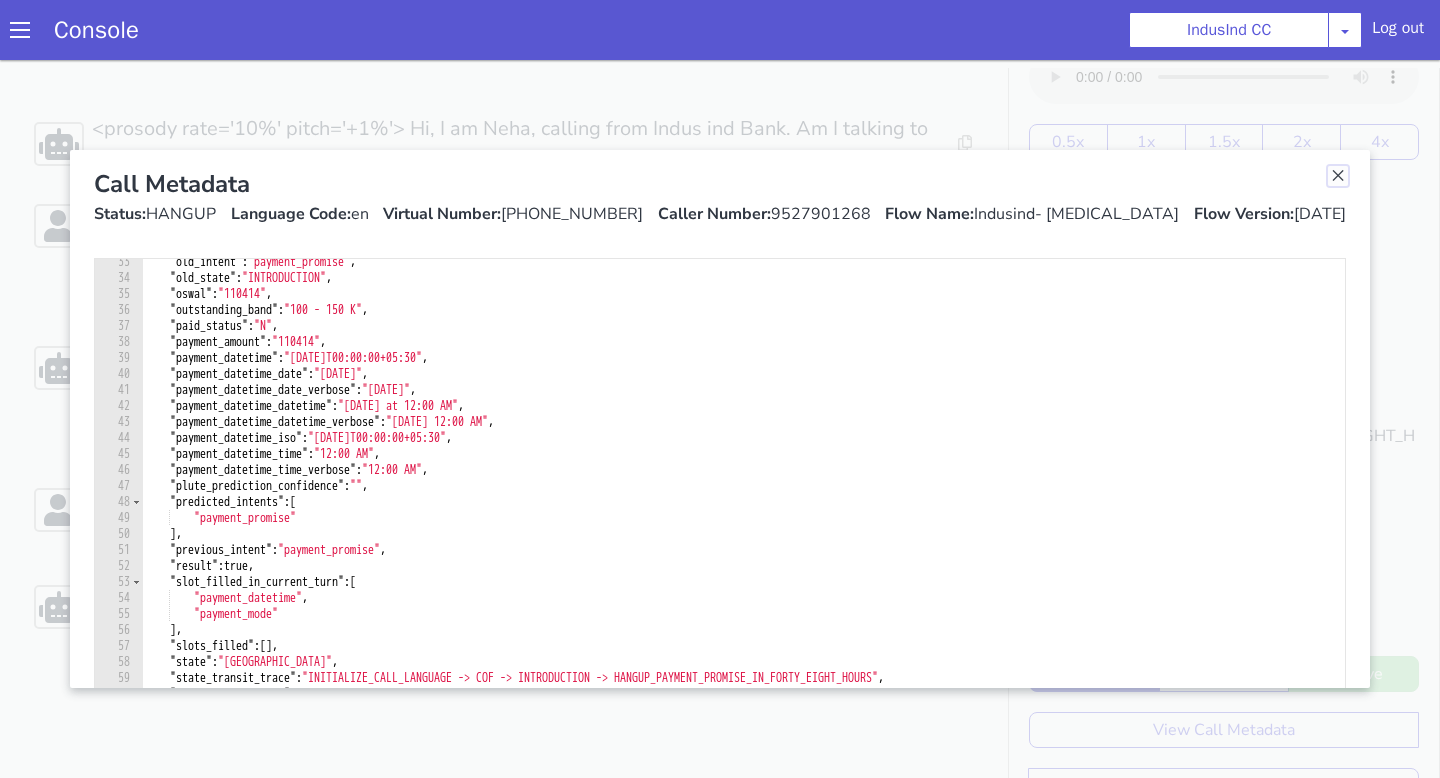 click at bounding box center [1338, 176] 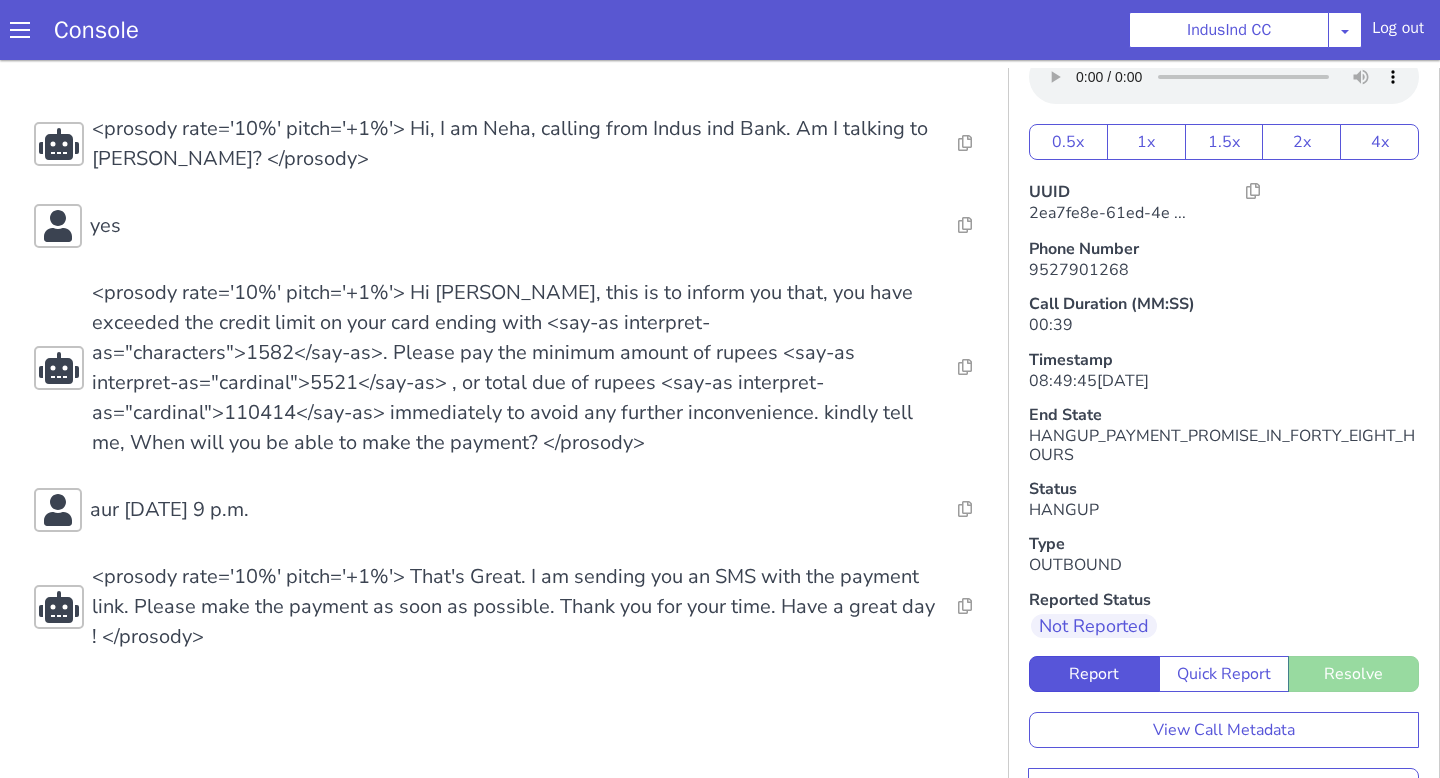 drag, startPoint x: 1191, startPoint y: 377, endPoint x: 1095, endPoint y: 376, distance: 96.00521 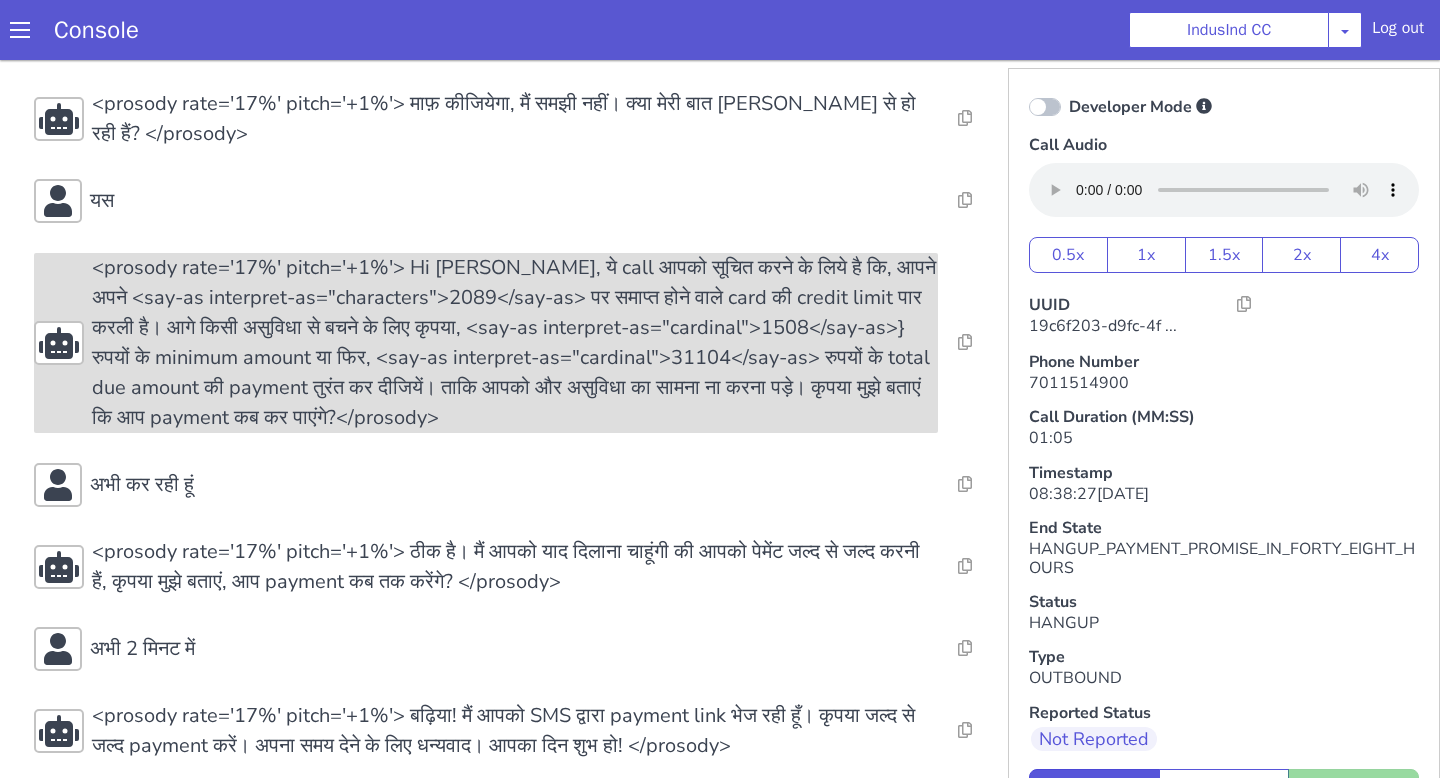 scroll, scrollTop: 242, scrollLeft: 0, axis: vertical 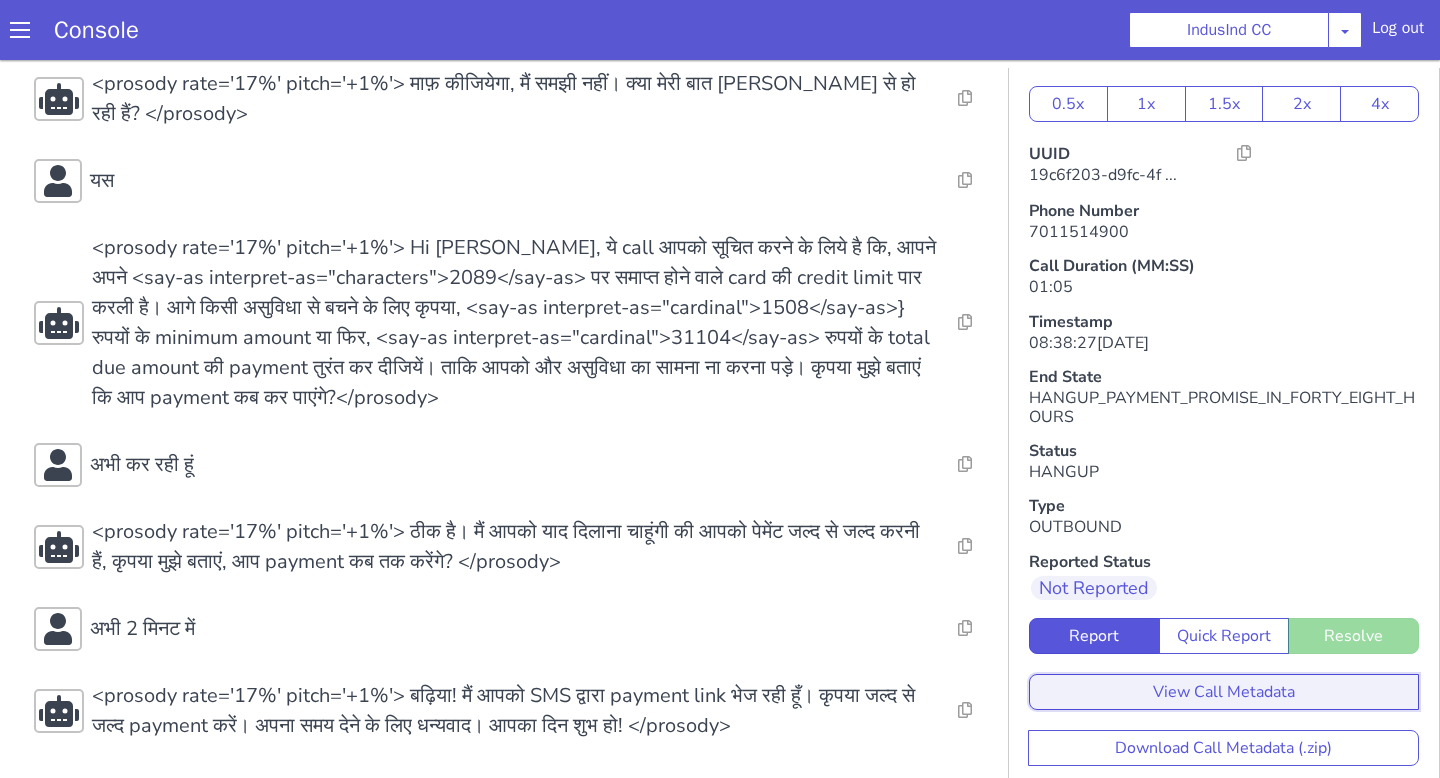 click on "View Call Metadata" at bounding box center (1224, 692) 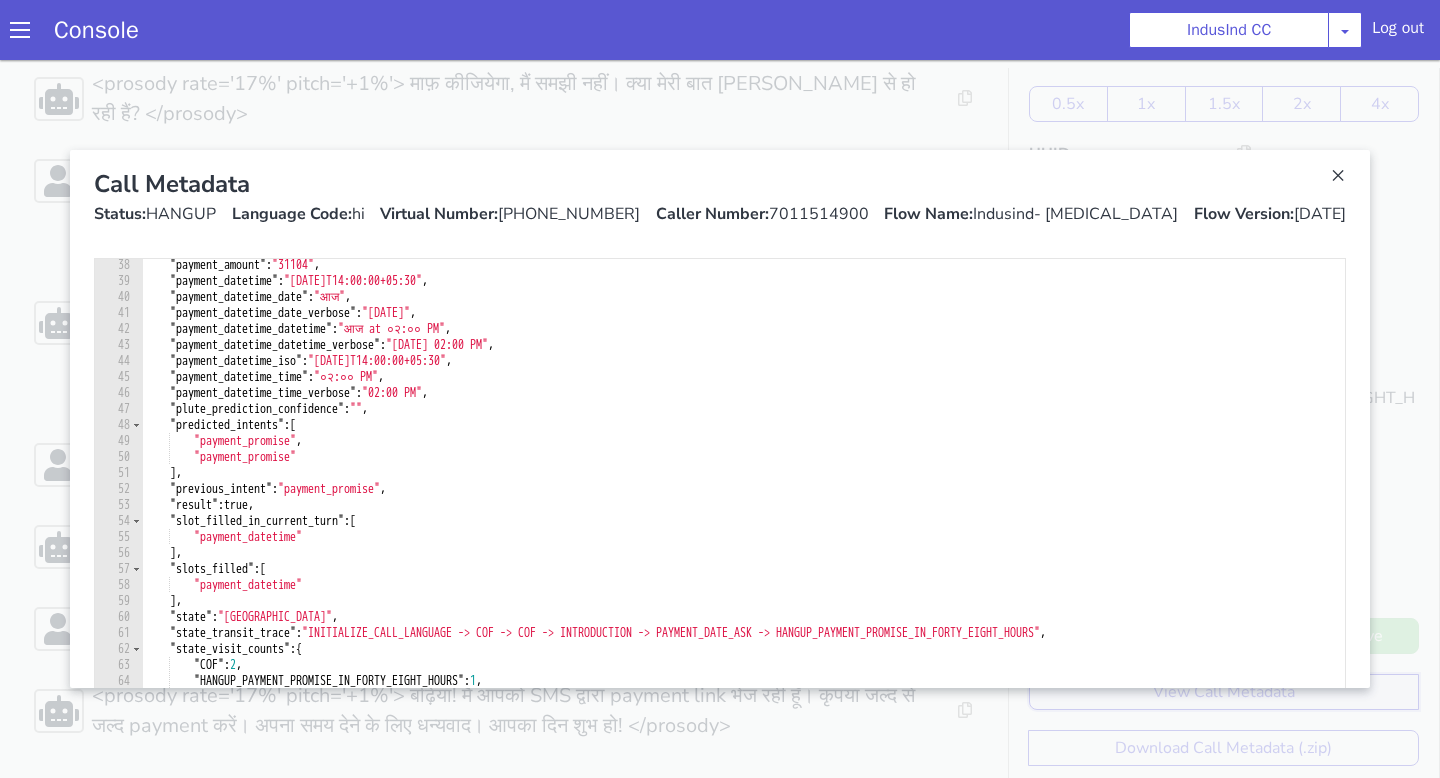 scroll, scrollTop: 610, scrollLeft: 0, axis: vertical 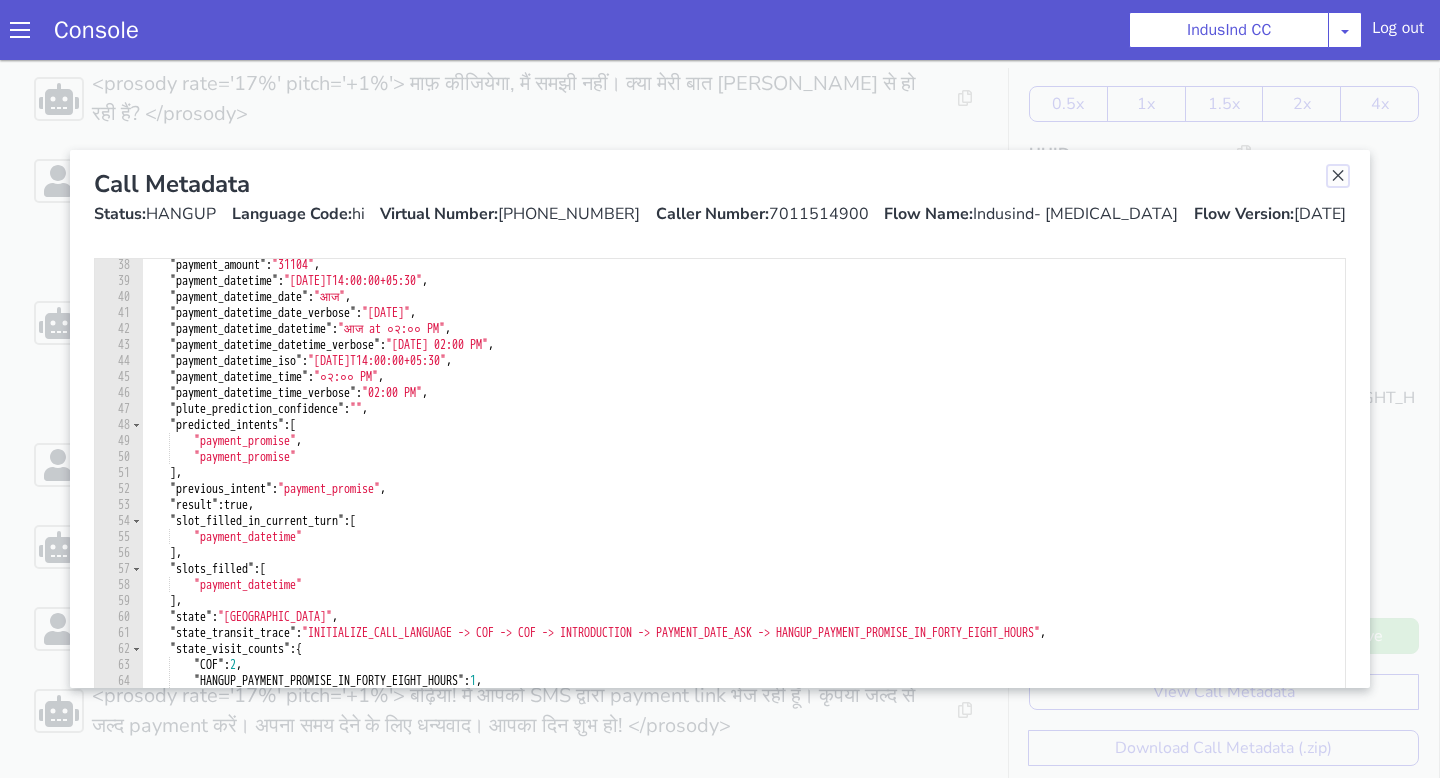 click at bounding box center [1338, 176] 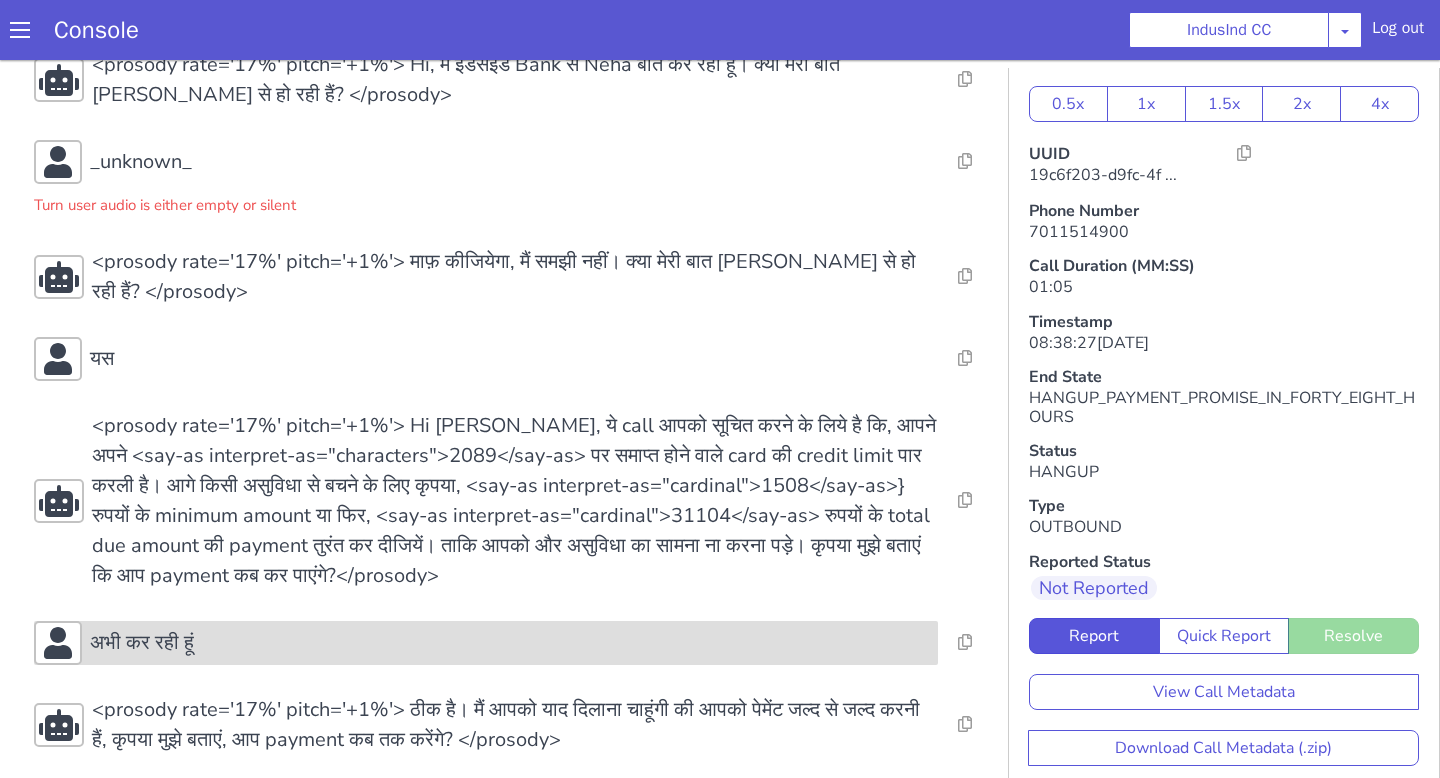 scroll, scrollTop: 65, scrollLeft: 0, axis: vertical 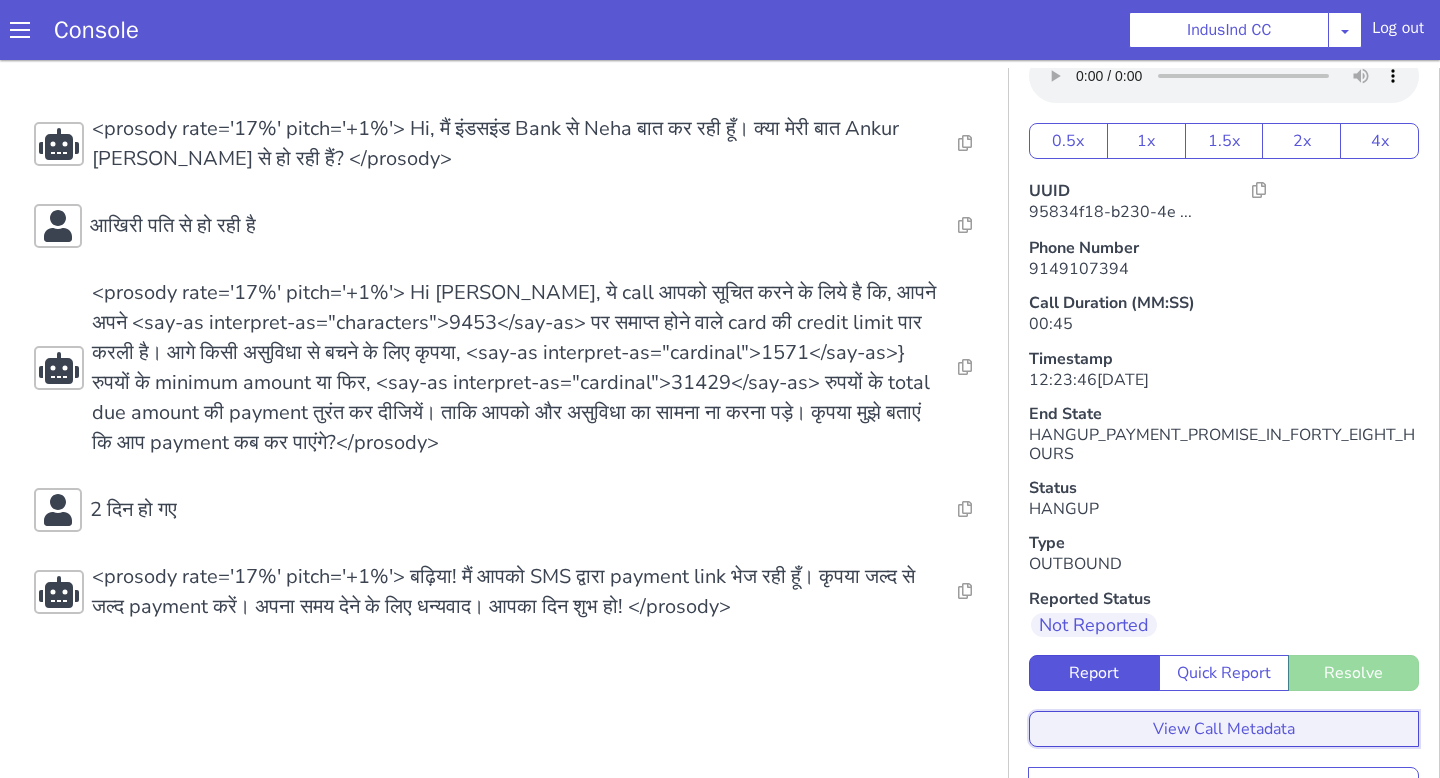 click on "View Call Metadata" at bounding box center [1224, 729] 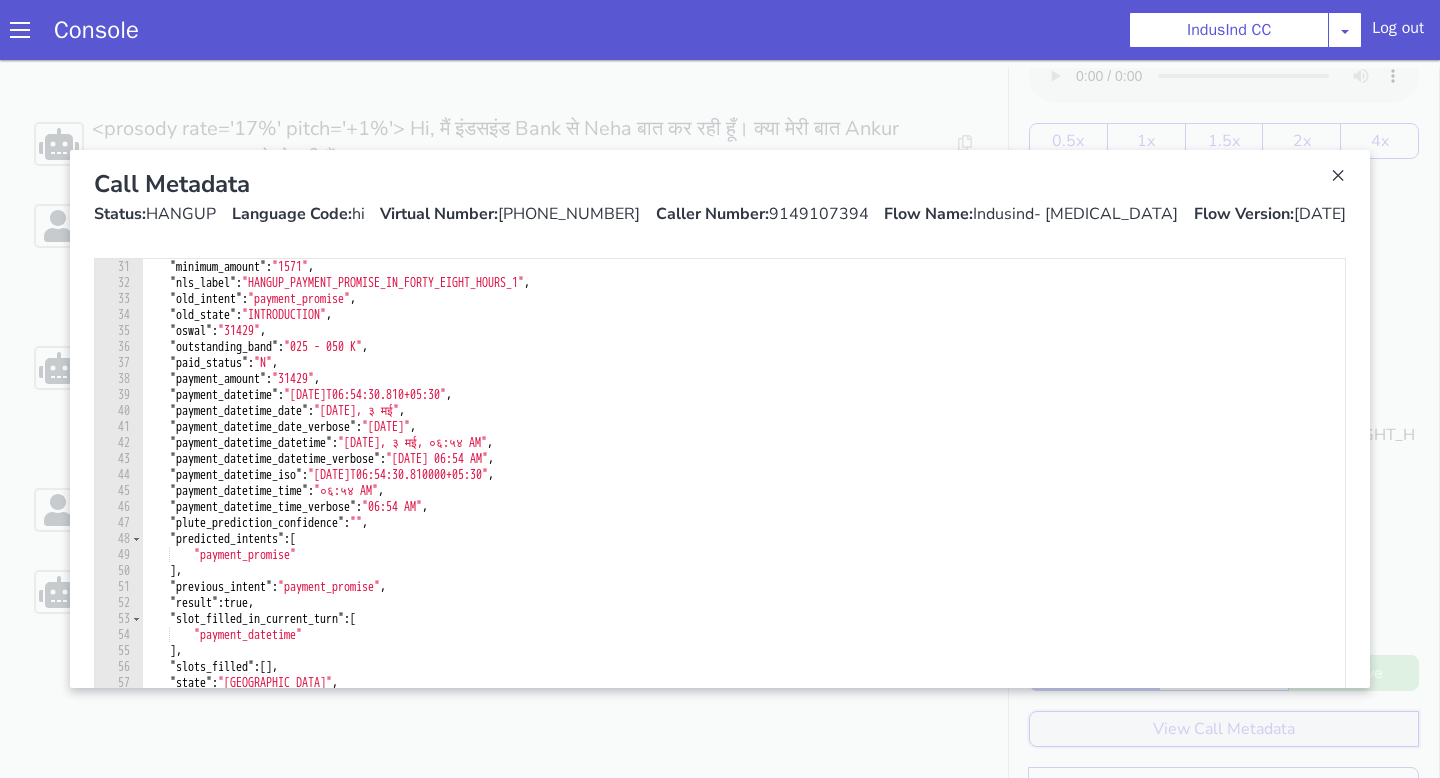 scroll, scrollTop: 495, scrollLeft: 0, axis: vertical 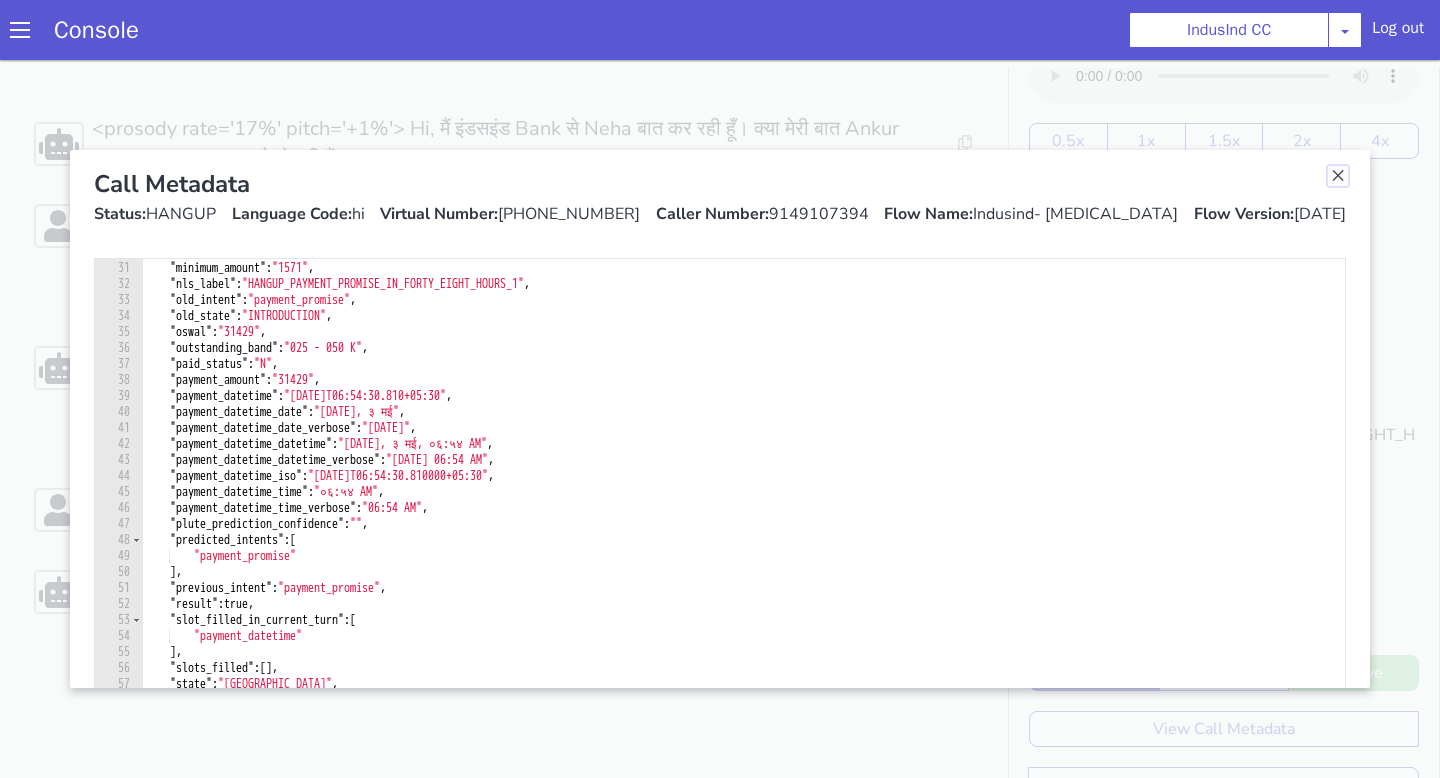 click at bounding box center (1338, 176) 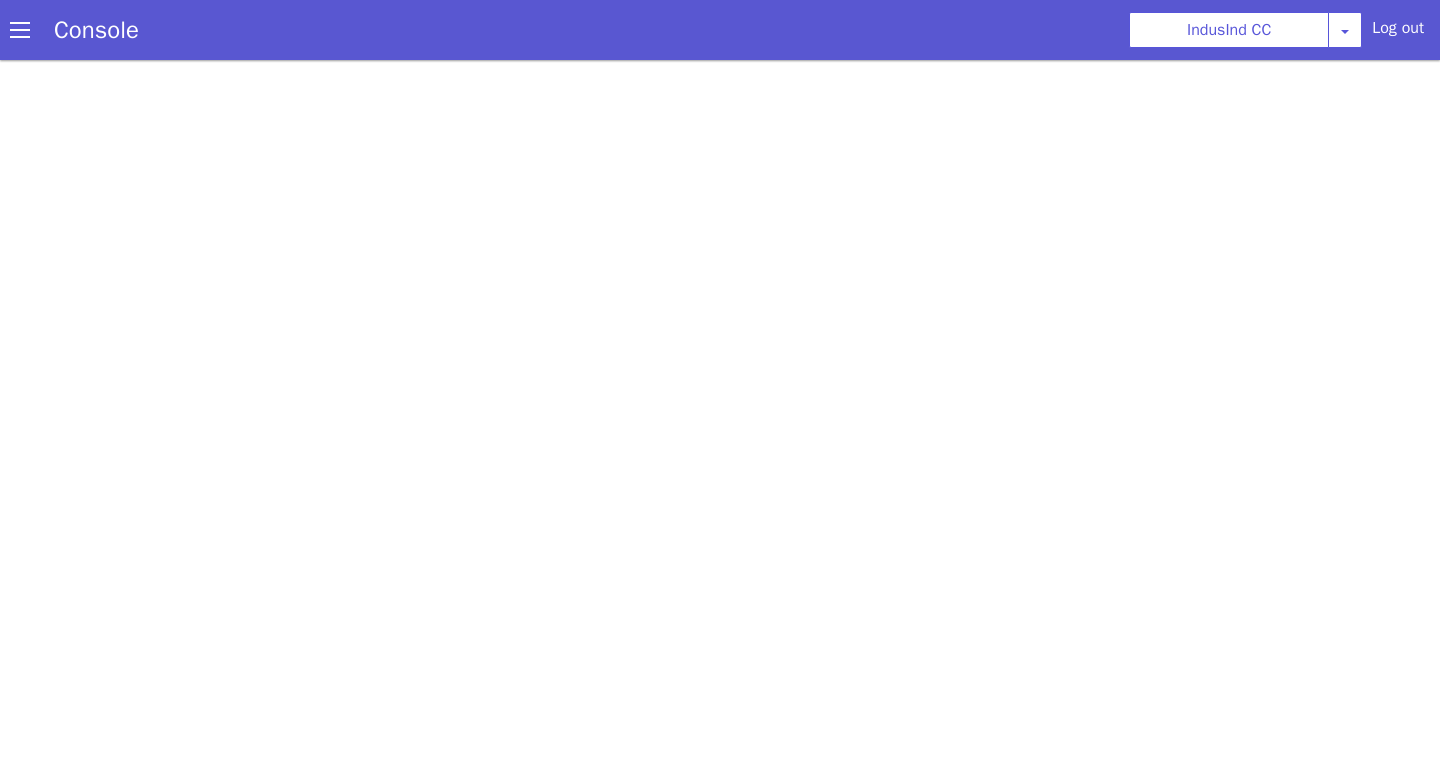 scroll, scrollTop: 0, scrollLeft: 0, axis: both 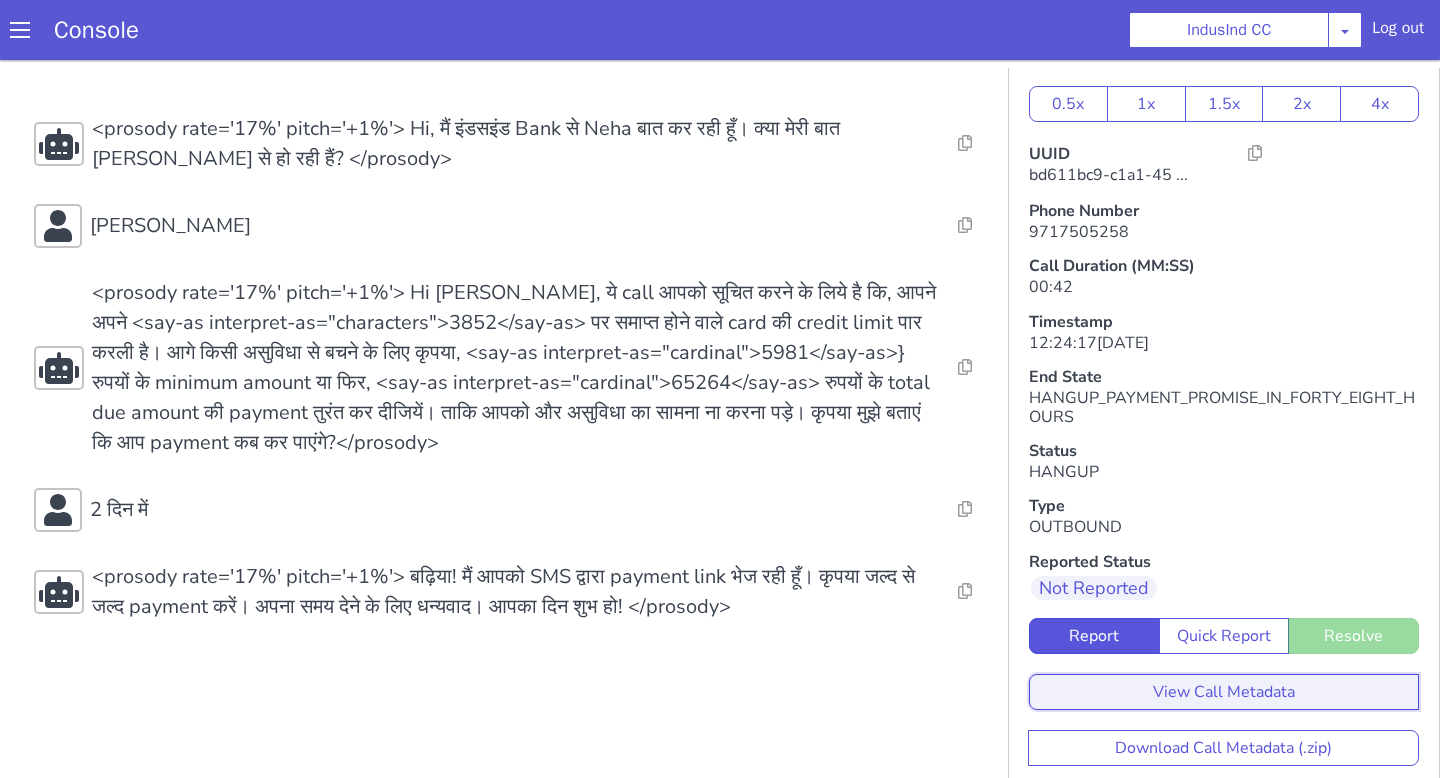 click on "View Call Metadata" at bounding box center (1224, 692) 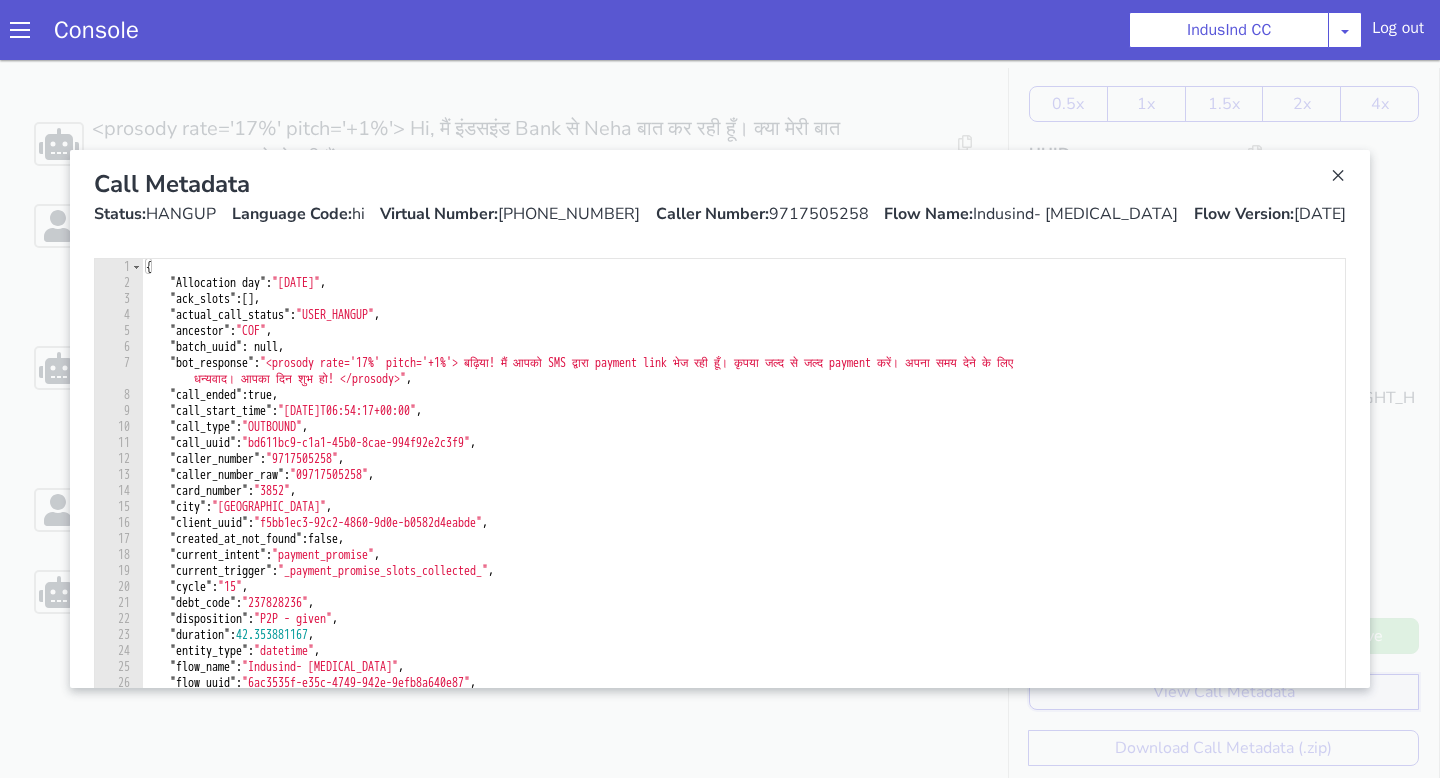 scroll, scrollTop: 8, scrollLeft: 0, axis: vertical 